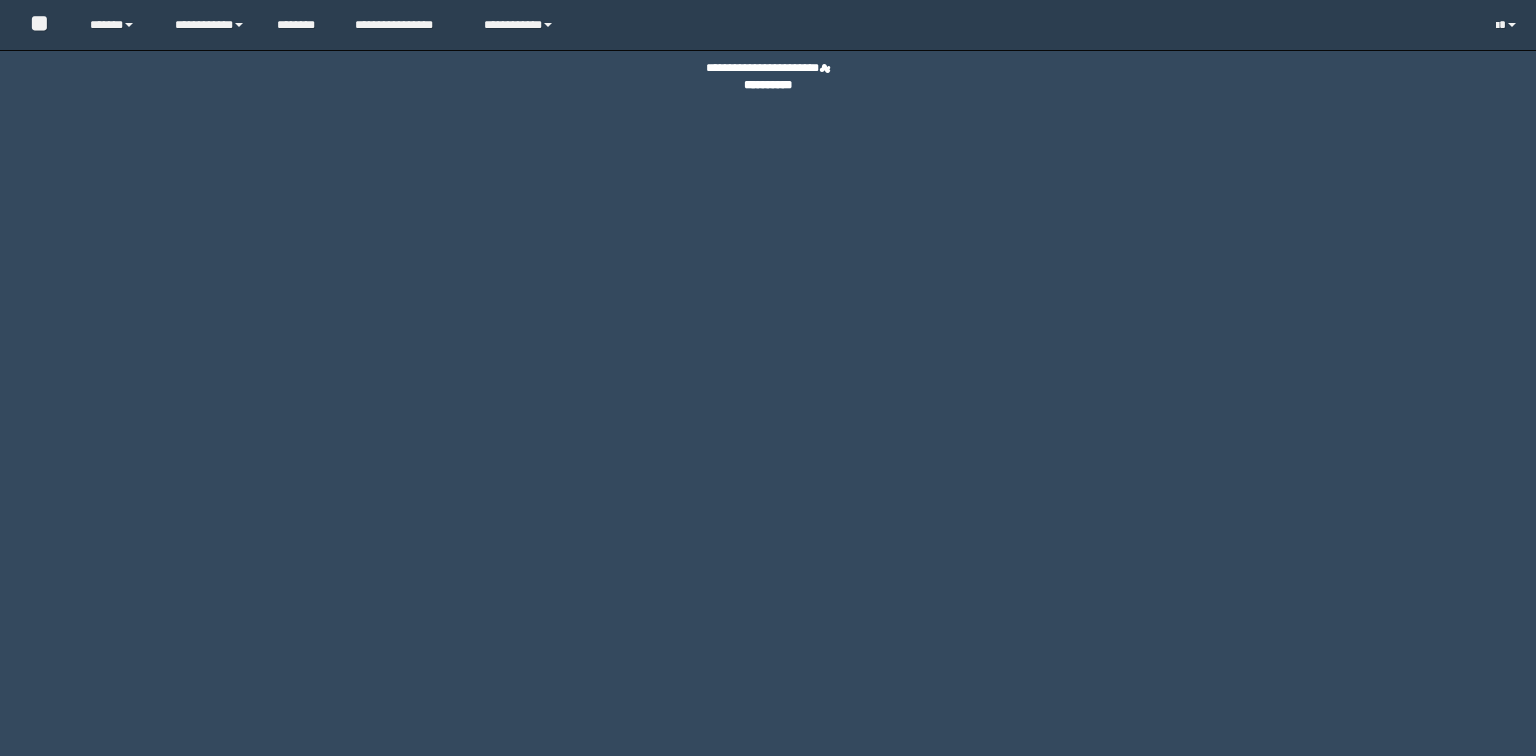 scroll, scrollTop: 0, scrollLeft: 0, axis: both 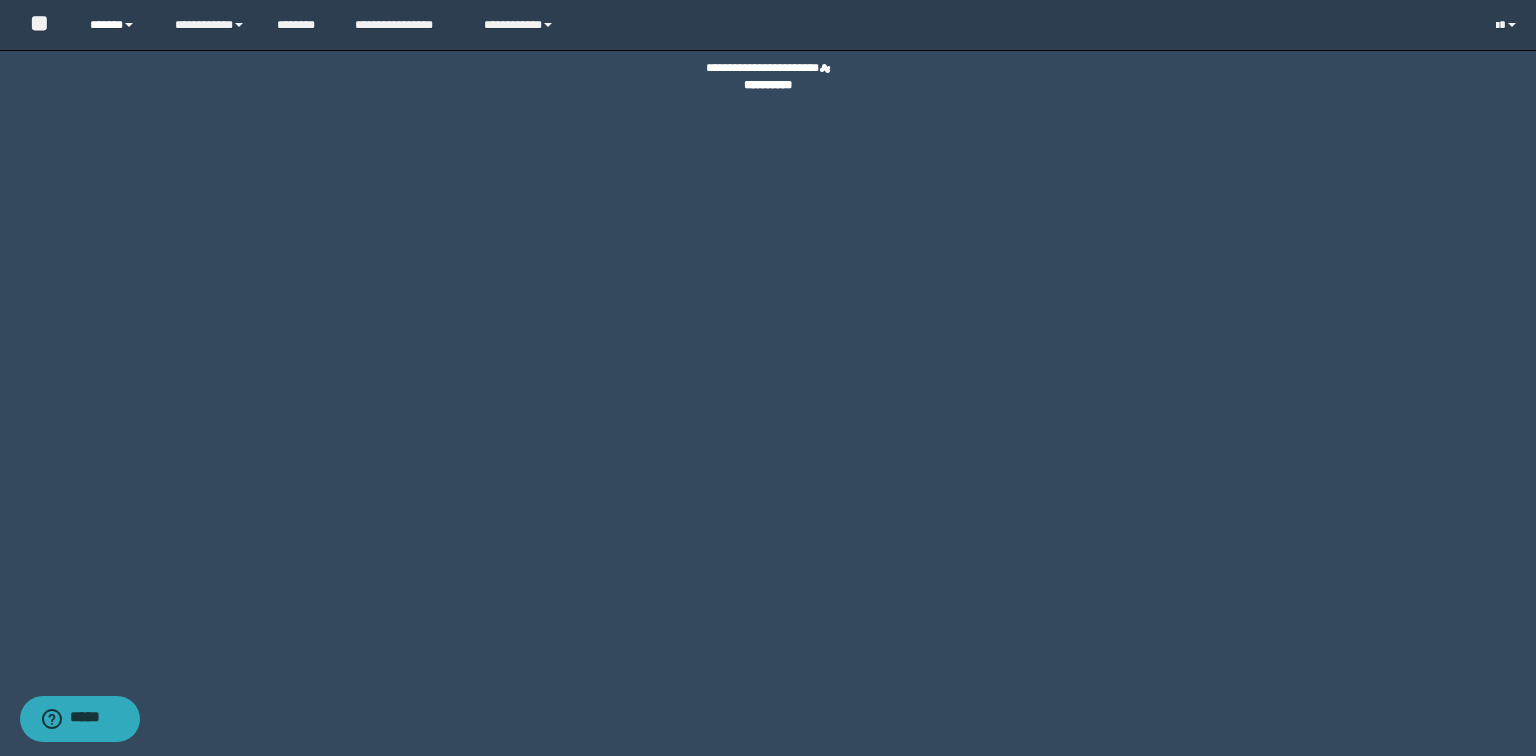 click on "******" at bounding box center [117, 25] 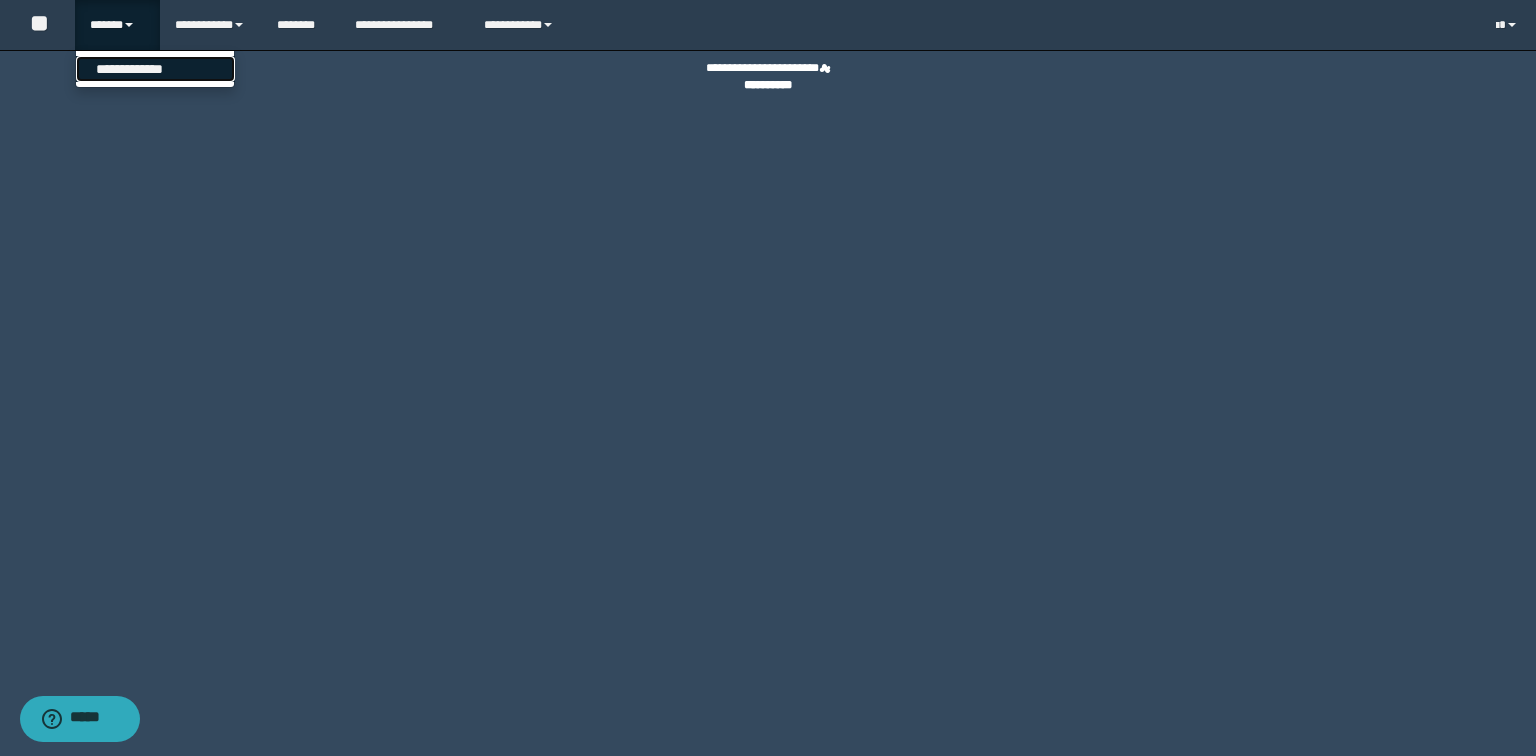 click on "**********" at bounding box center (155, 69) 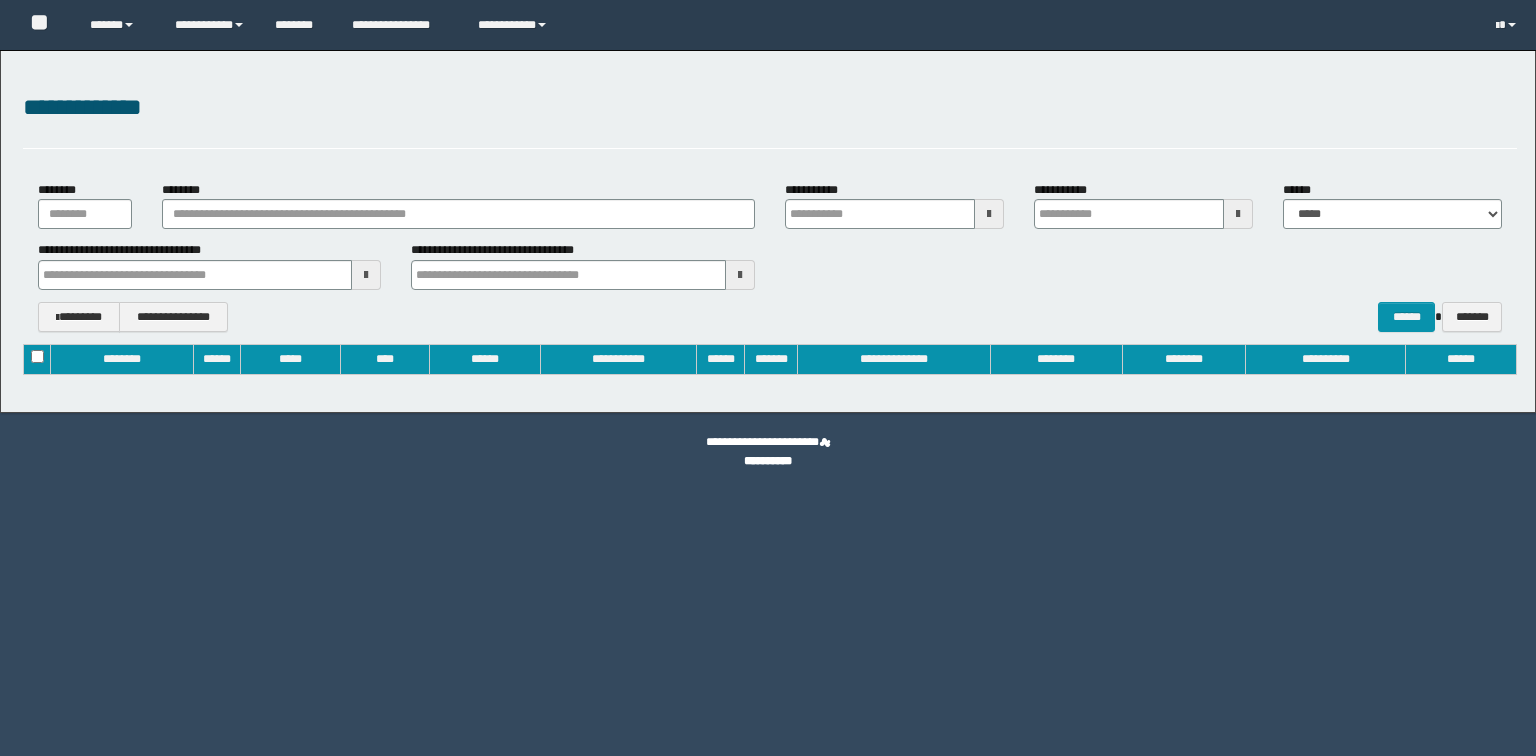 type on "**********" 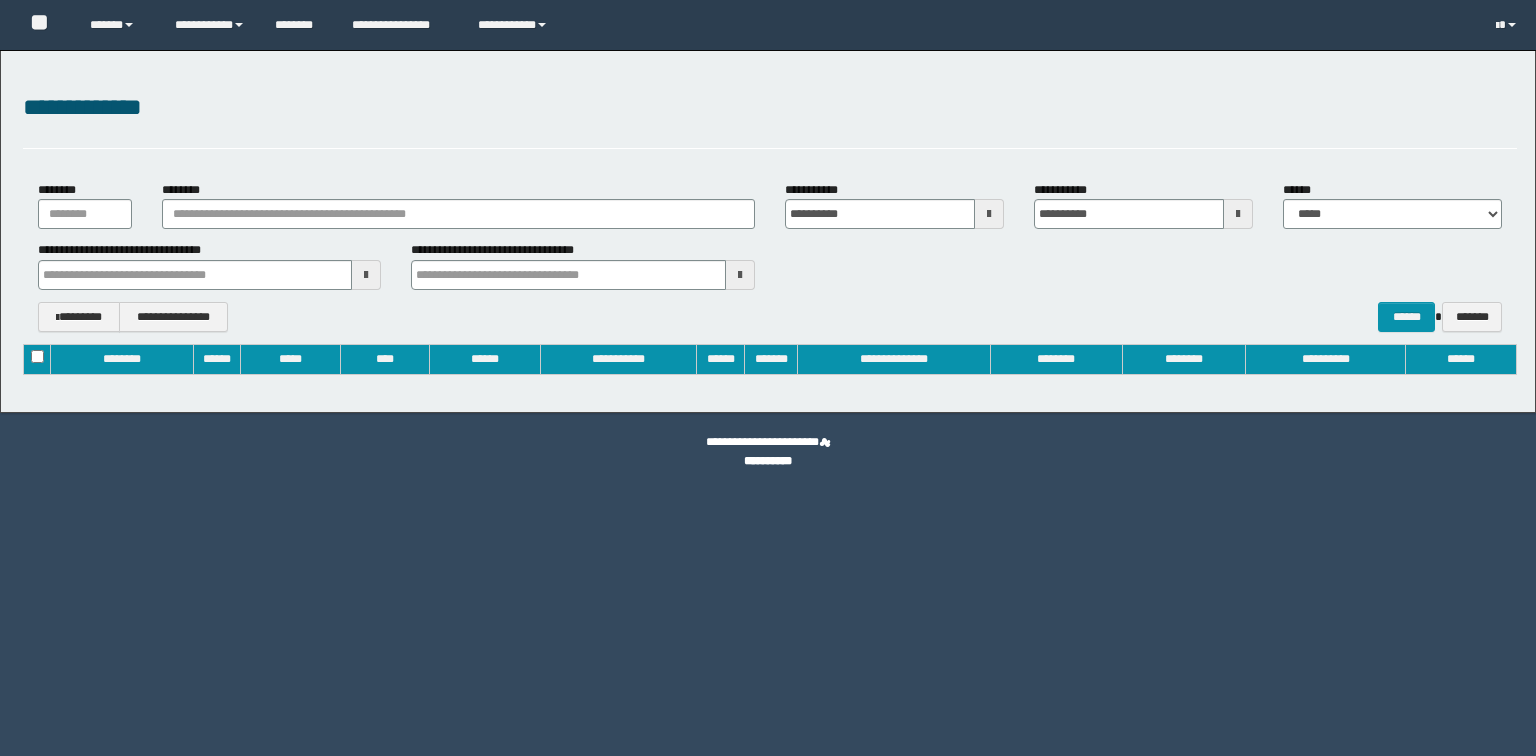 scroll, scrollTop: 0, scrollLeft: 0, axis: both 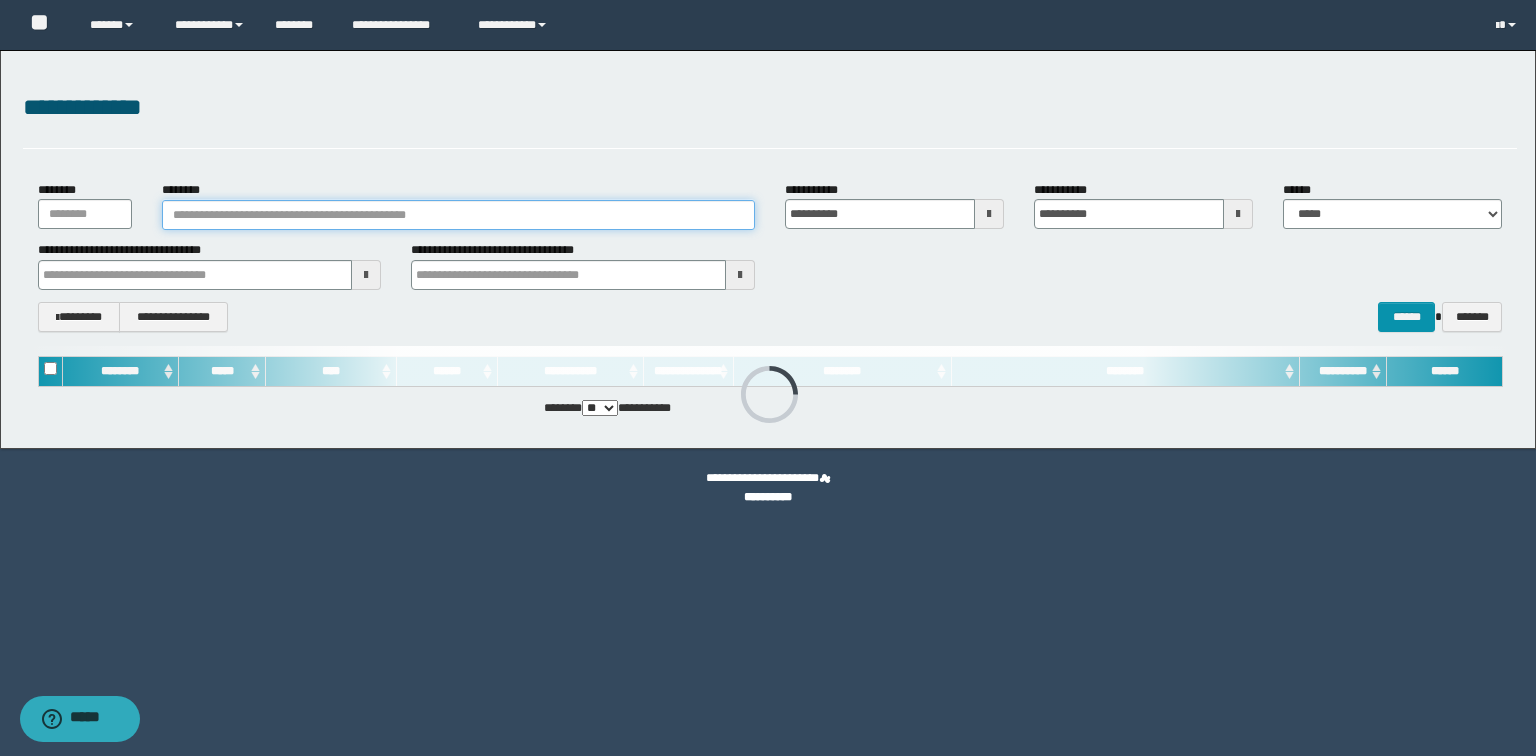 click on "********" at bounding box center (458, 215) 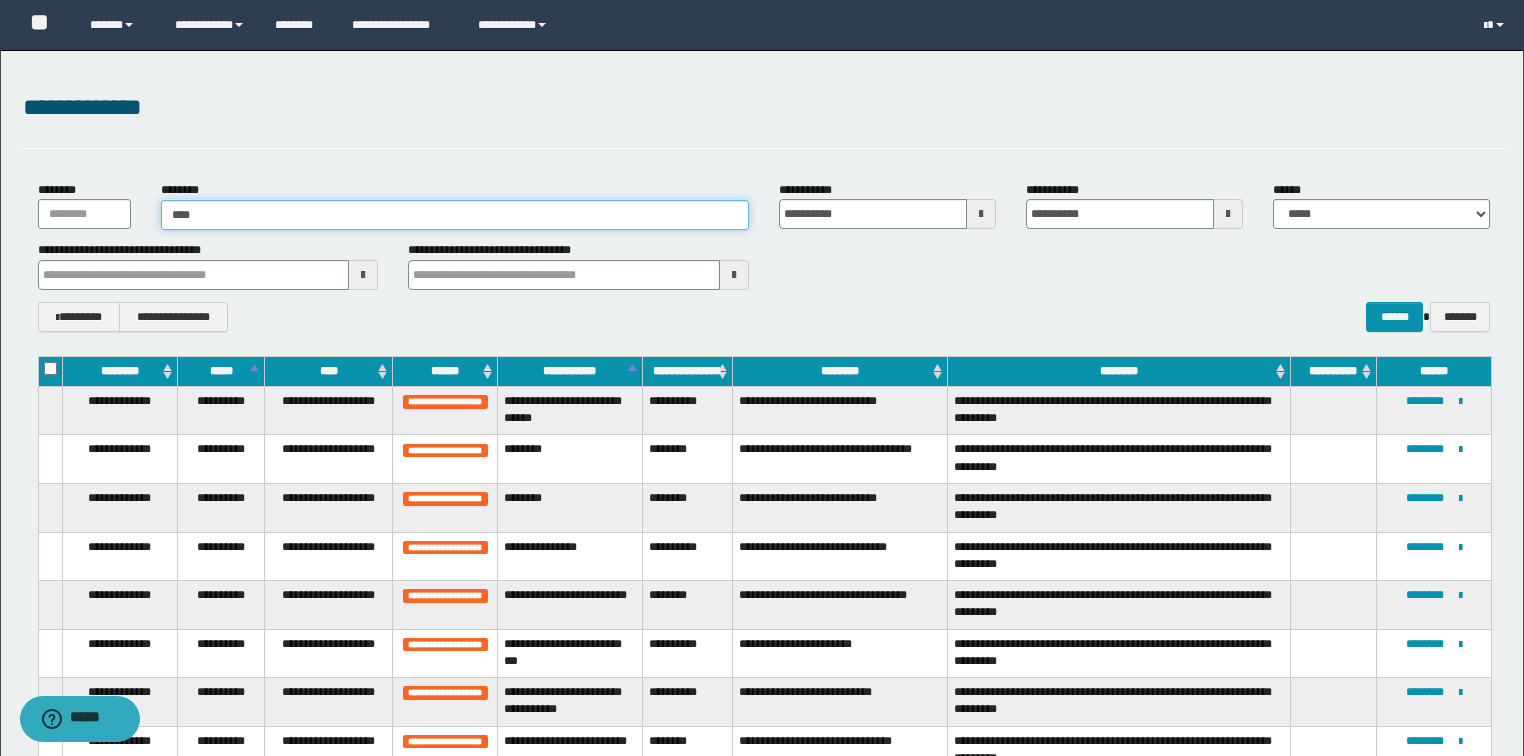 type on "*****" 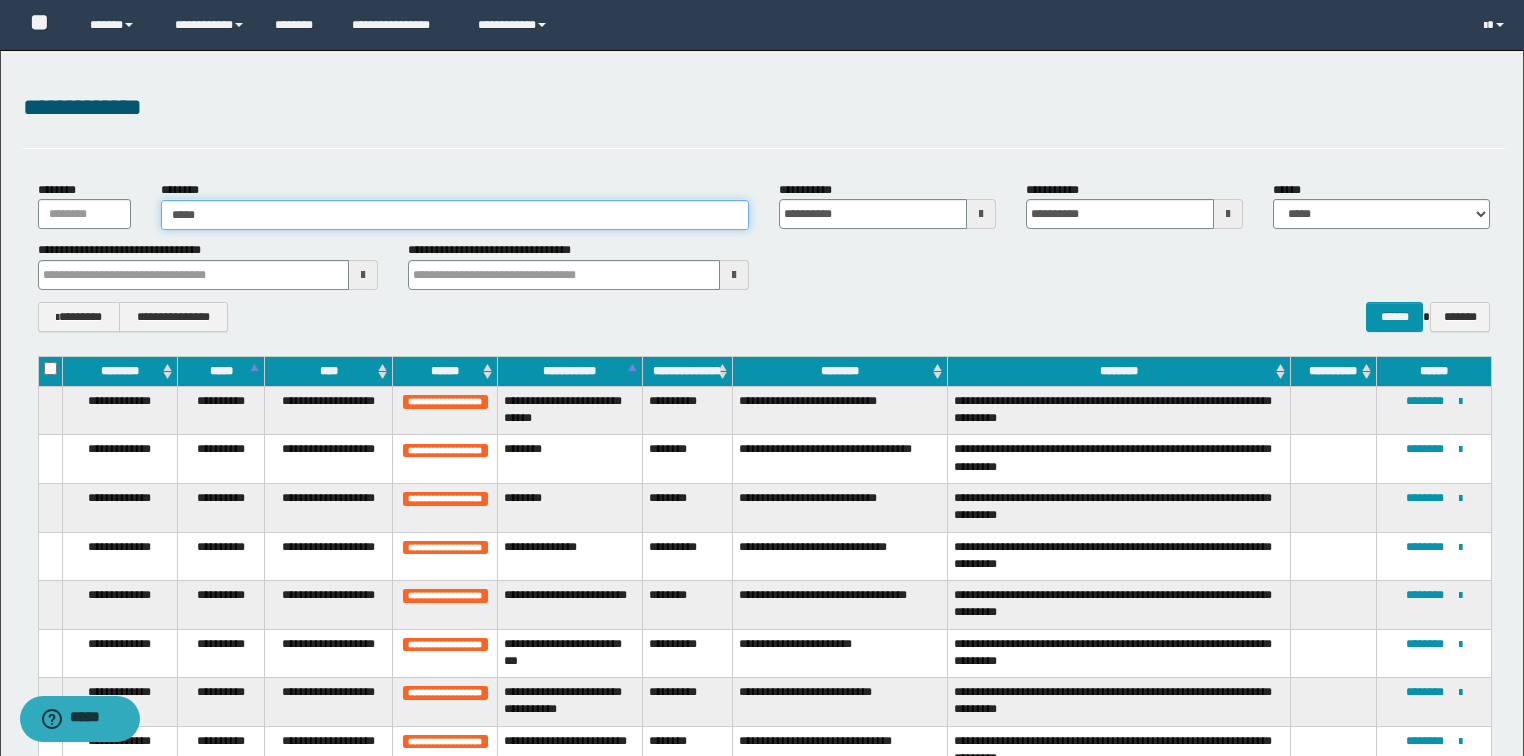 type on "*****" 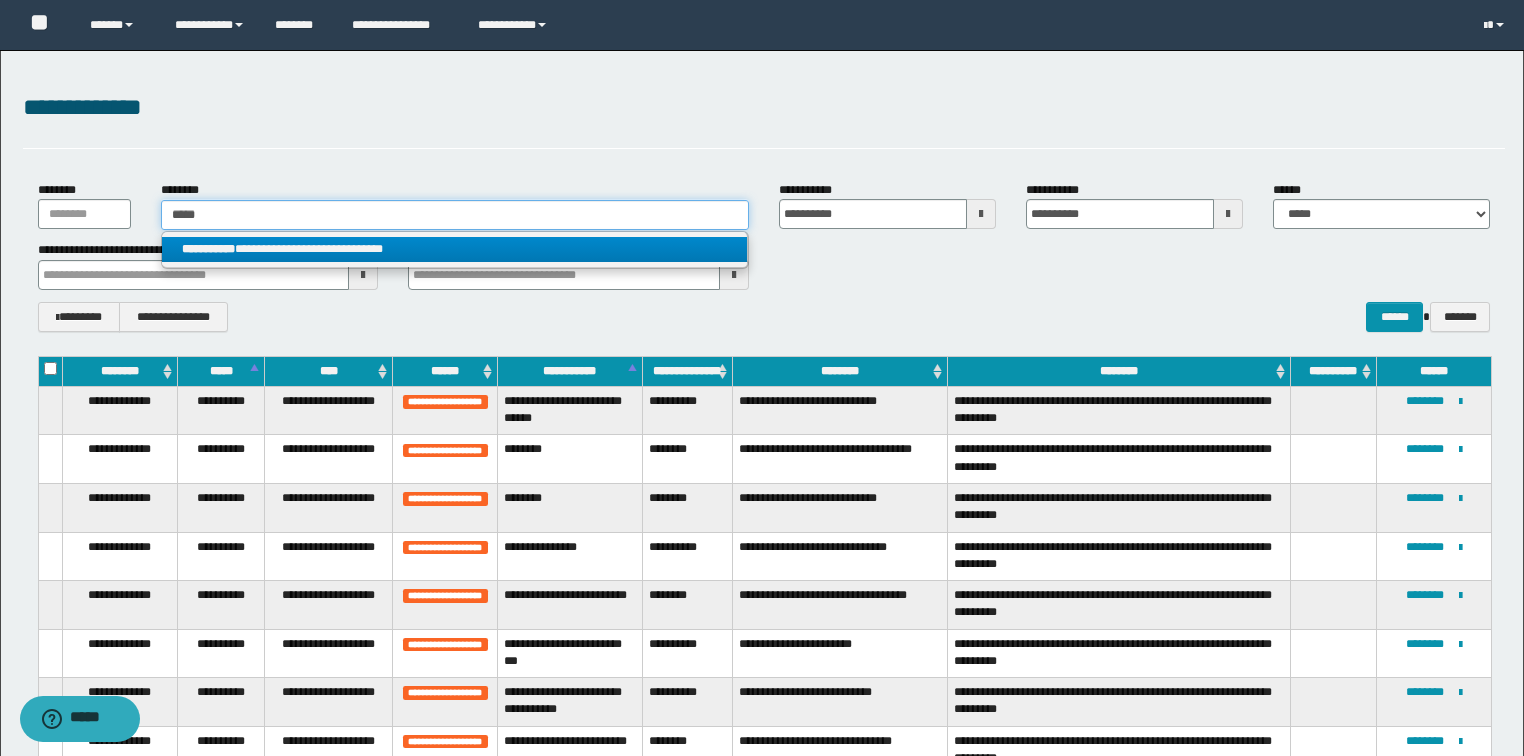 type on "*****" 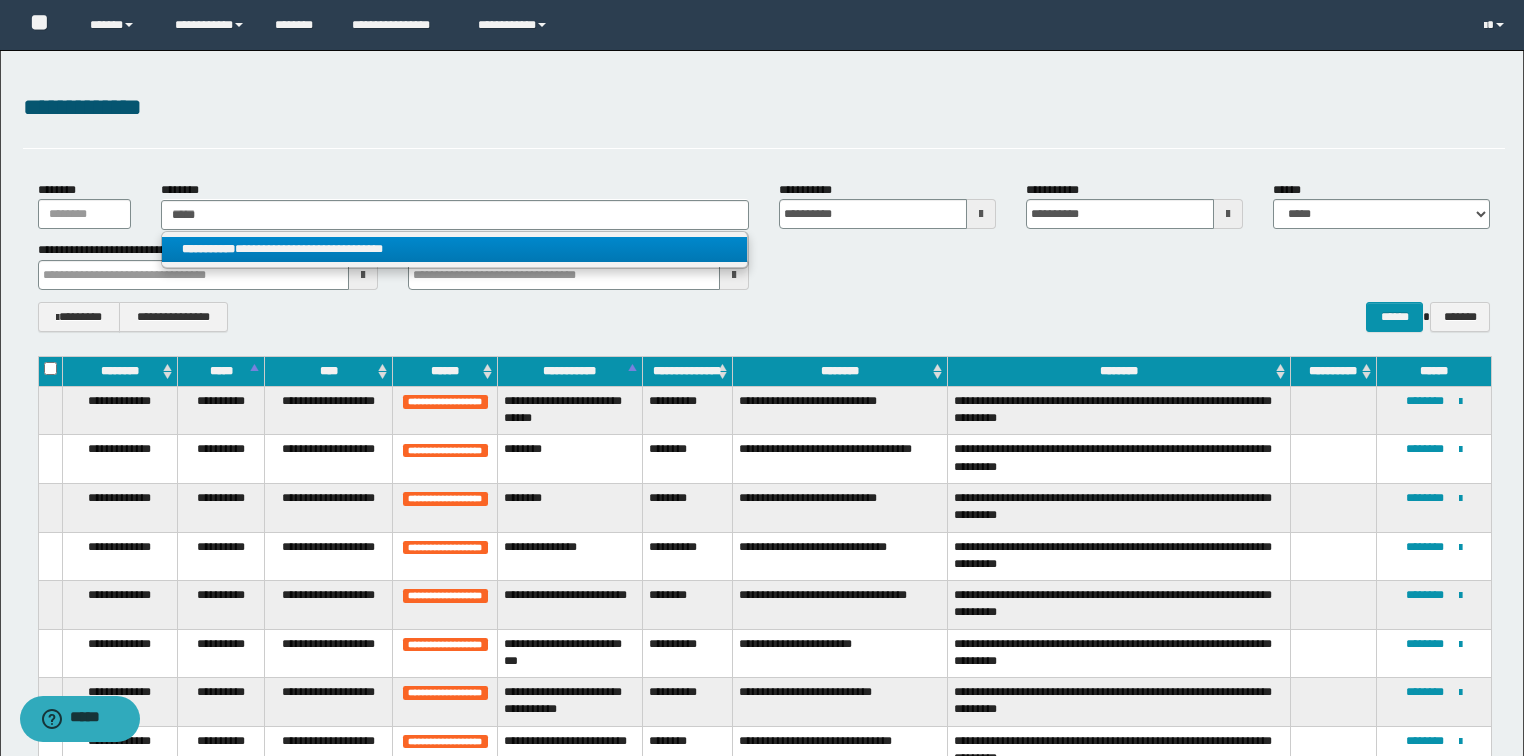 click on "**********" at bounding box center (454, 249) 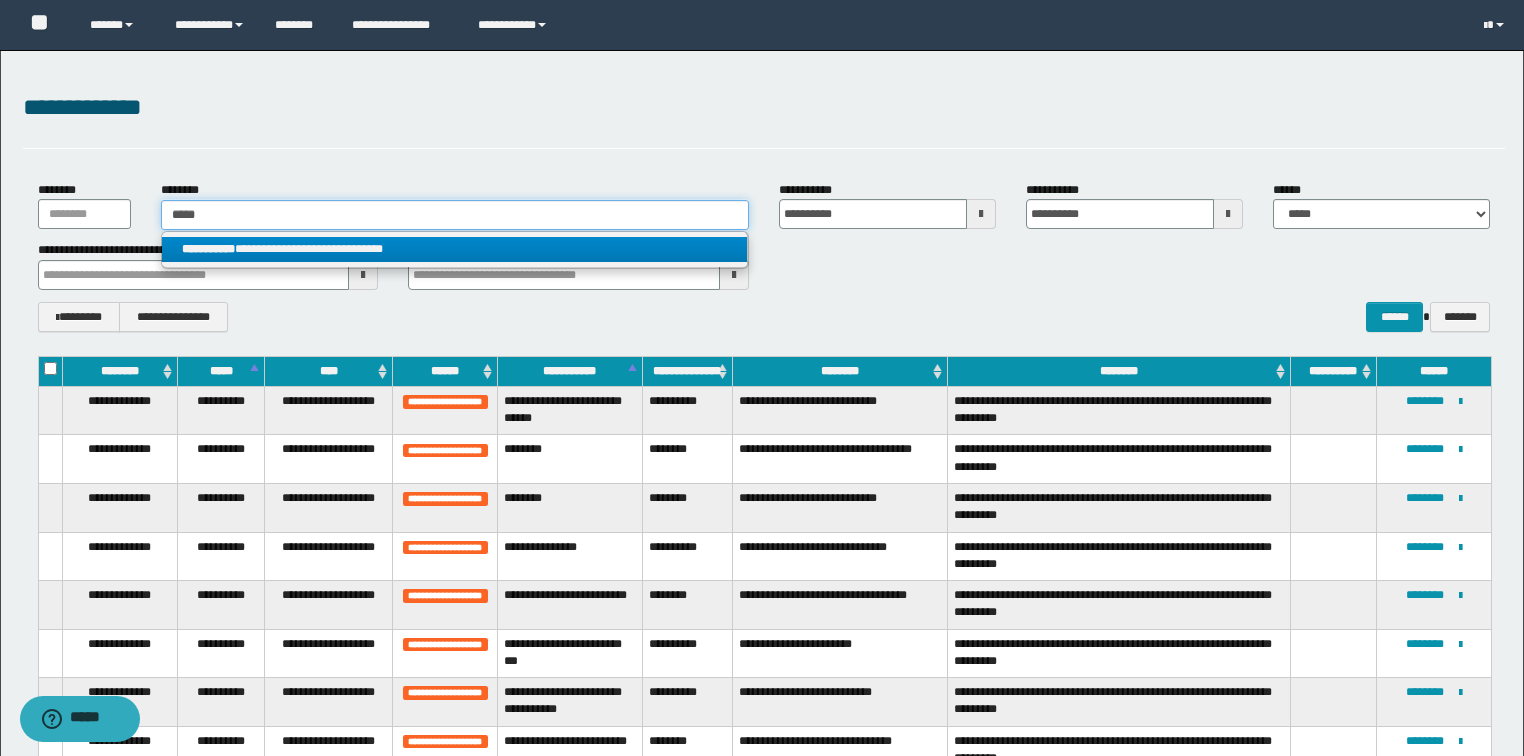 type 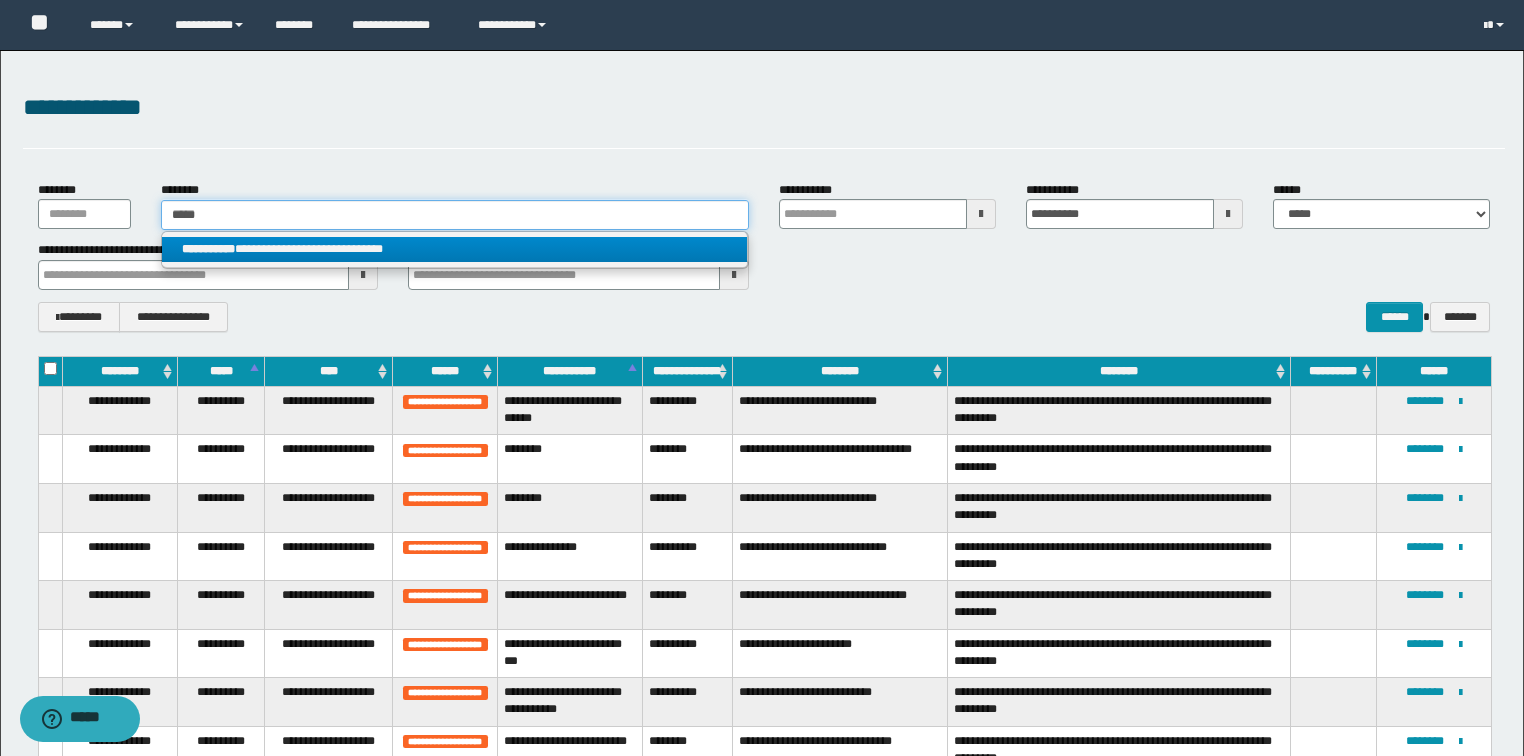 type 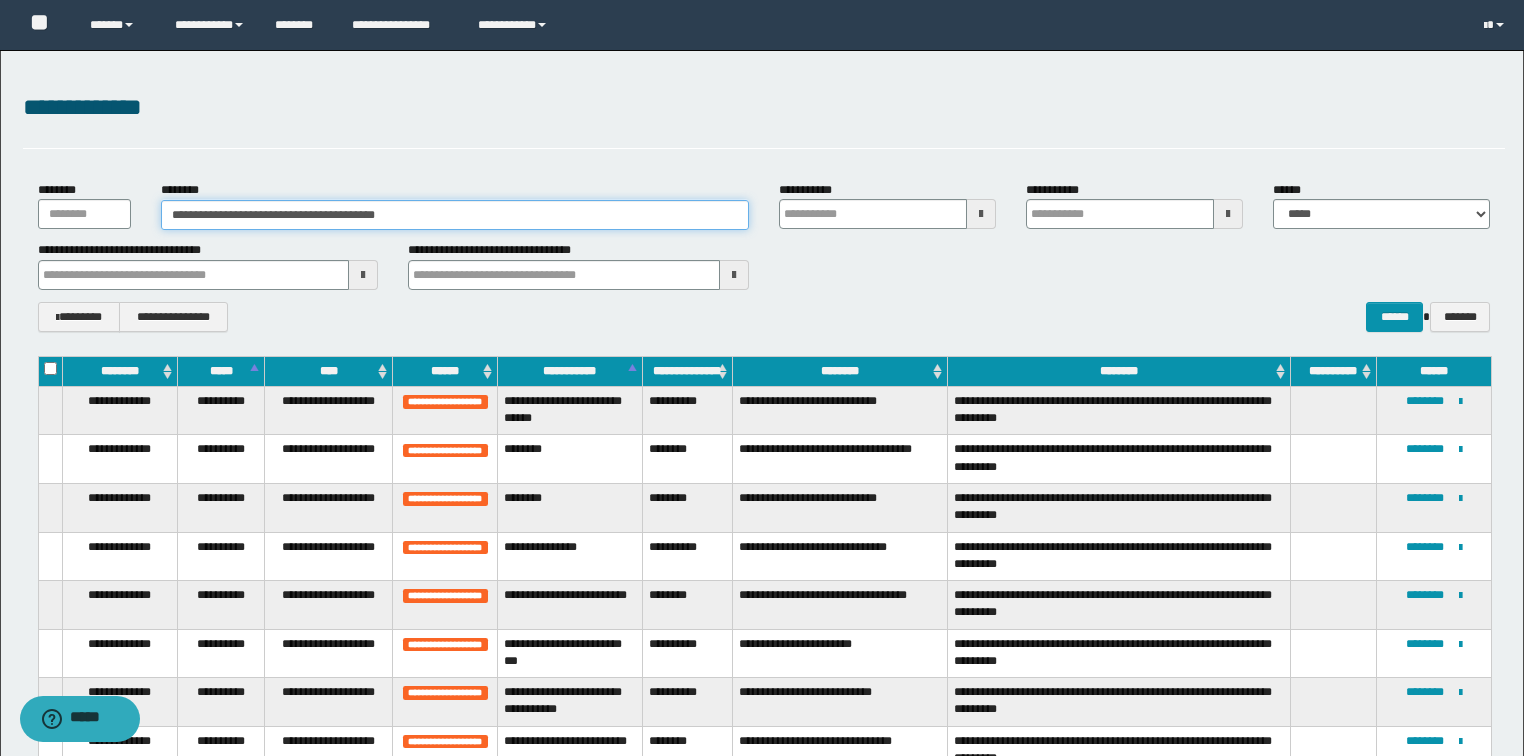type 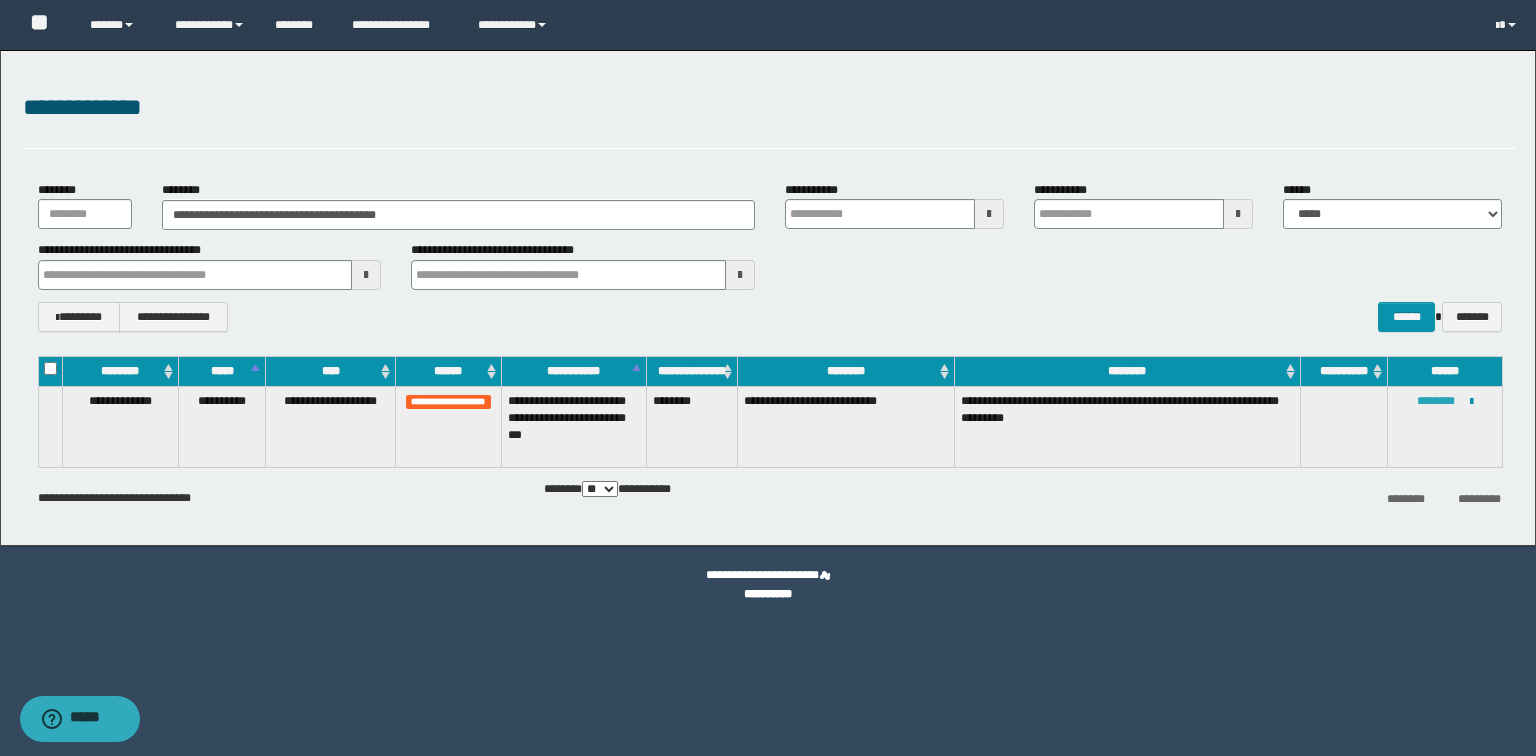 click on "********" at bounding box center (1436, 401) 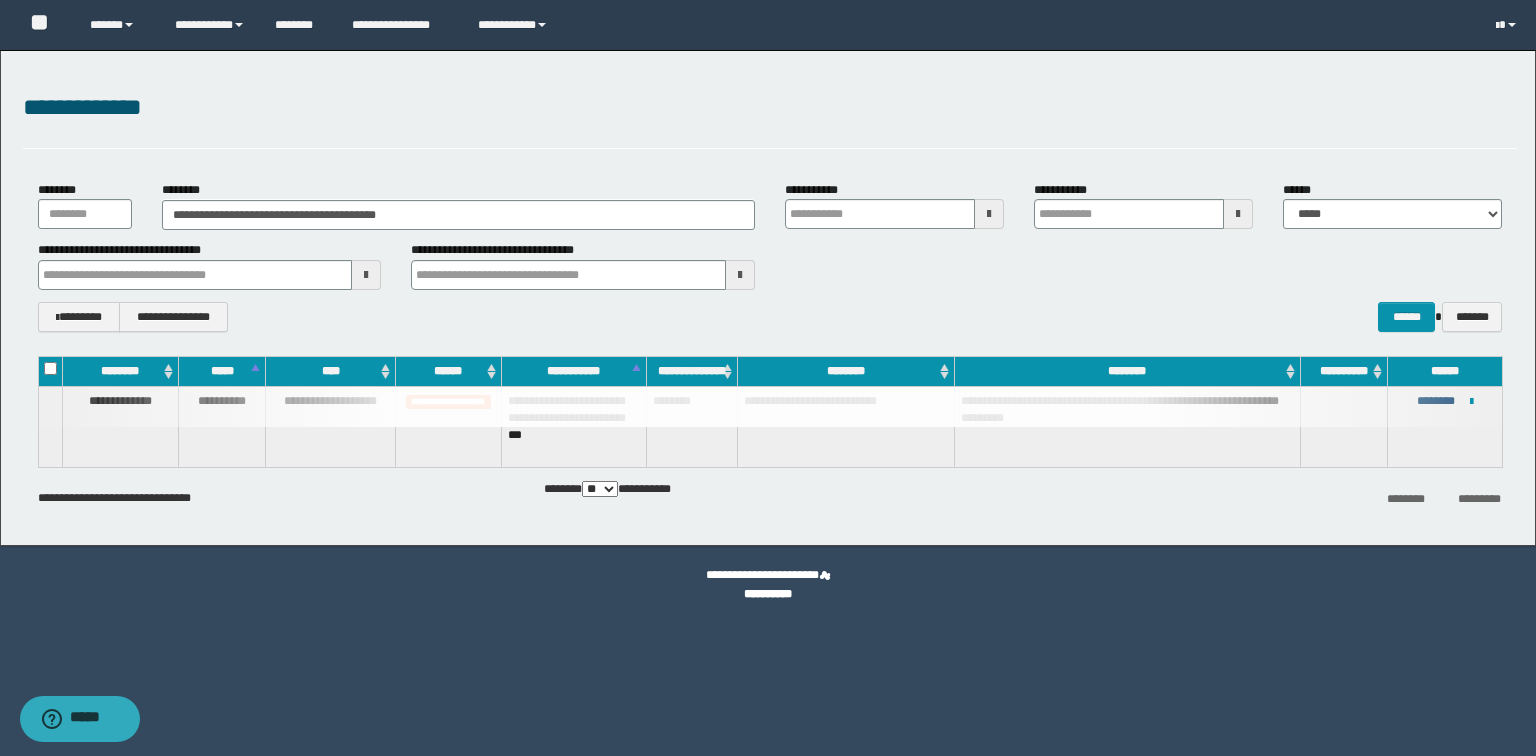 type 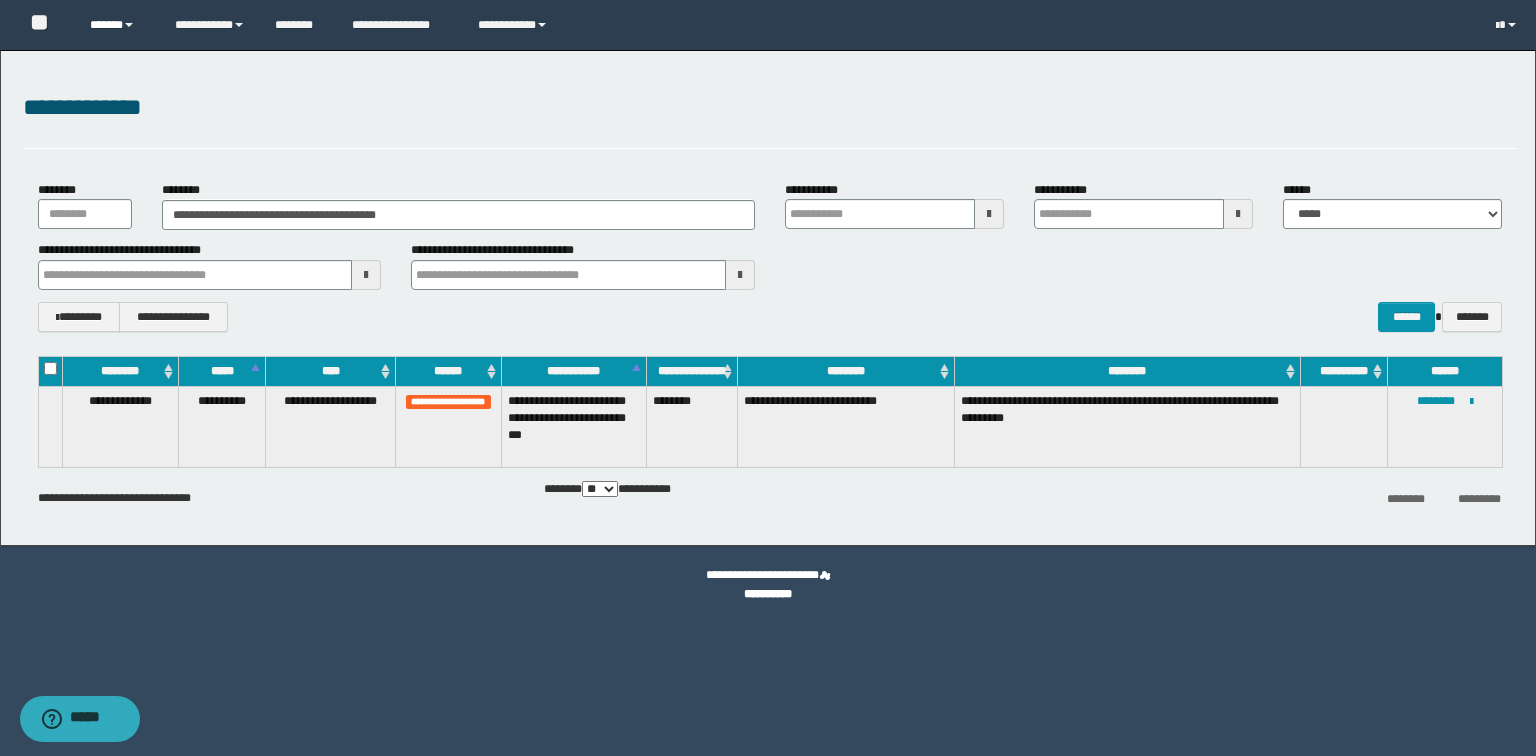 click on "******" at bounding box center [117, 25] 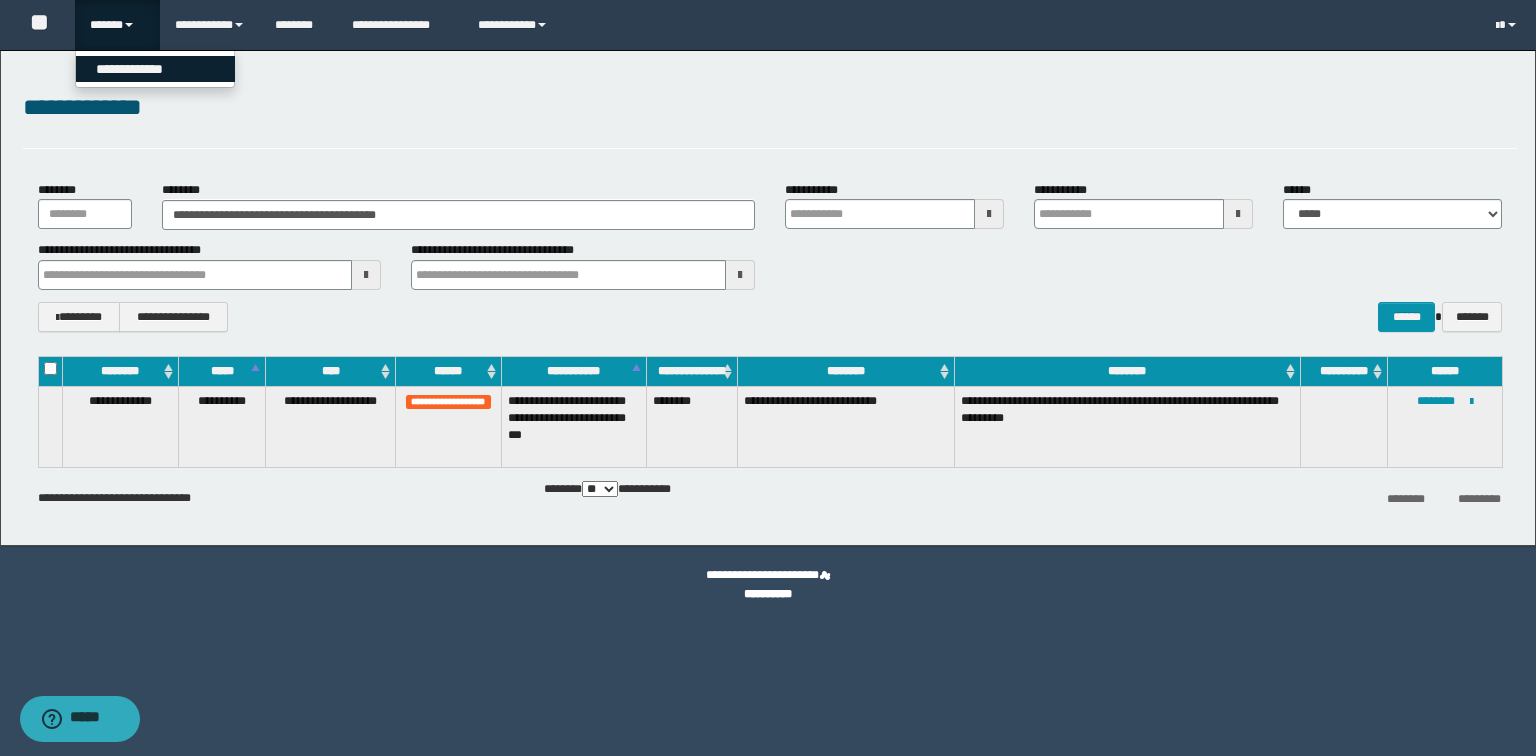 click on "**********" at bounding box center [155, 69] 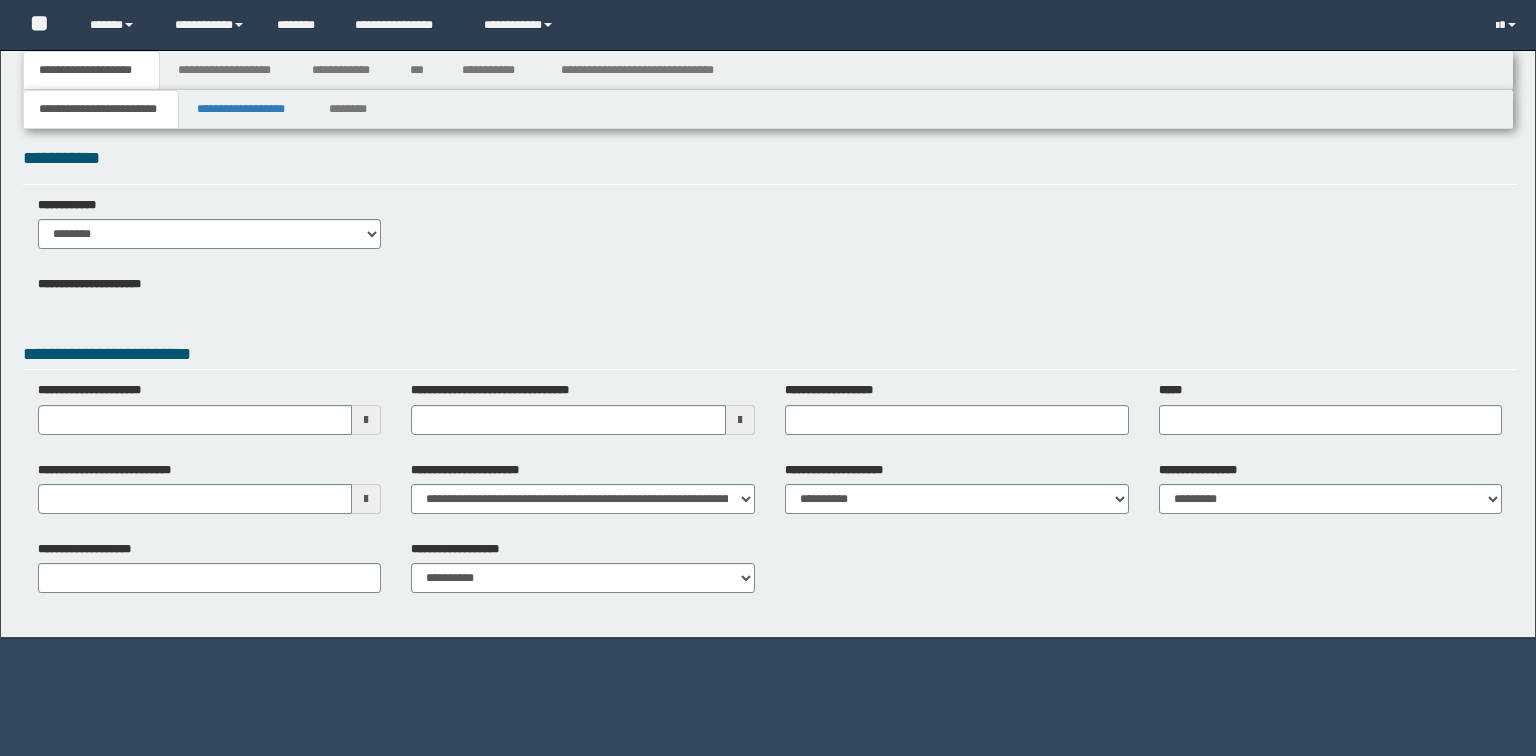 scroll, scrollTop: 0, scrollLeft: 0, axis: both 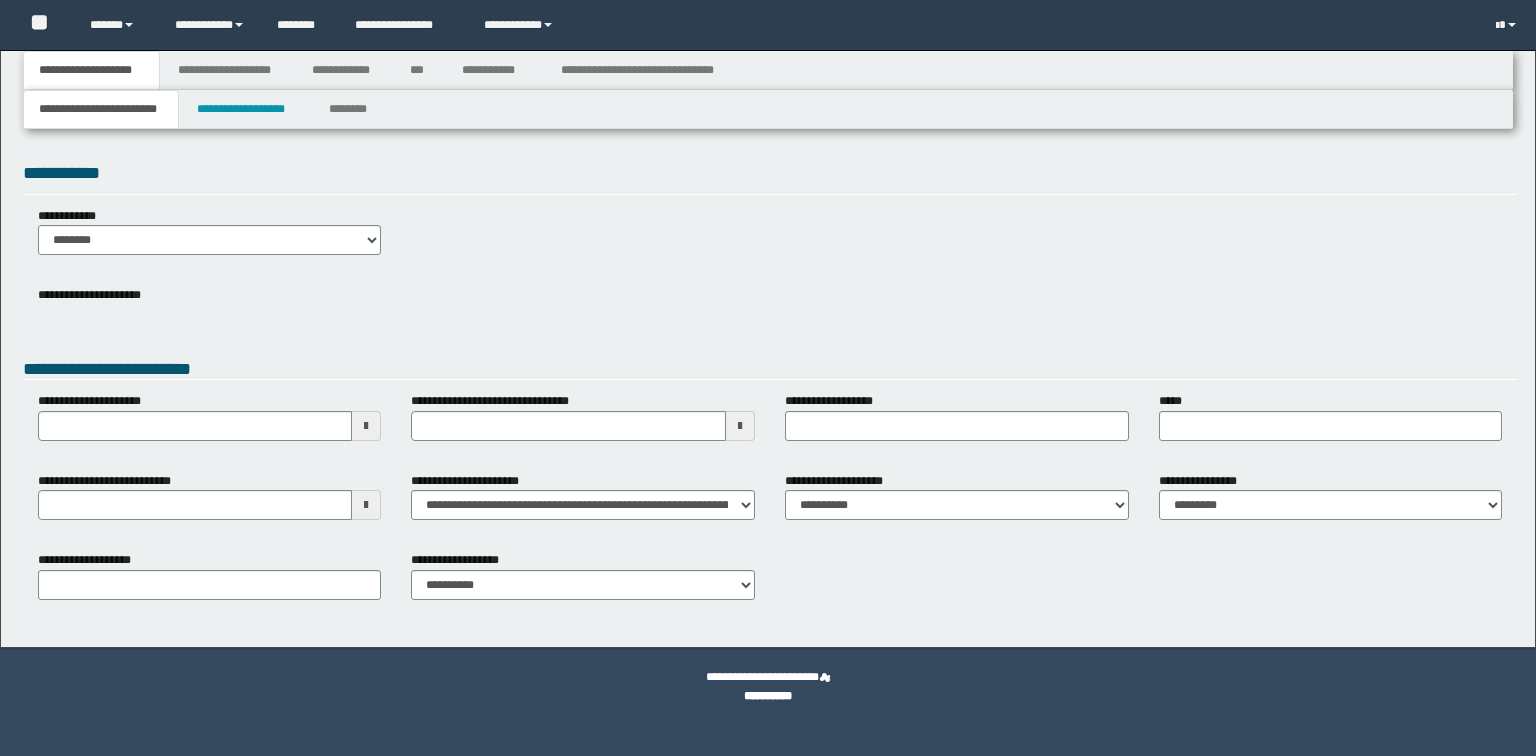 type 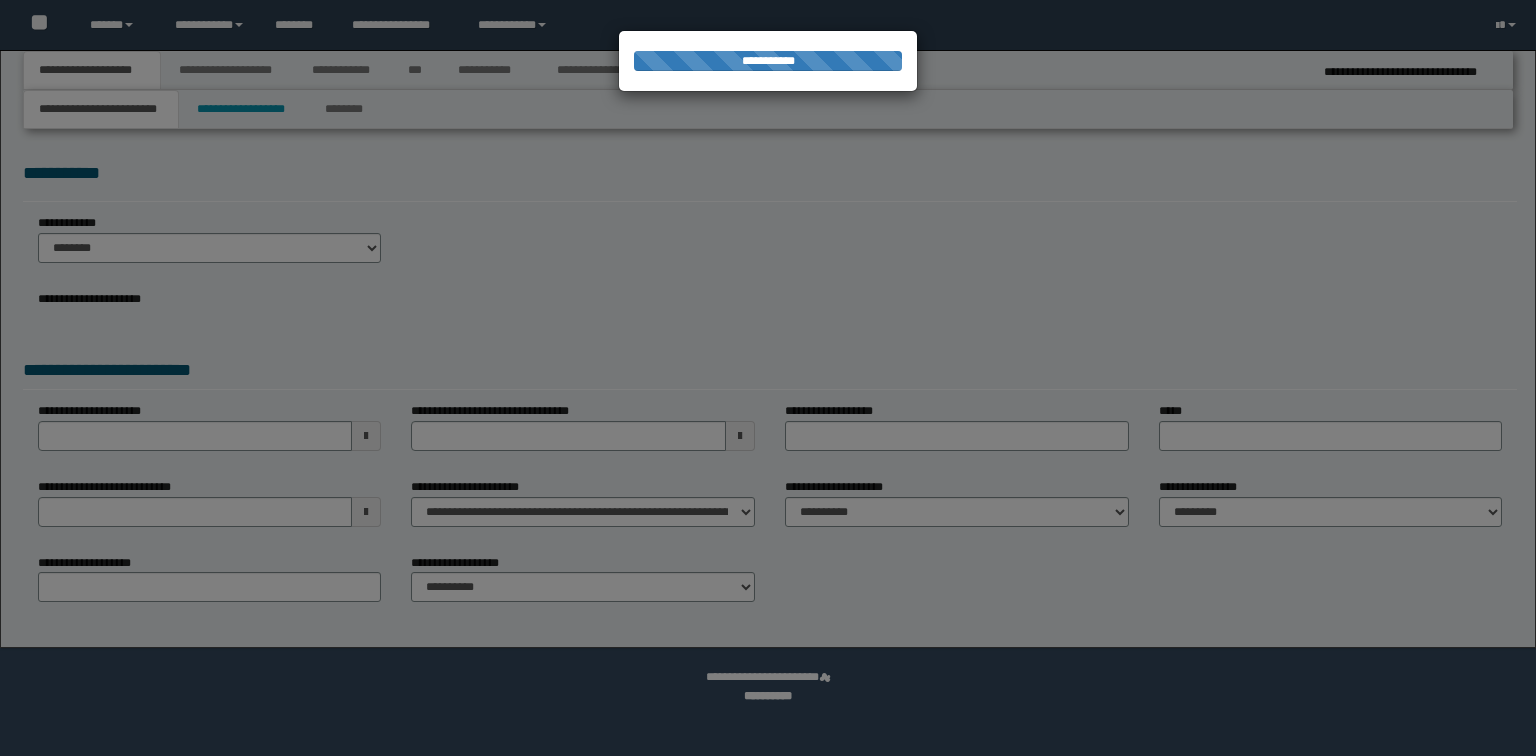 type on "**********" 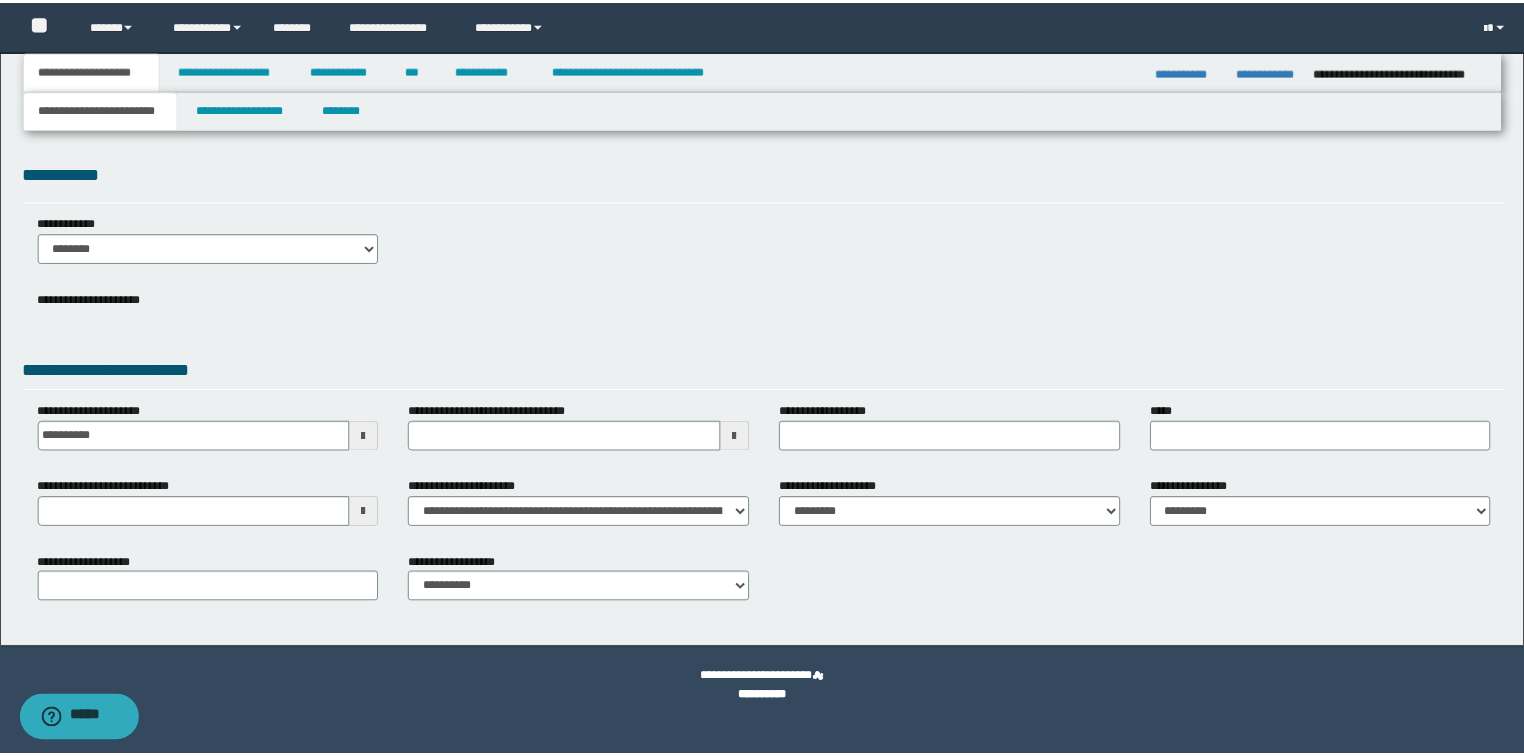 scroll, scrollTop: 0, scrollLeft: 0, axis: both 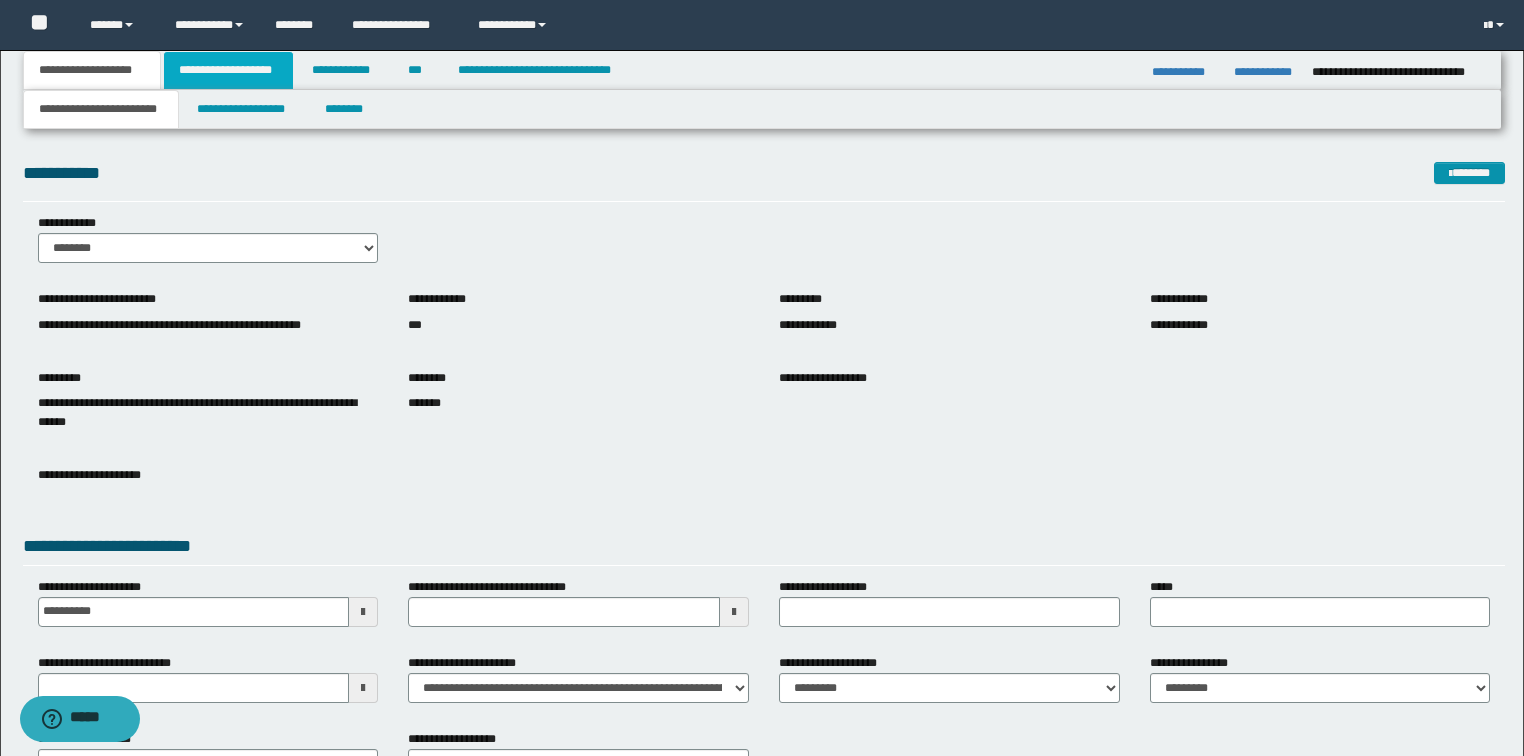 click on "**********" at bounding box center [228, 70] 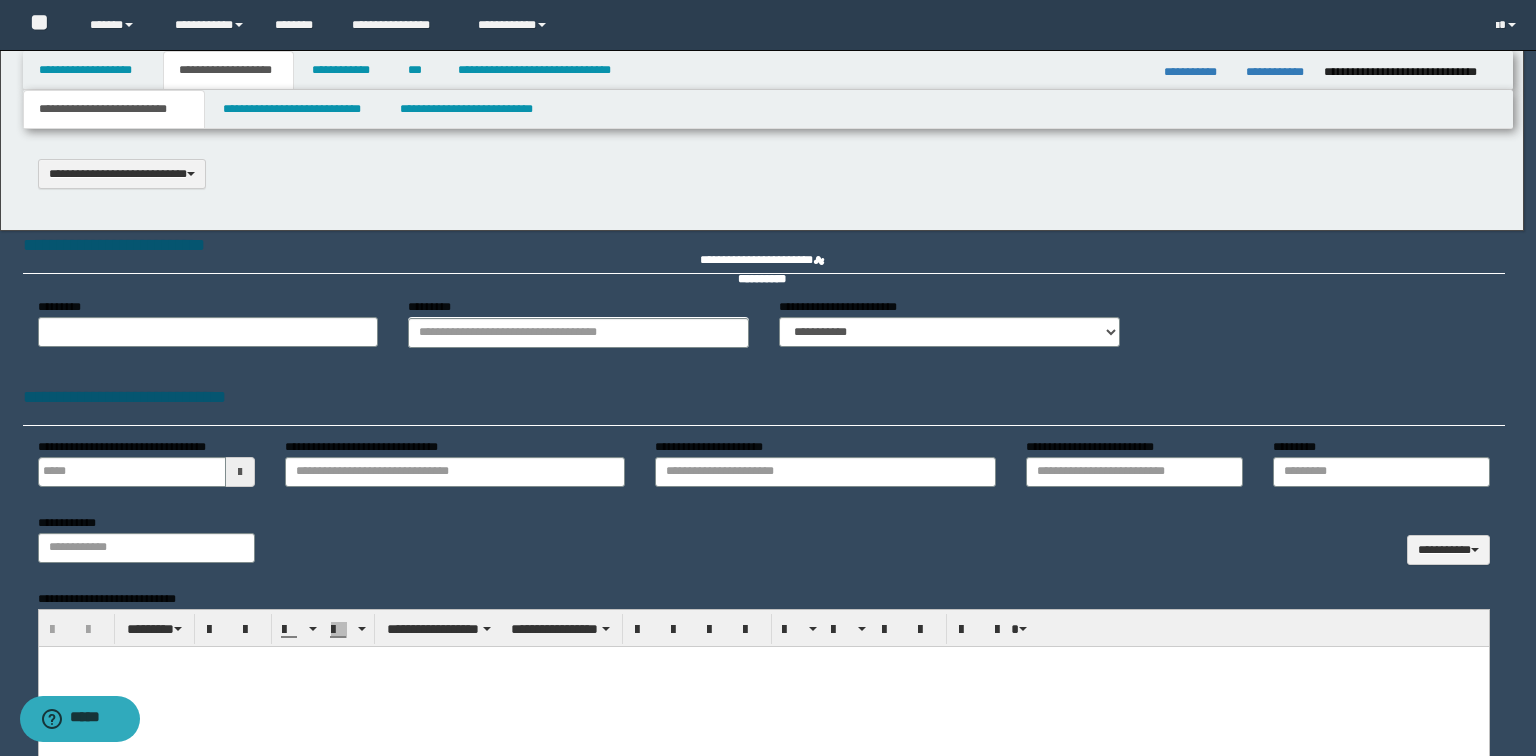 type 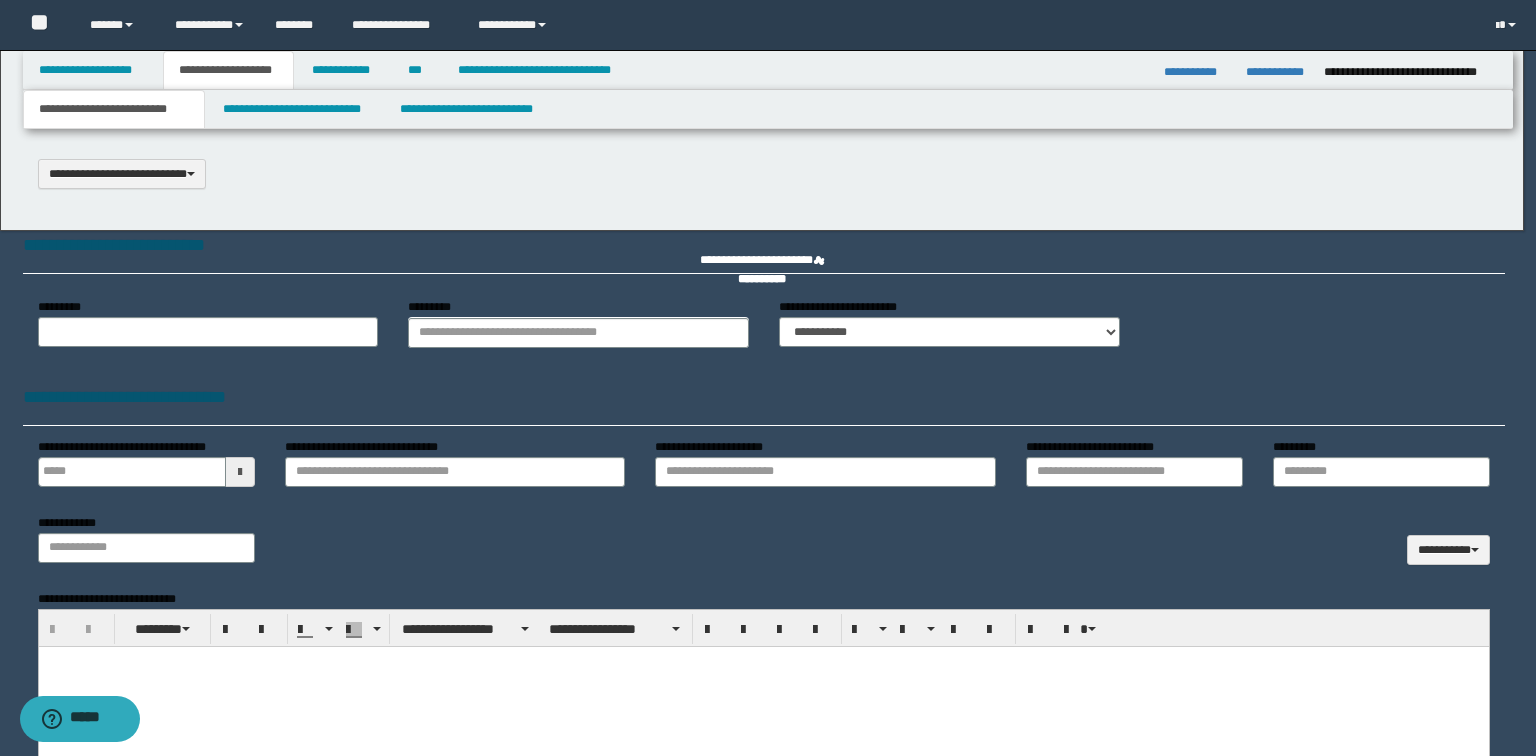 select on "*" 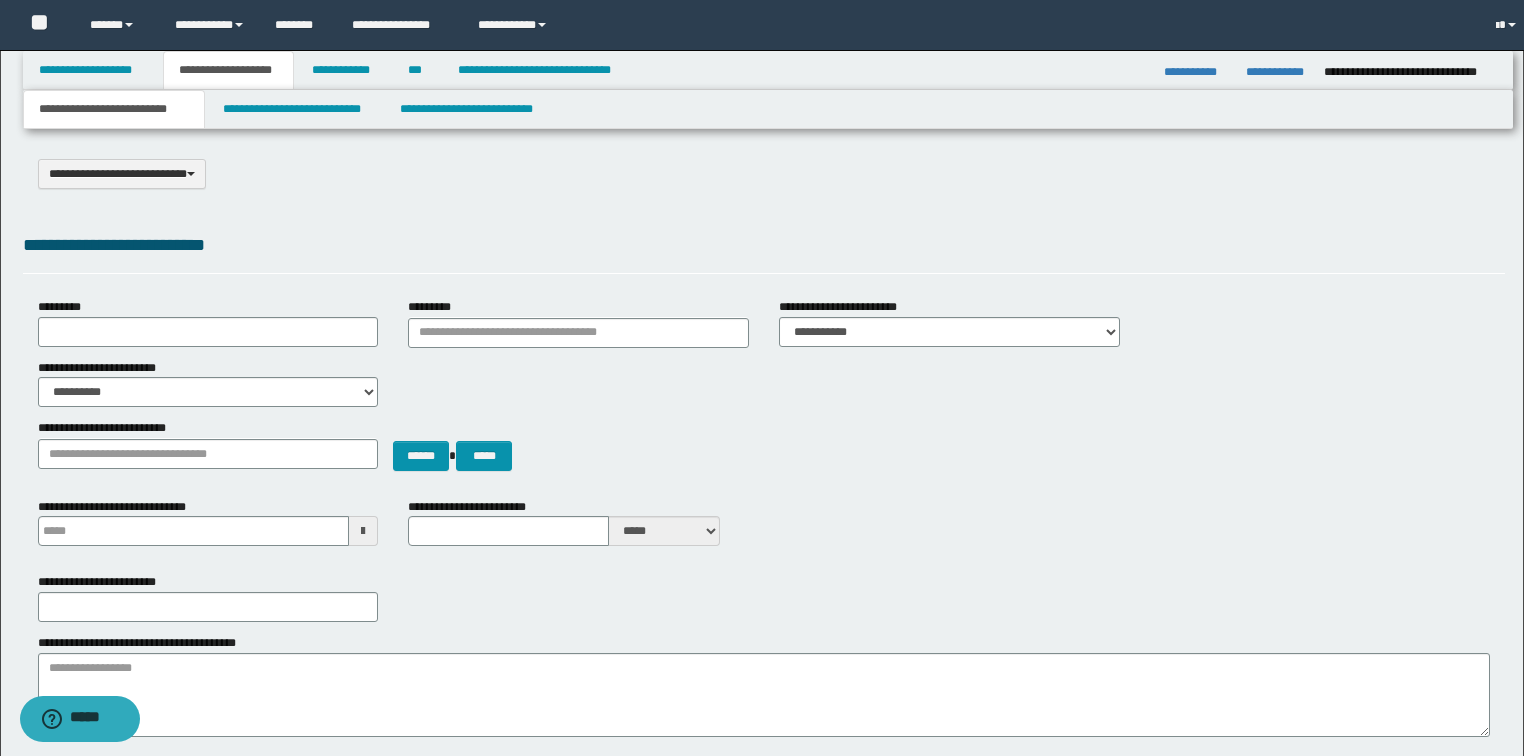 scroll, scrollTop: 0, scrollLeft: 0, axis: both 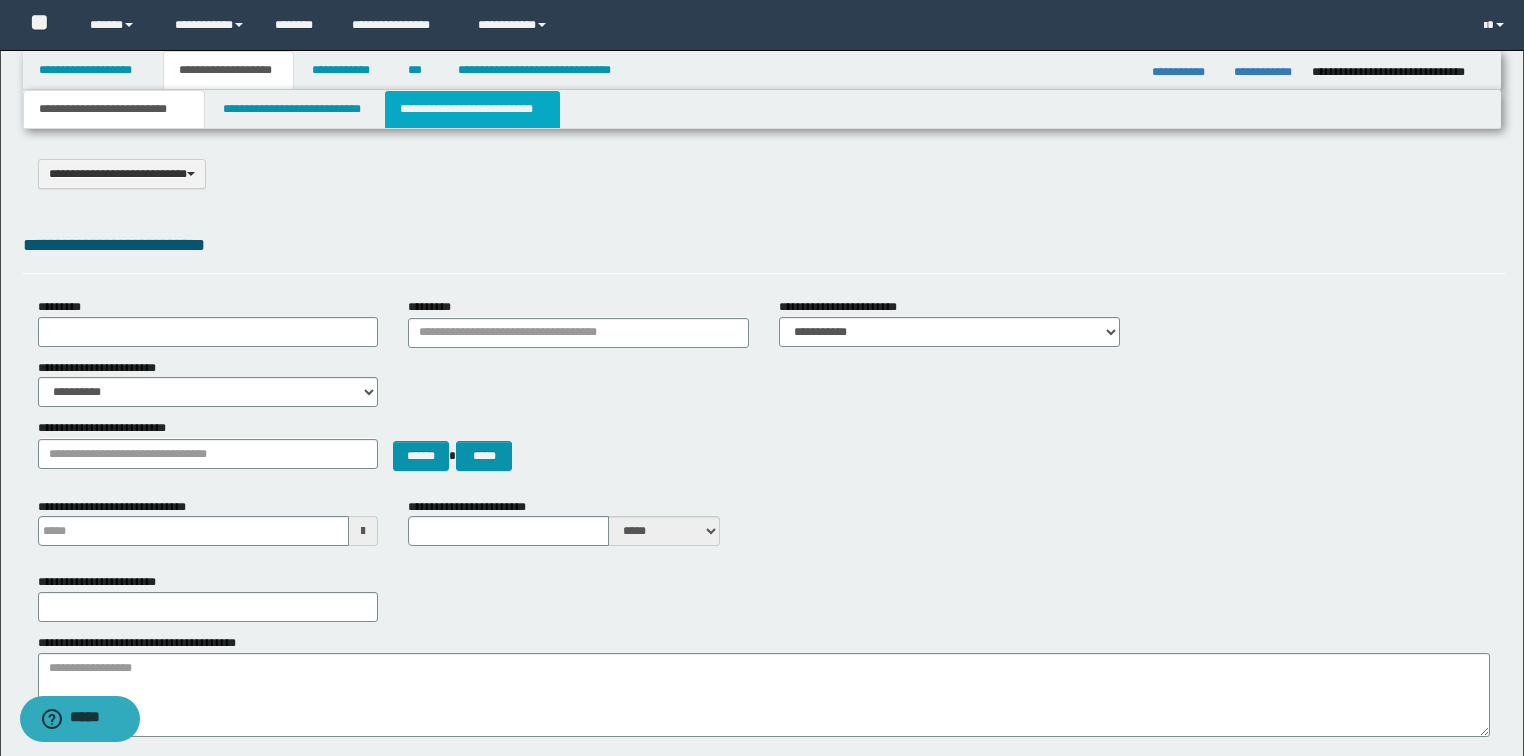 click on "**********" at bounding box center (472, 109) 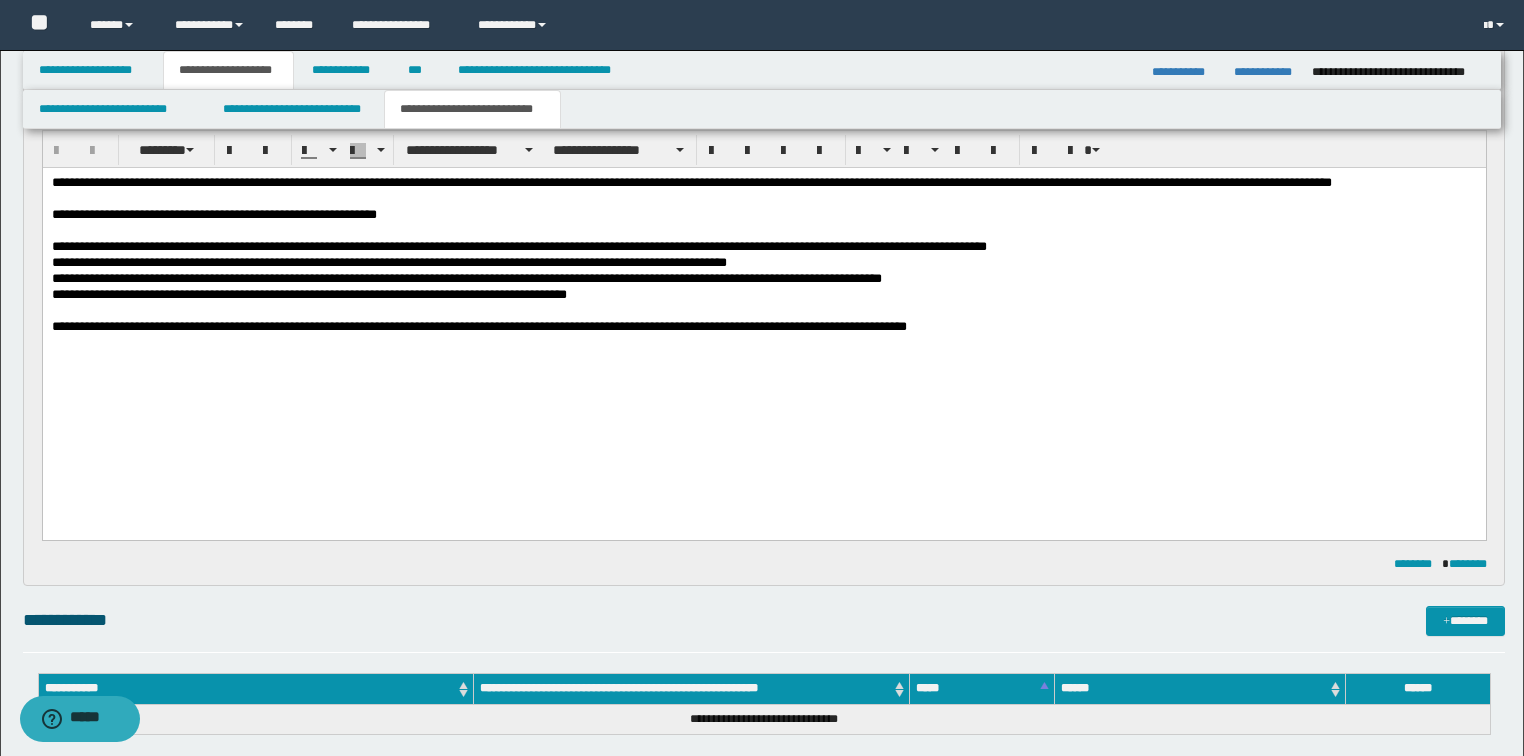scroll, scrollTop: 320, scrollLeft: 0, axis: vertical 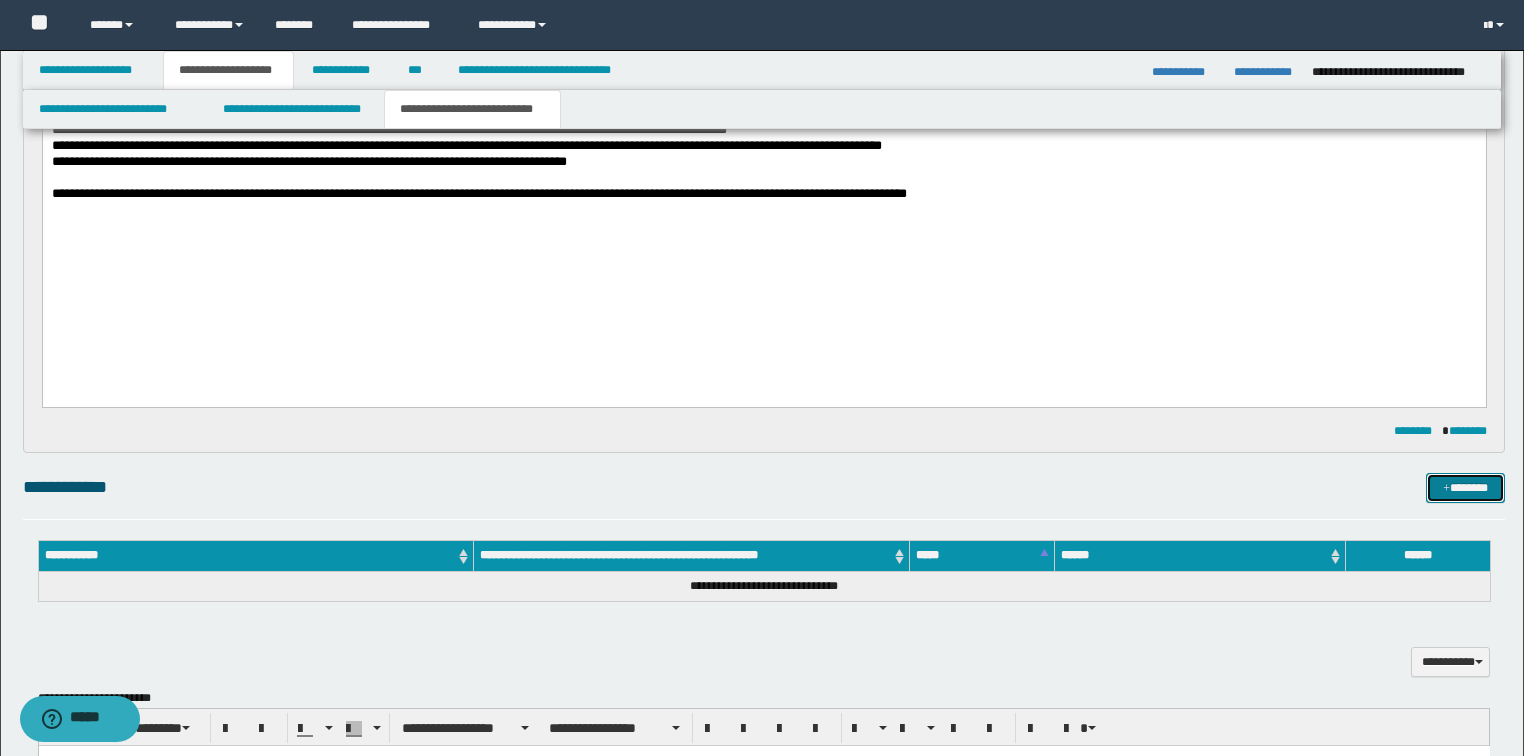 click on "*******" at bounding box center [1465, 488] 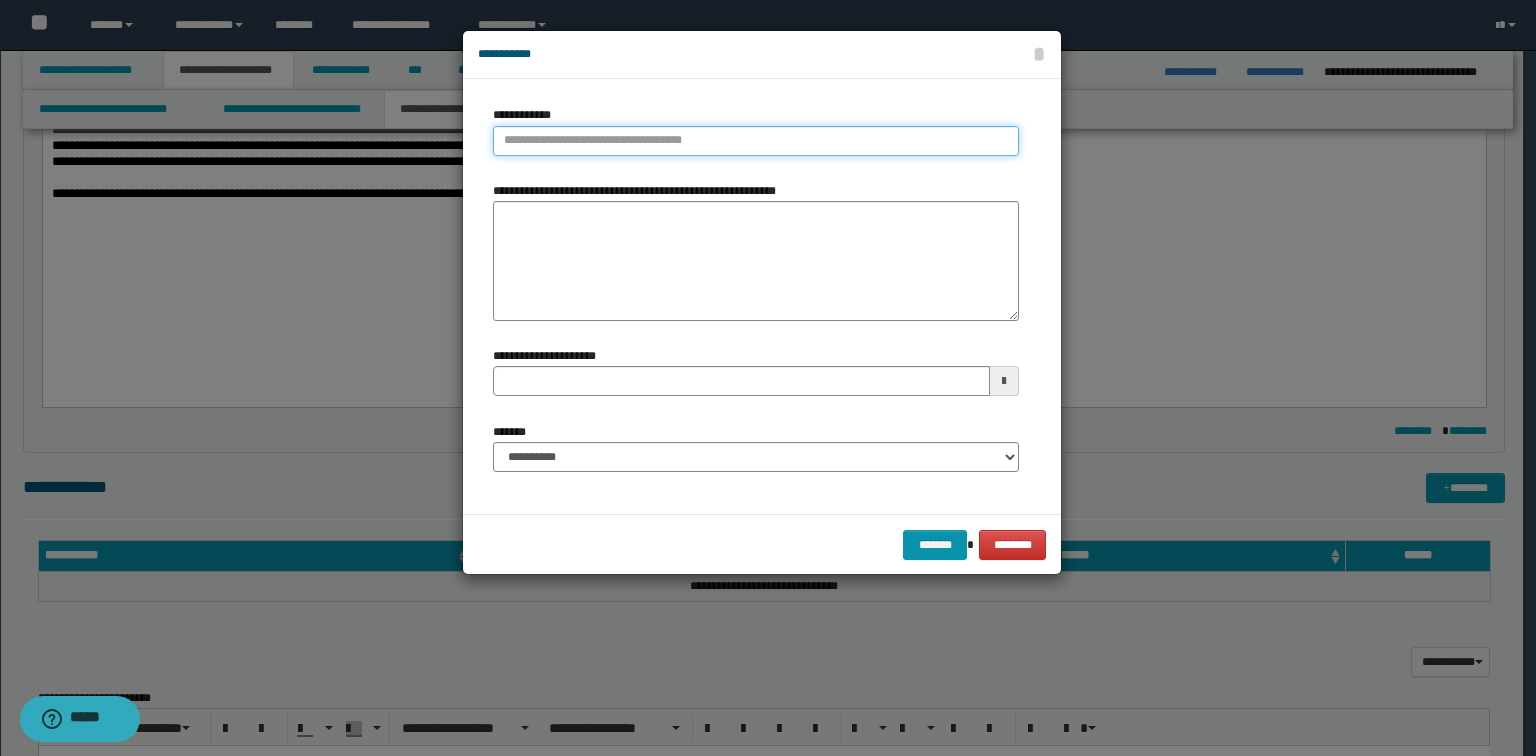 click on "**********" at bounding box center (756, 141) 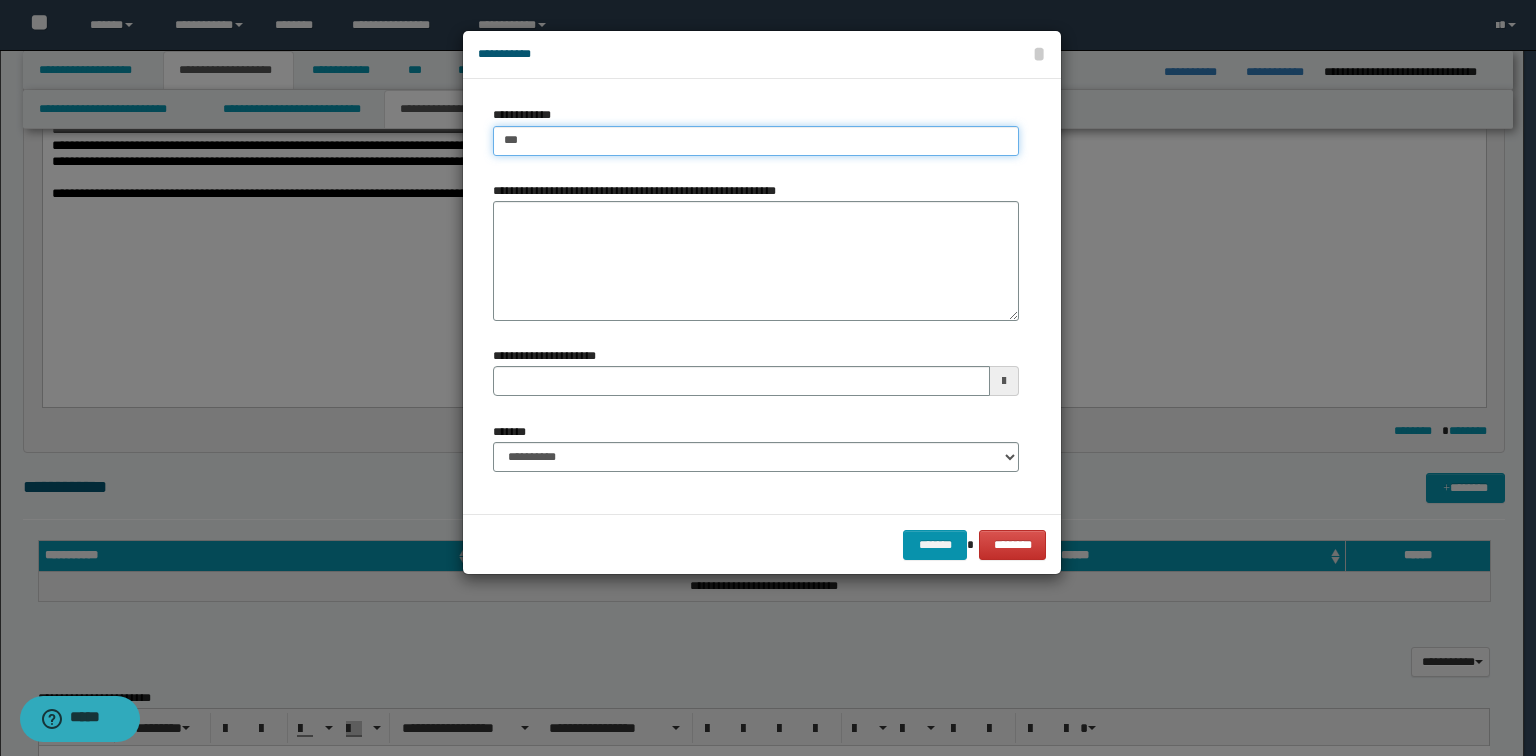 type on "****" 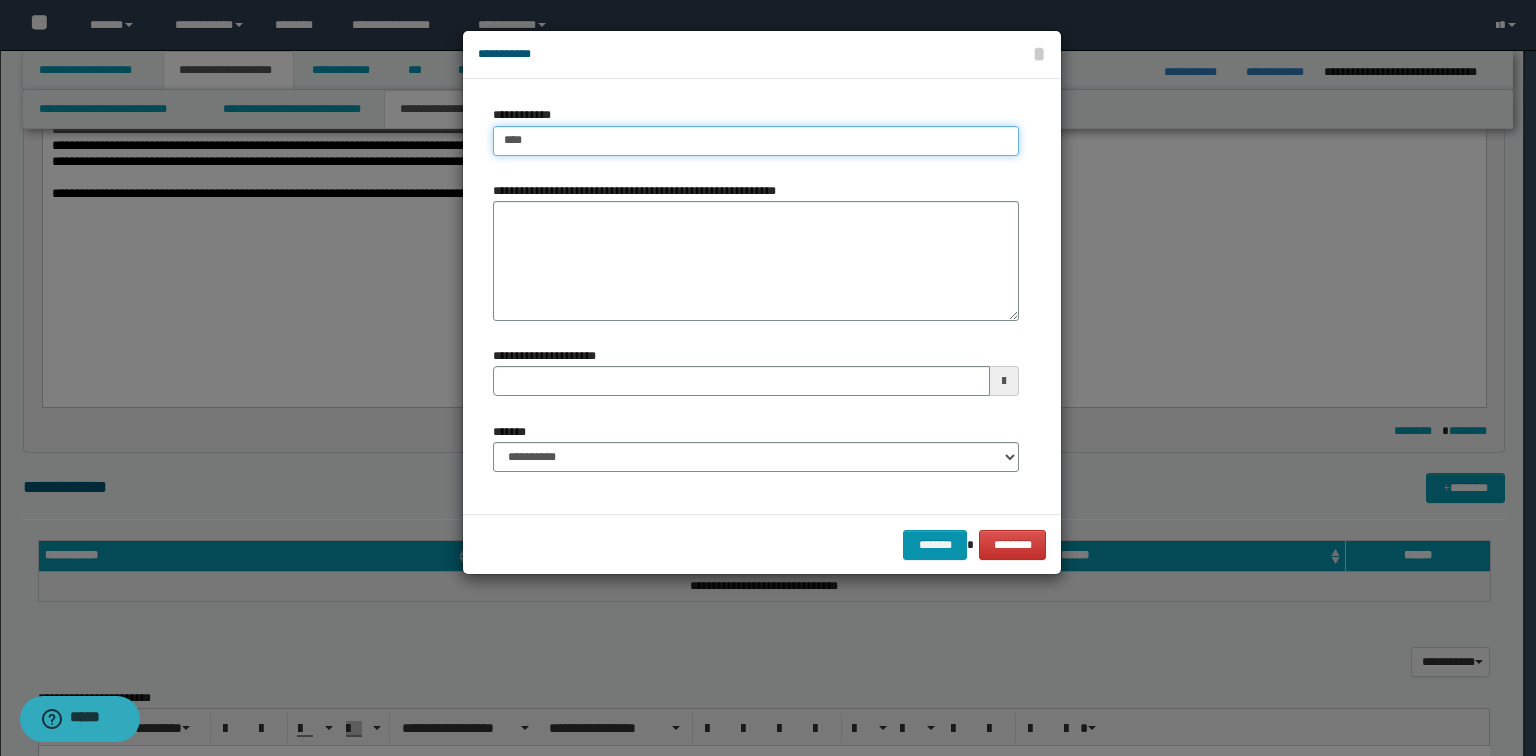 type on "****" 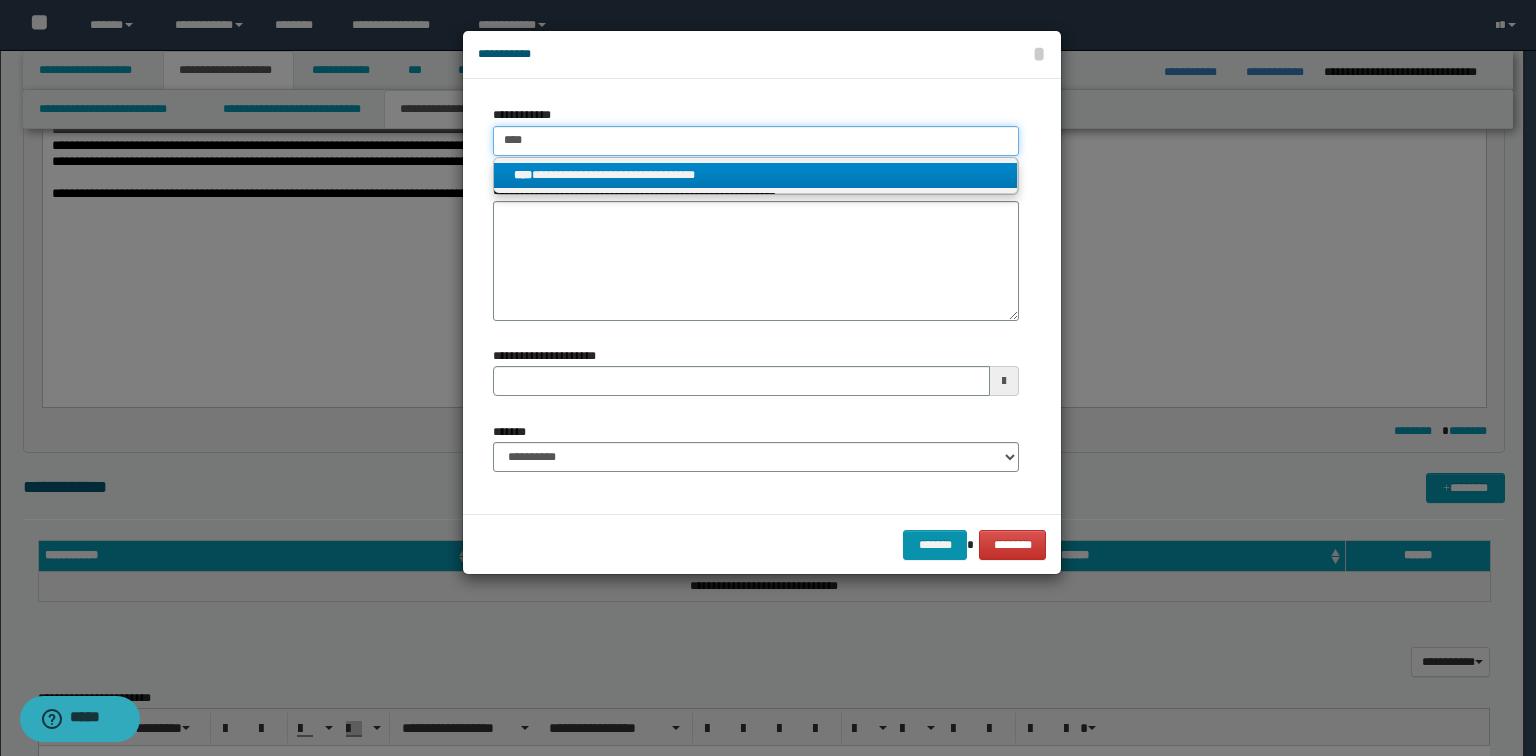 type on "****" 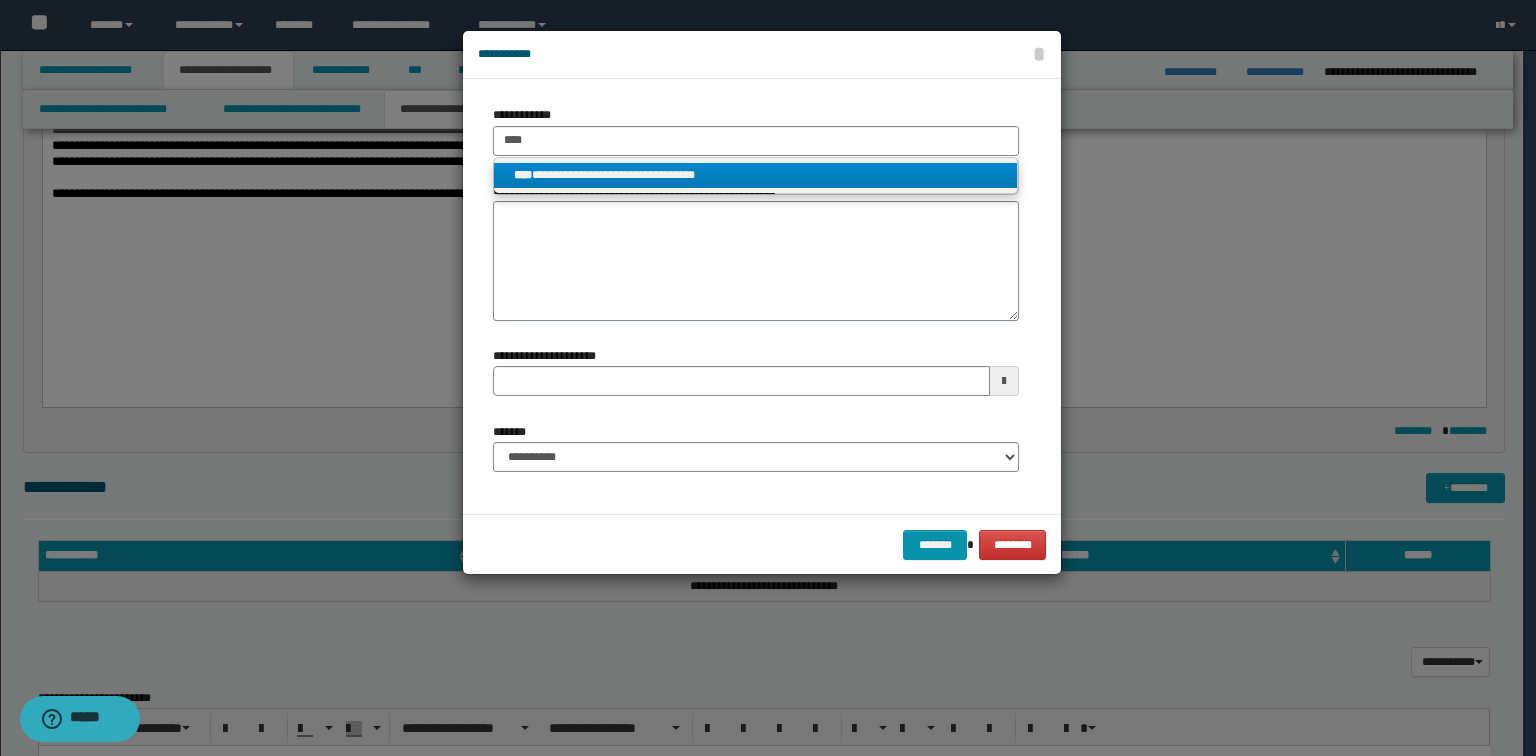click on "**********" at bounding box center (756, 175) 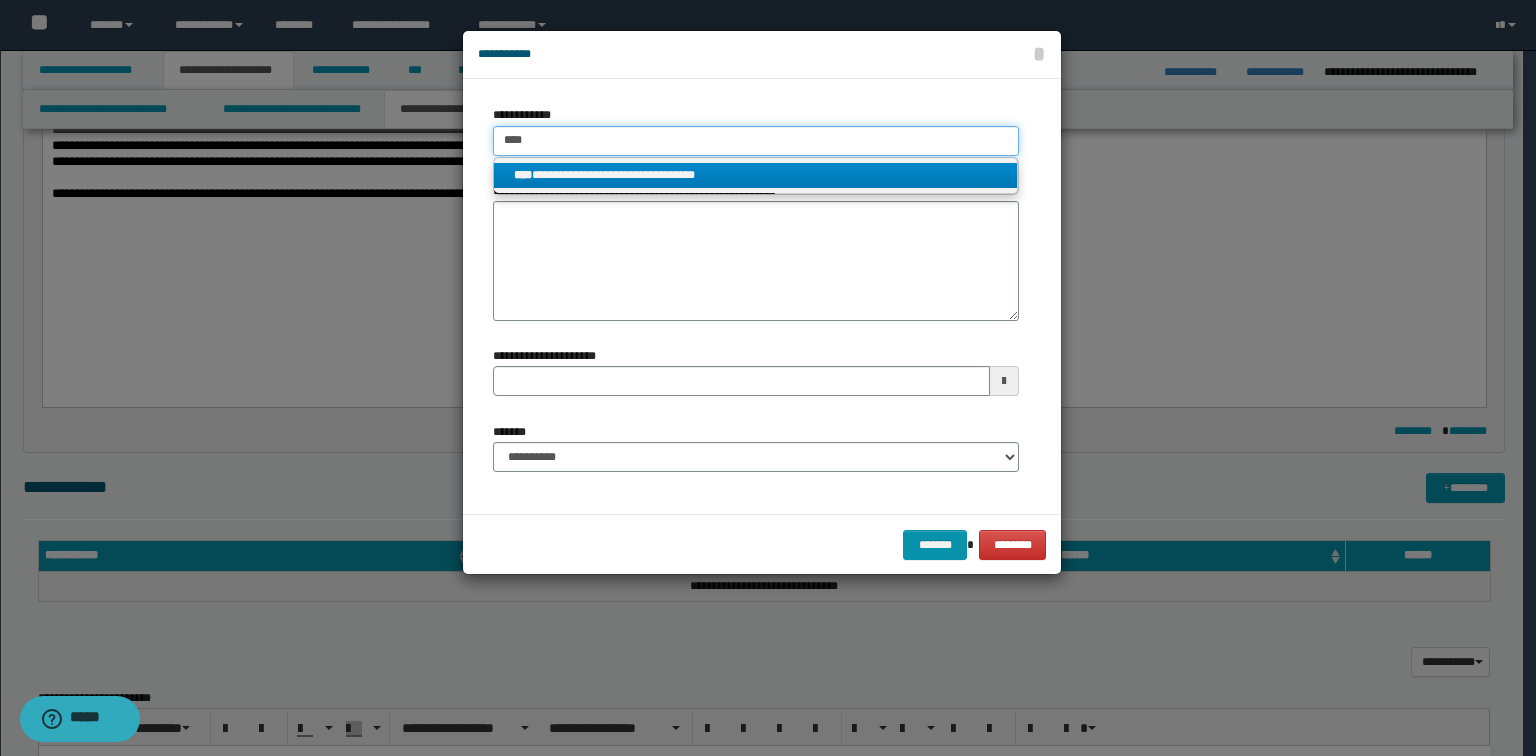 type 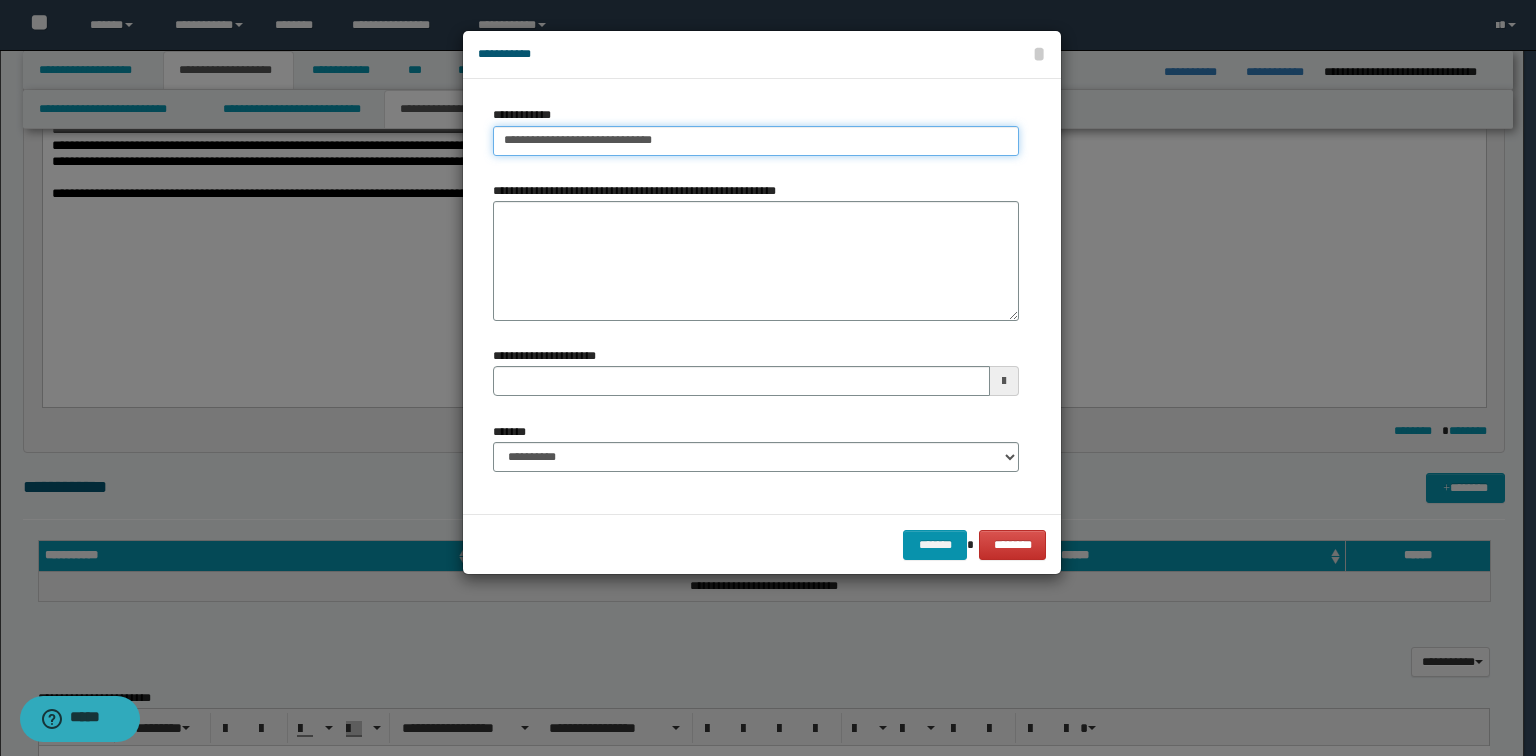 type 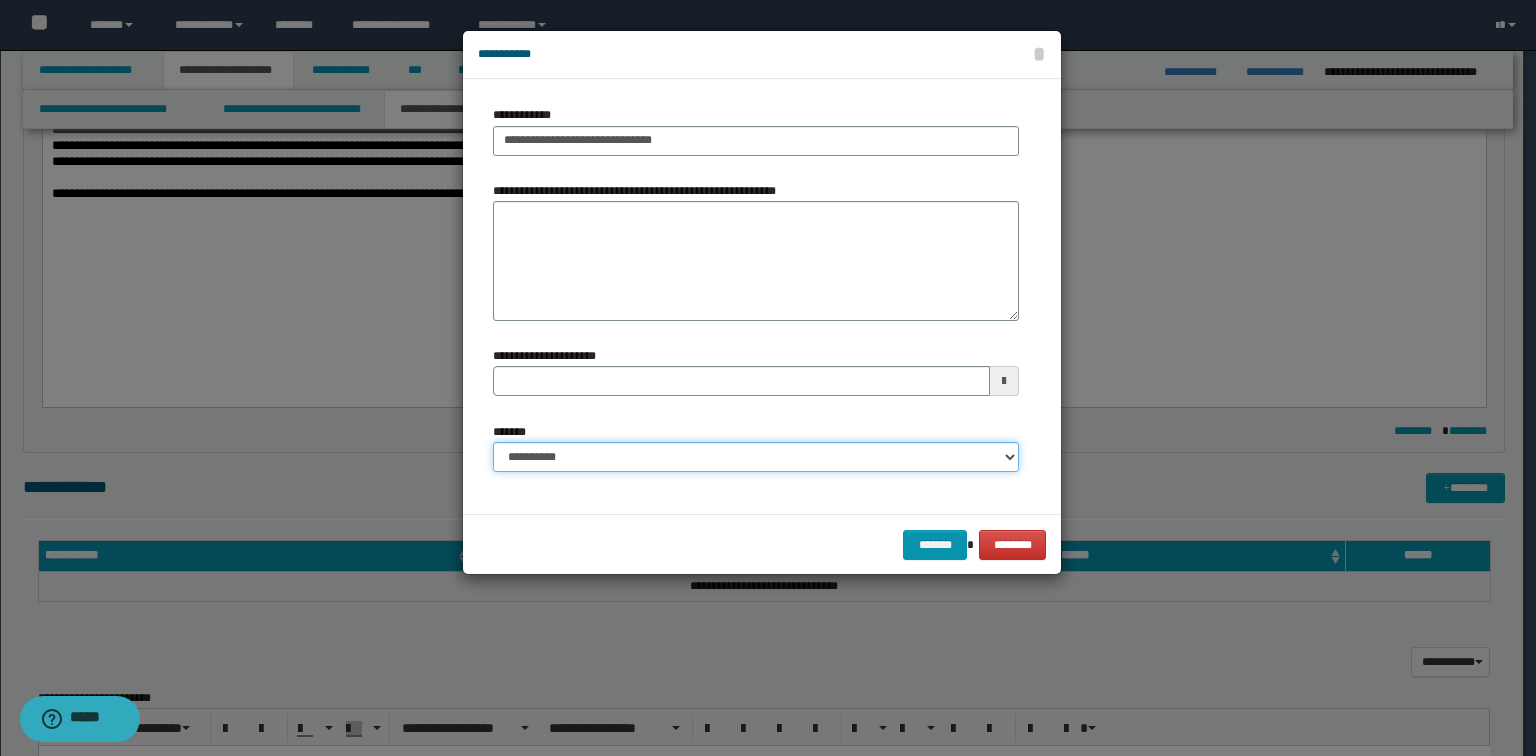 click on "**********" at bounding box center [756, 457] 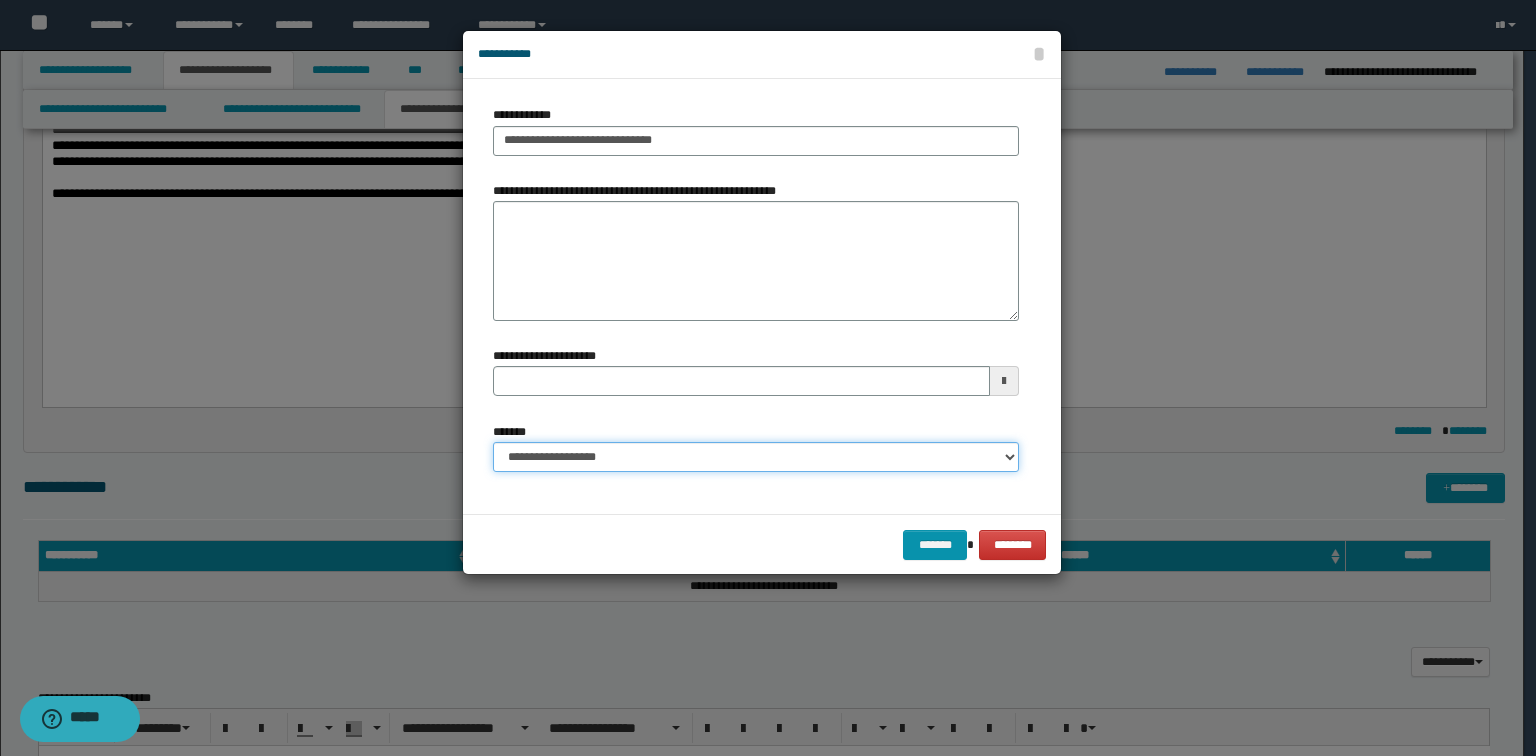click on "**********" at bounding box center [756, 457] 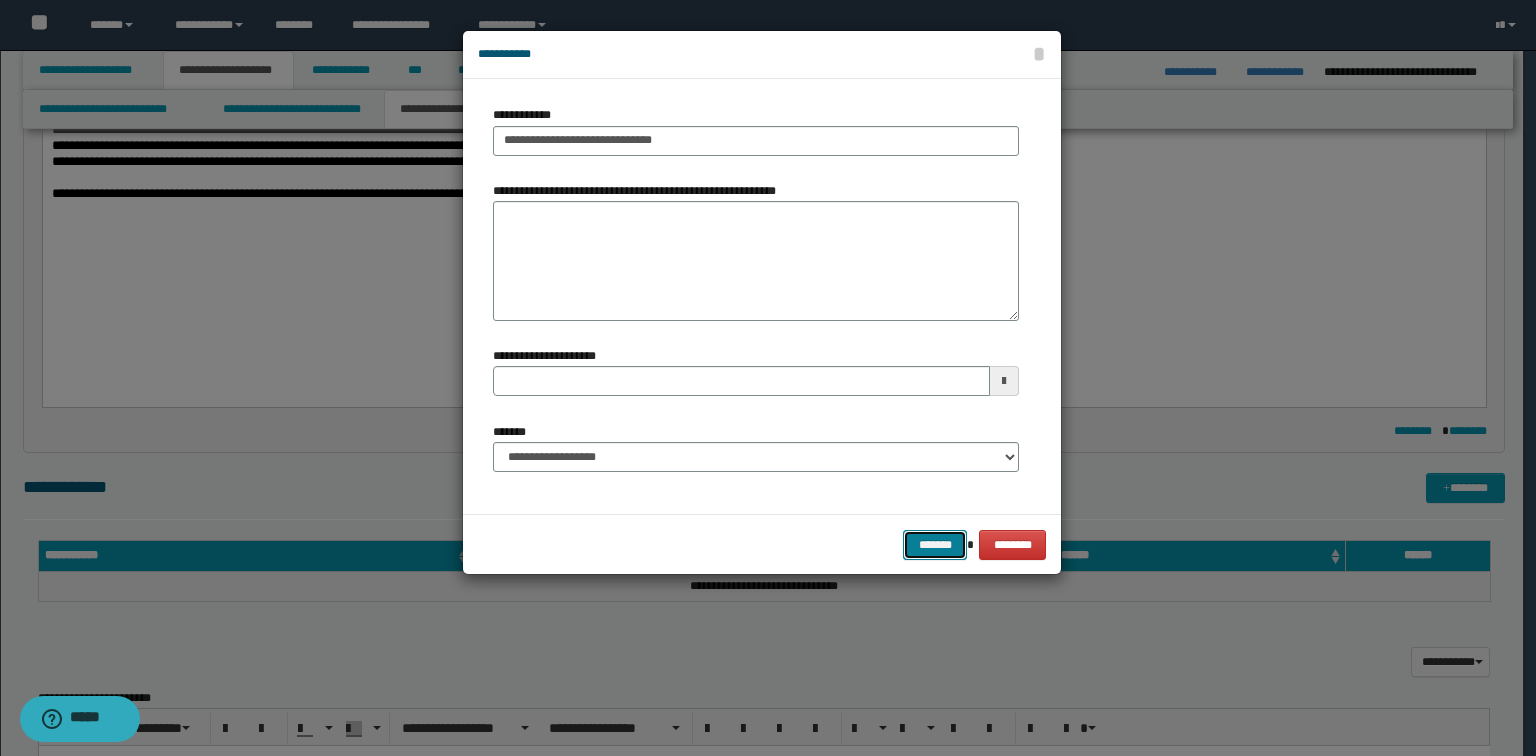 click on "*******" at bounding box center [935, 545] 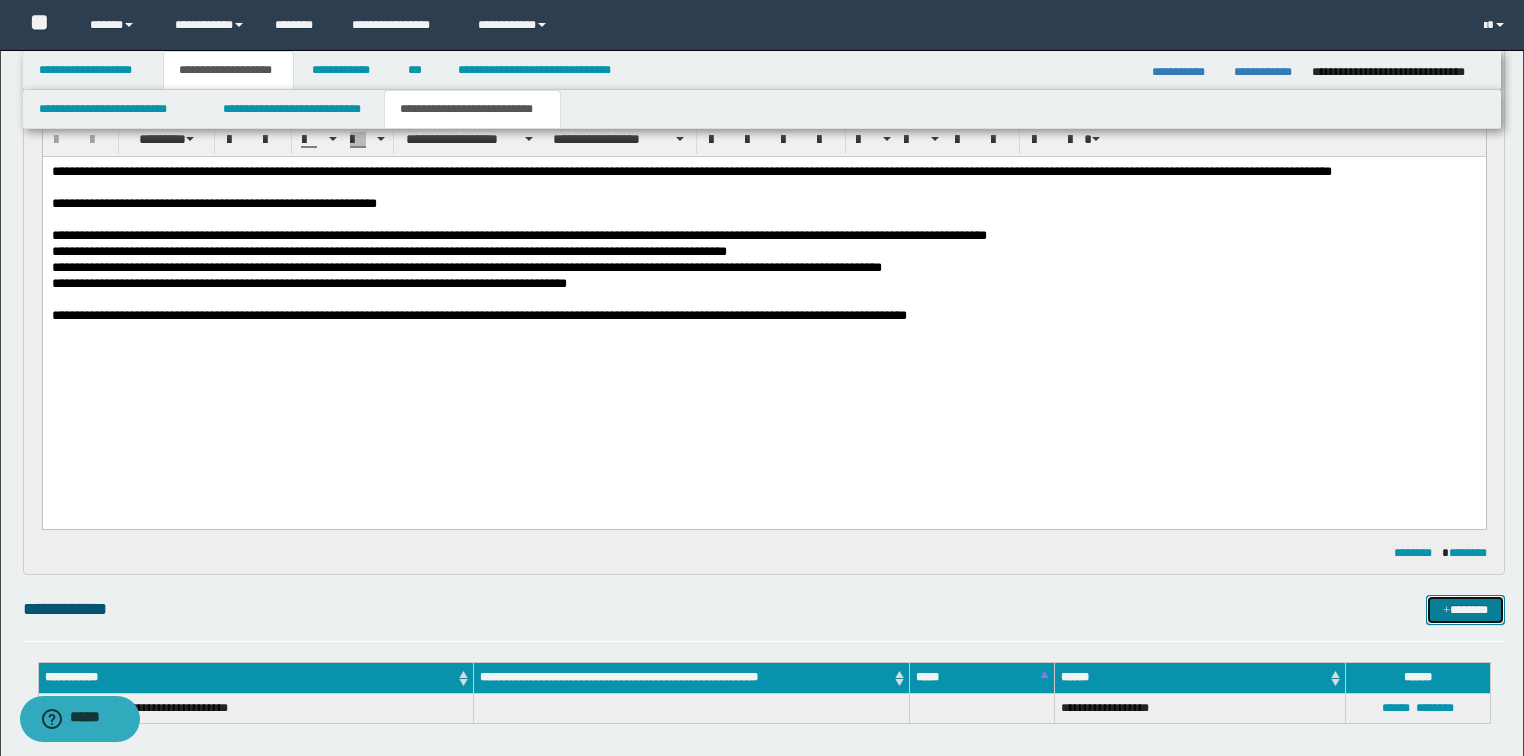 scroll, scrollTop: 400, scrollLeft: 0, axis: vertical 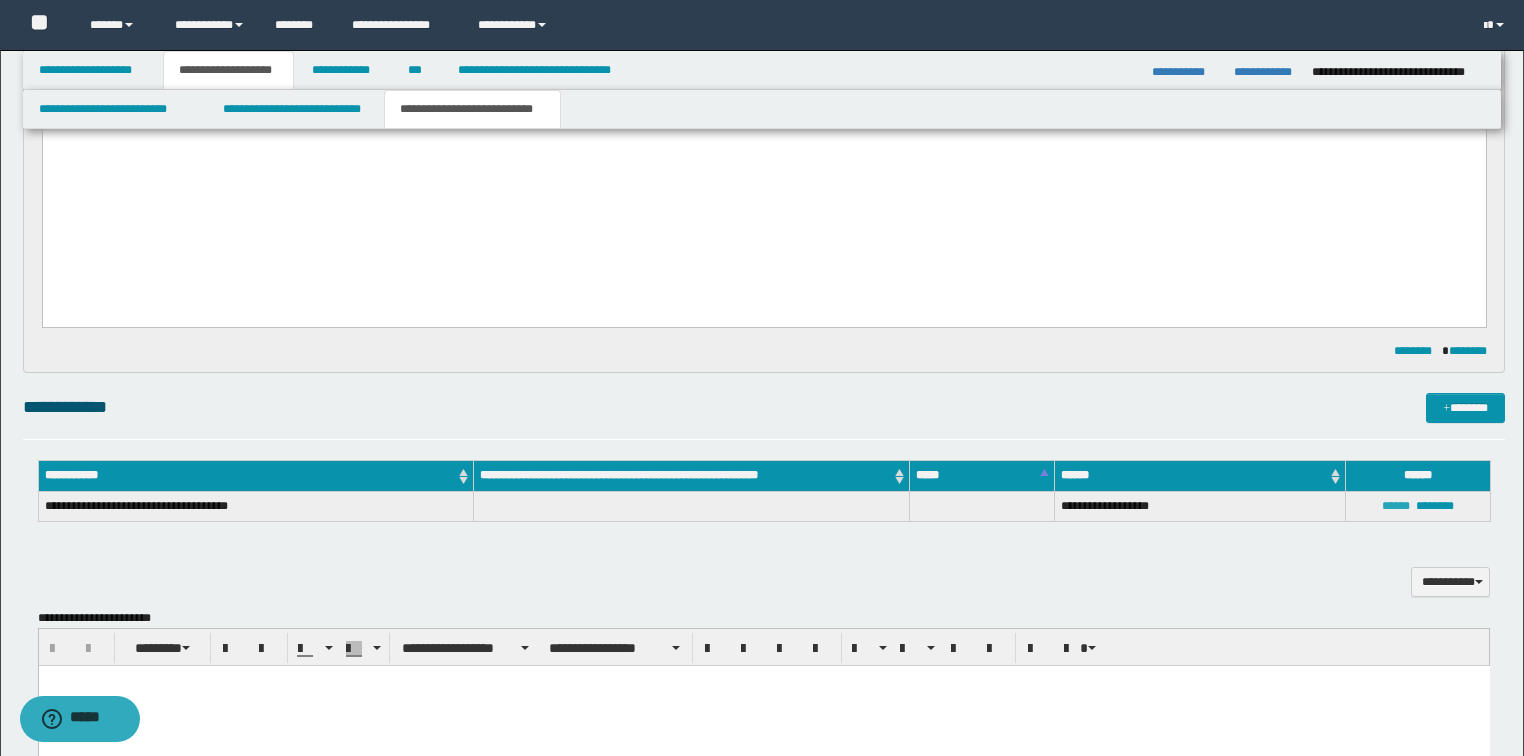 click on "******" at bounding box center [1396, 506] 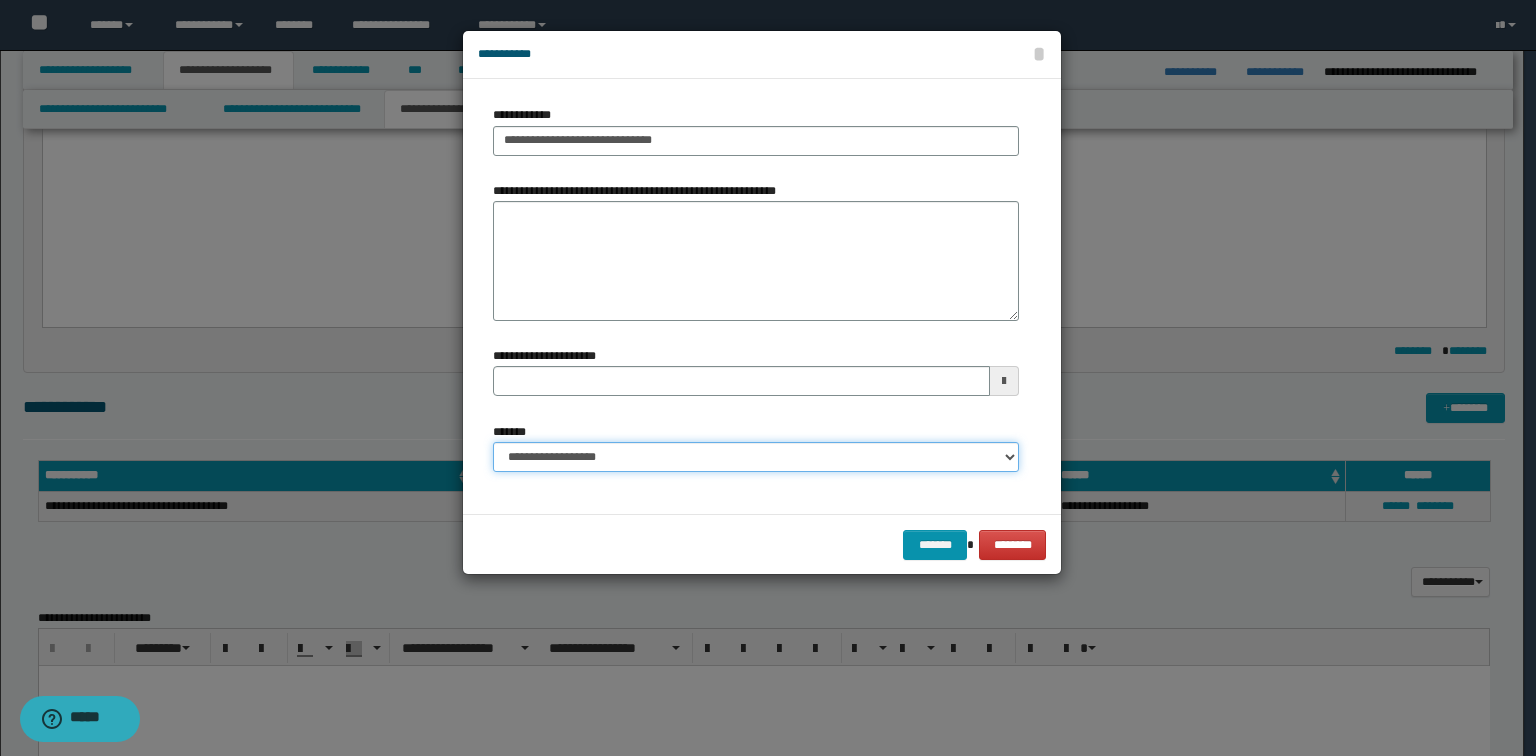 click on "**********" at bounding box center (756, 457) 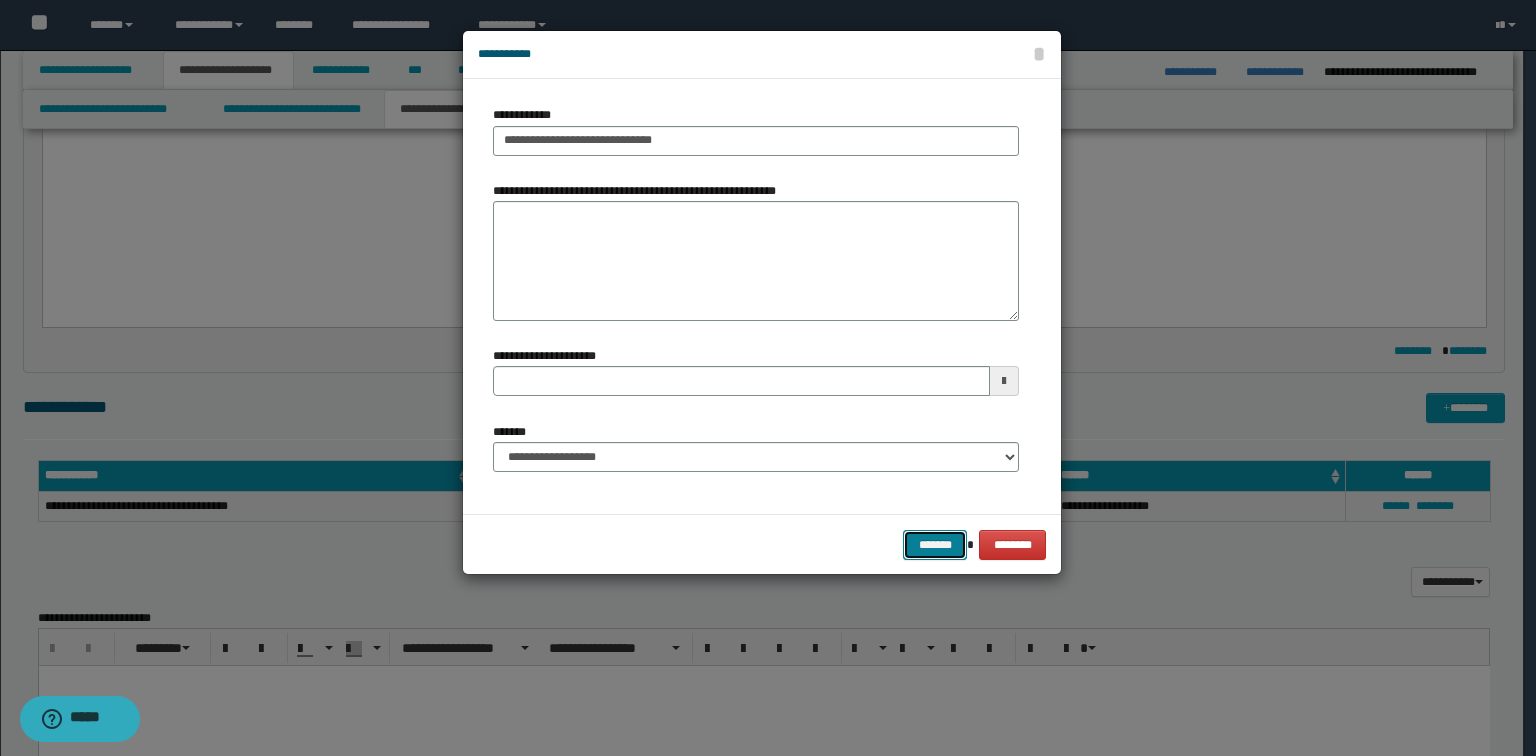 click on "*******" at bounding box center (935, 545) 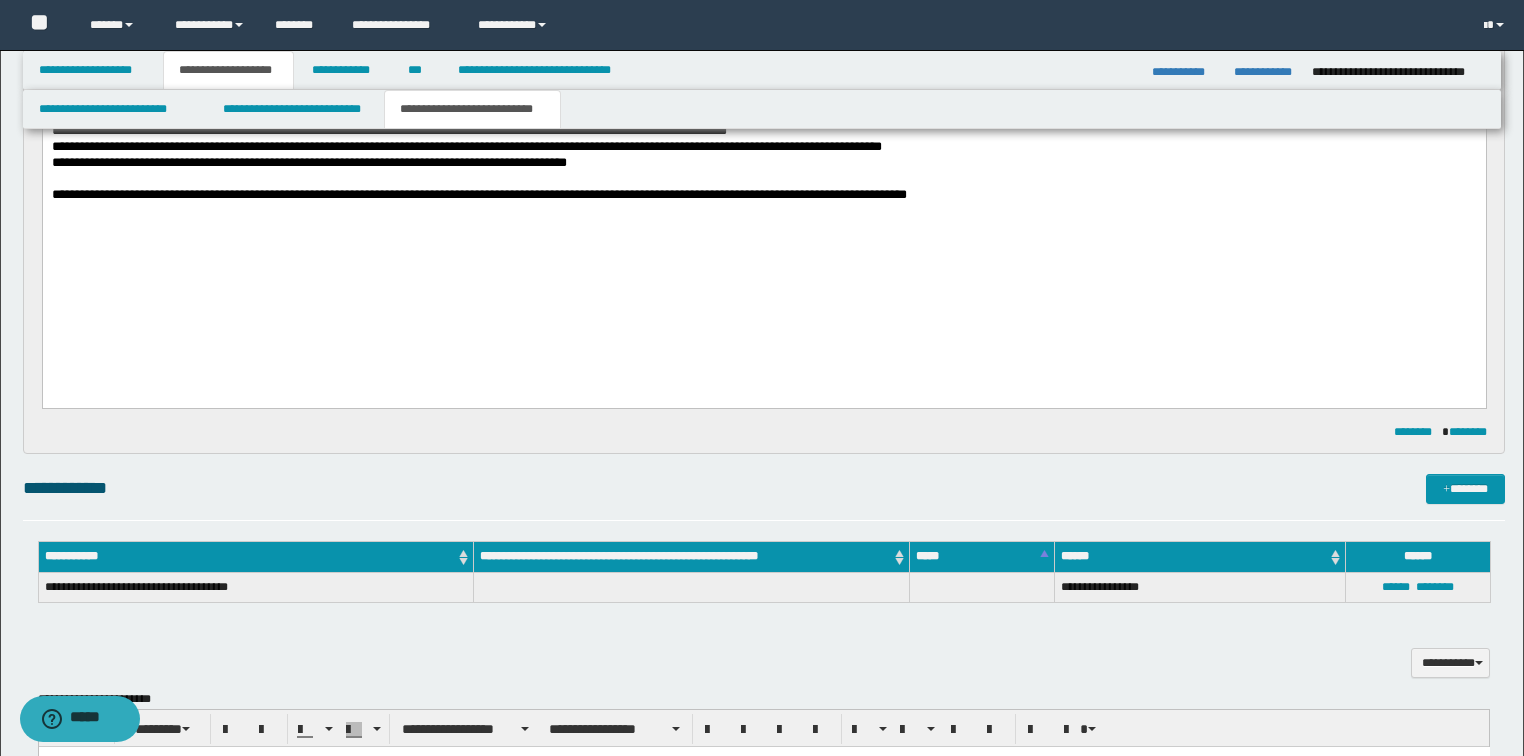scroll, scrollTop: 320, scrollLeft: 0, axis: vertical 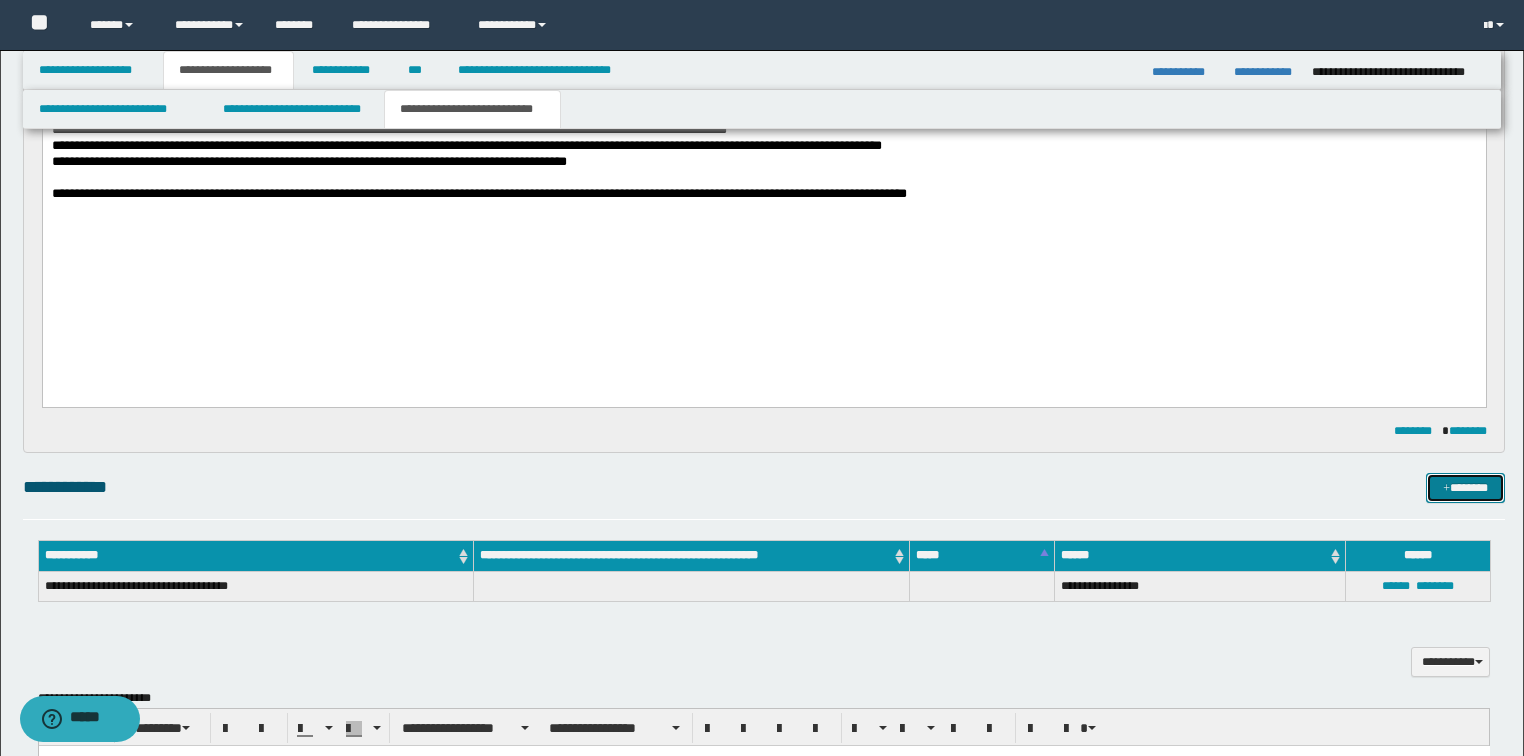 click on "*******" at bounding box center [1465, 488] 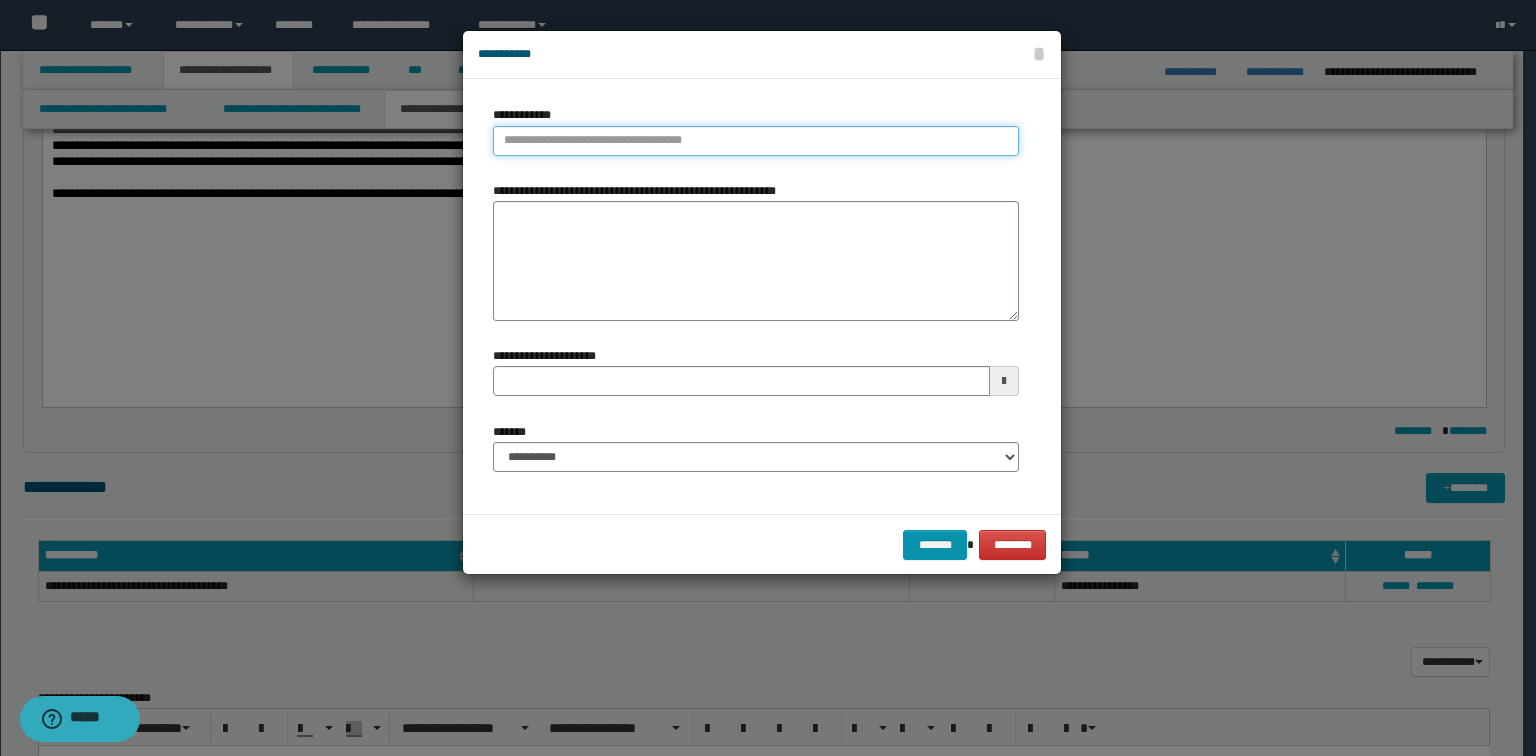 type on "**********" 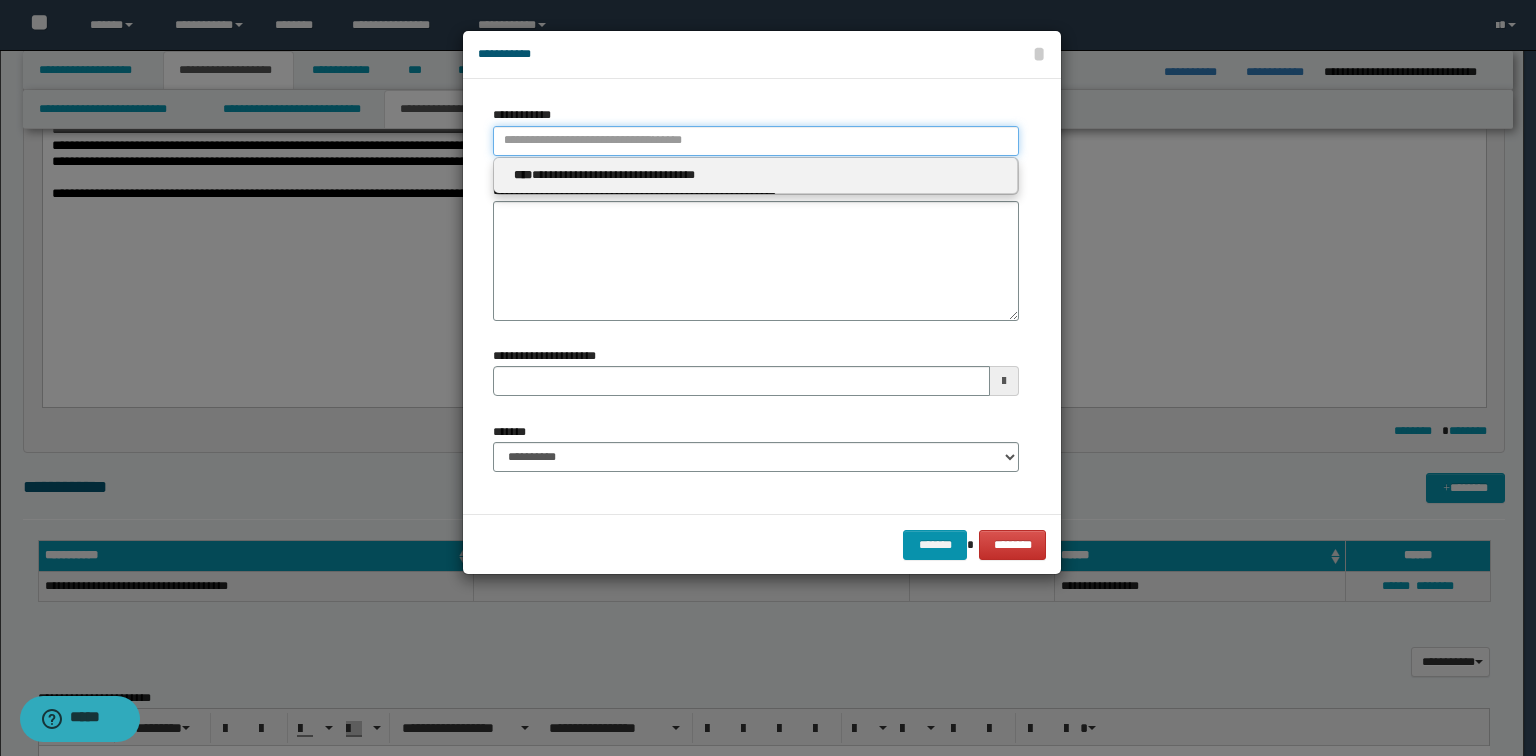 click on "**********" at bounding box center (756, 141) 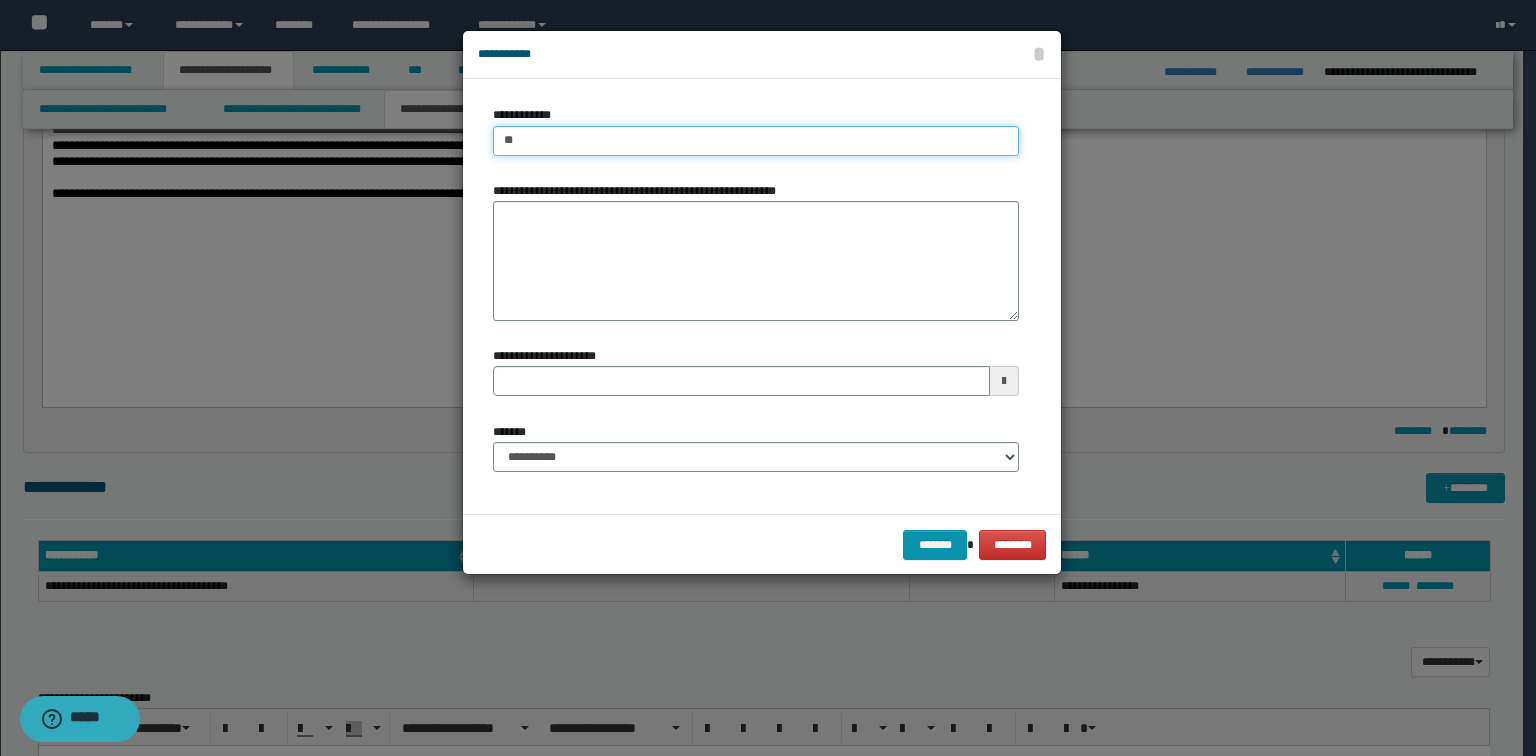 type on "***" 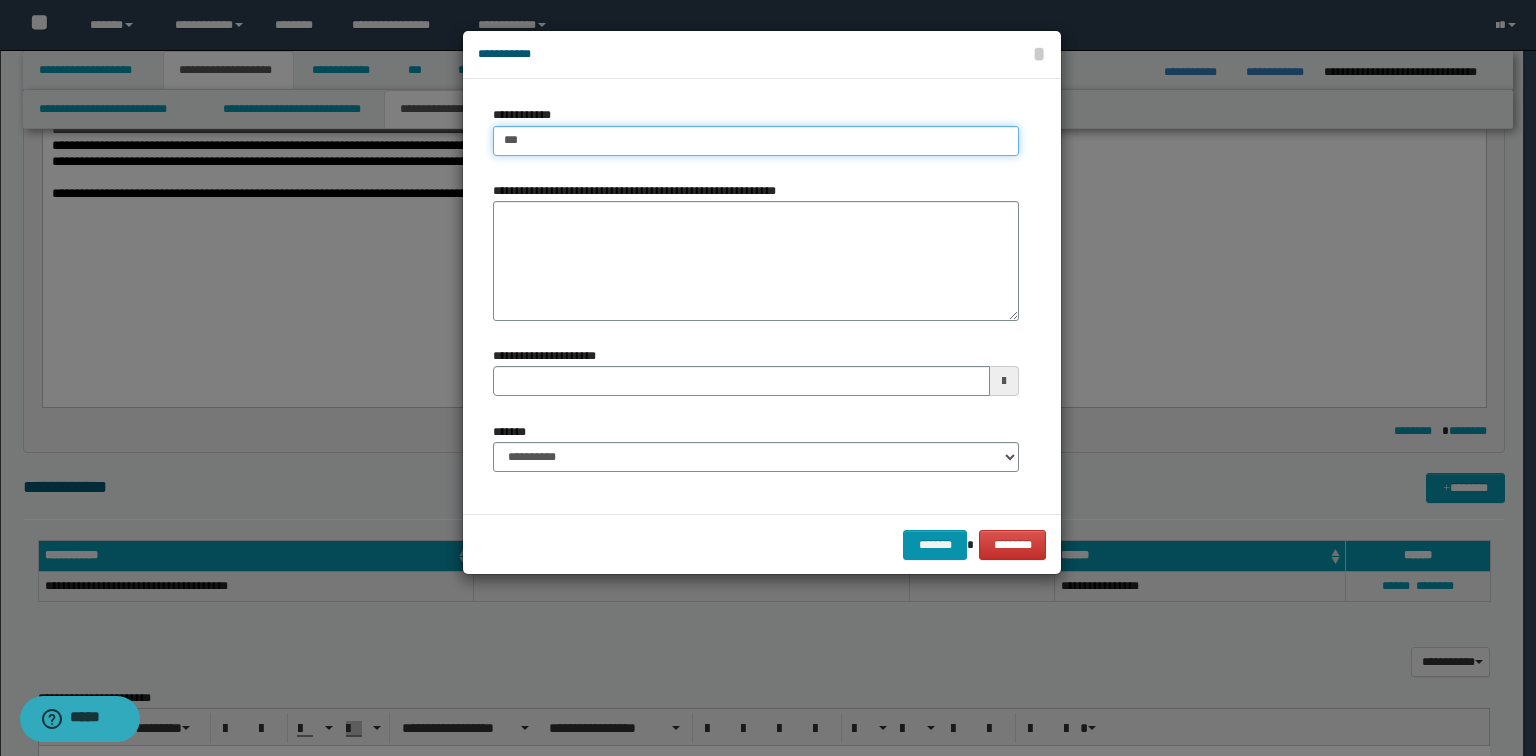 type on "***" 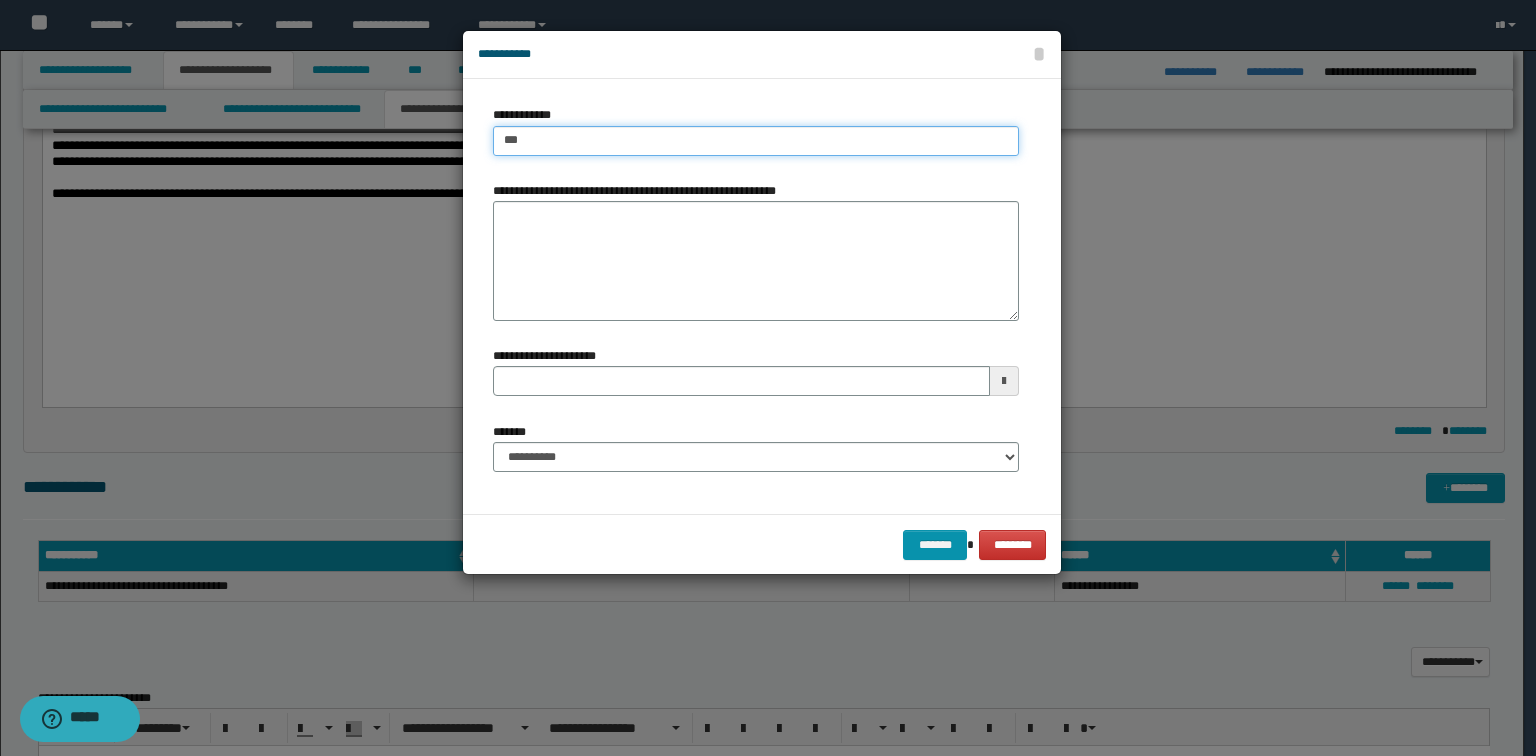 type 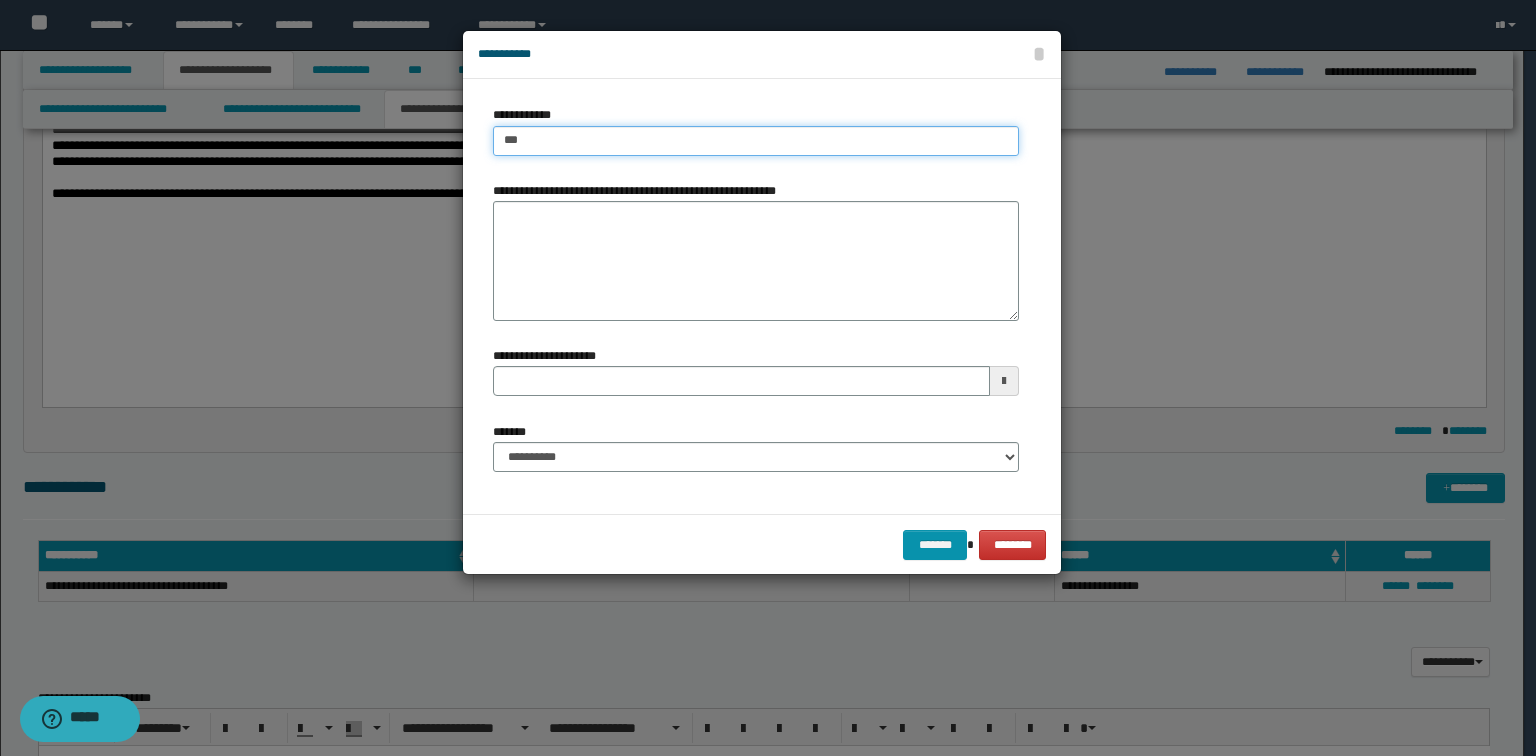 type on "****" 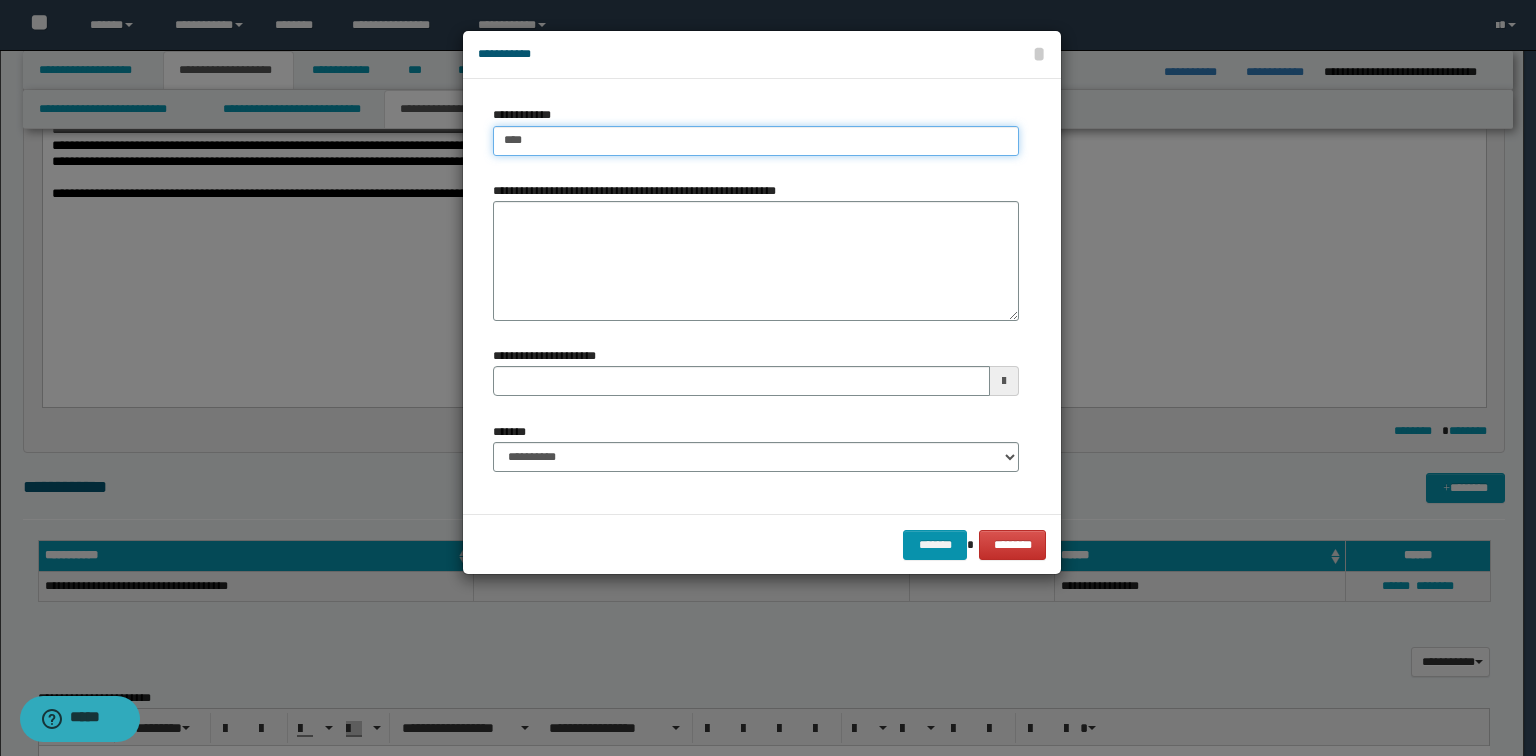 type on "****" 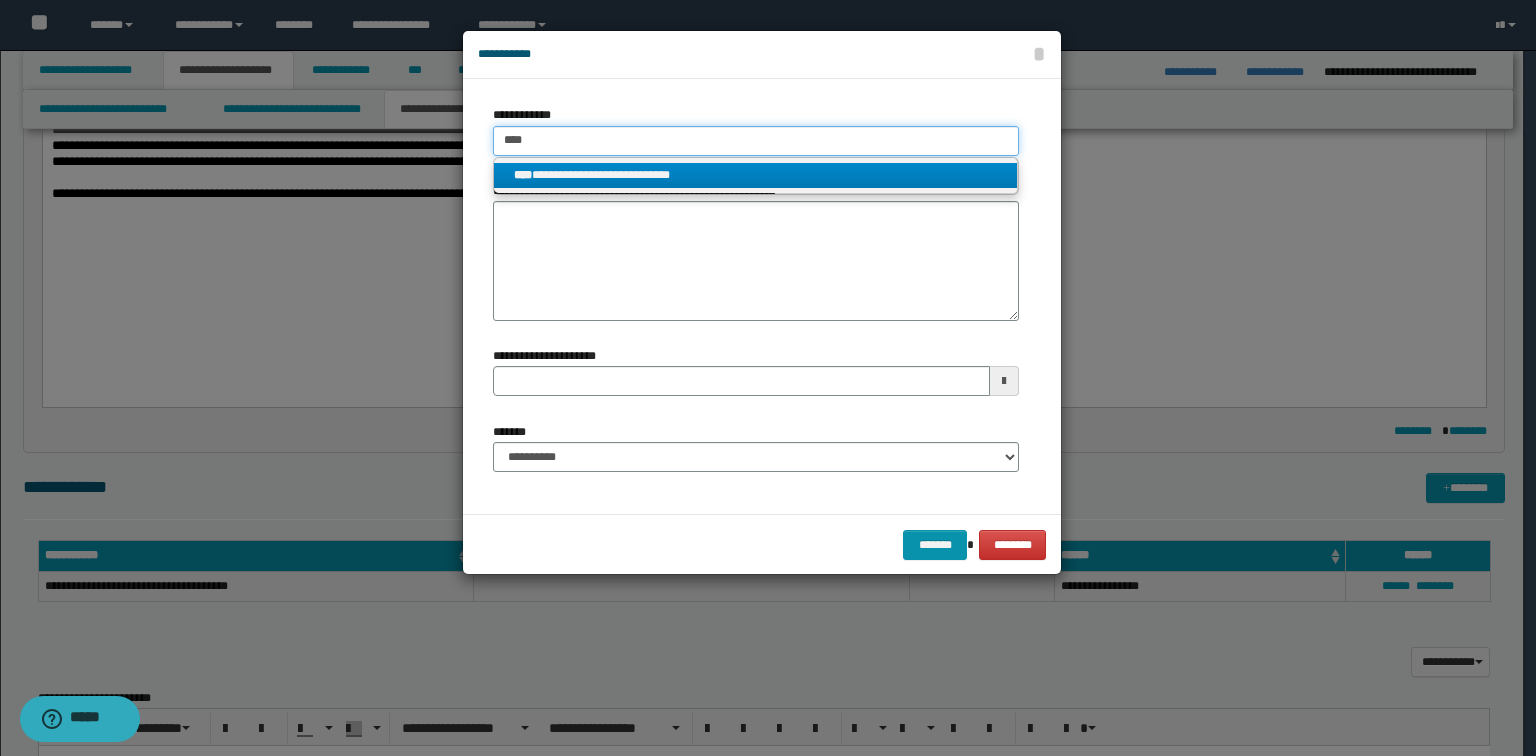 type on "****" 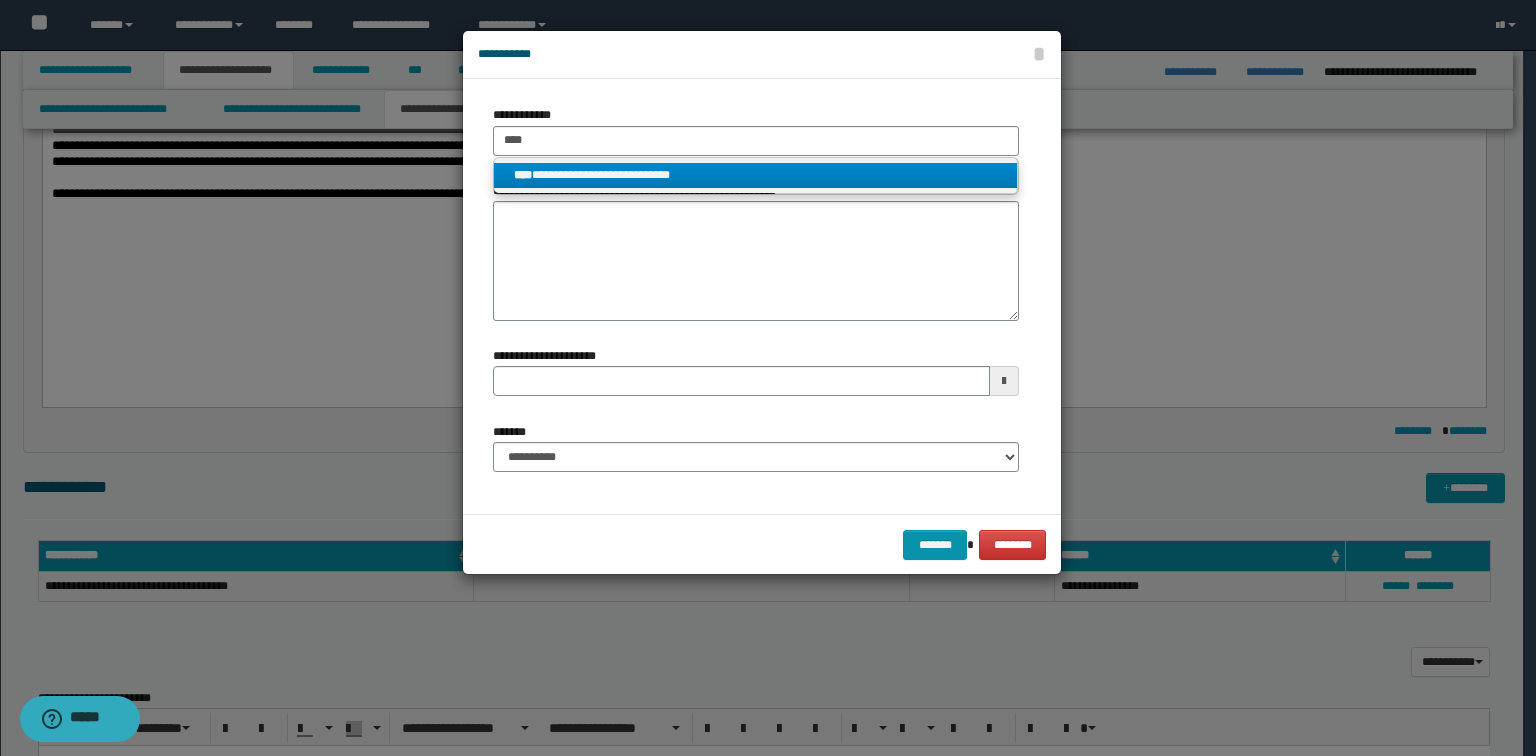 click on "**********" at bounding box center [756, 175] 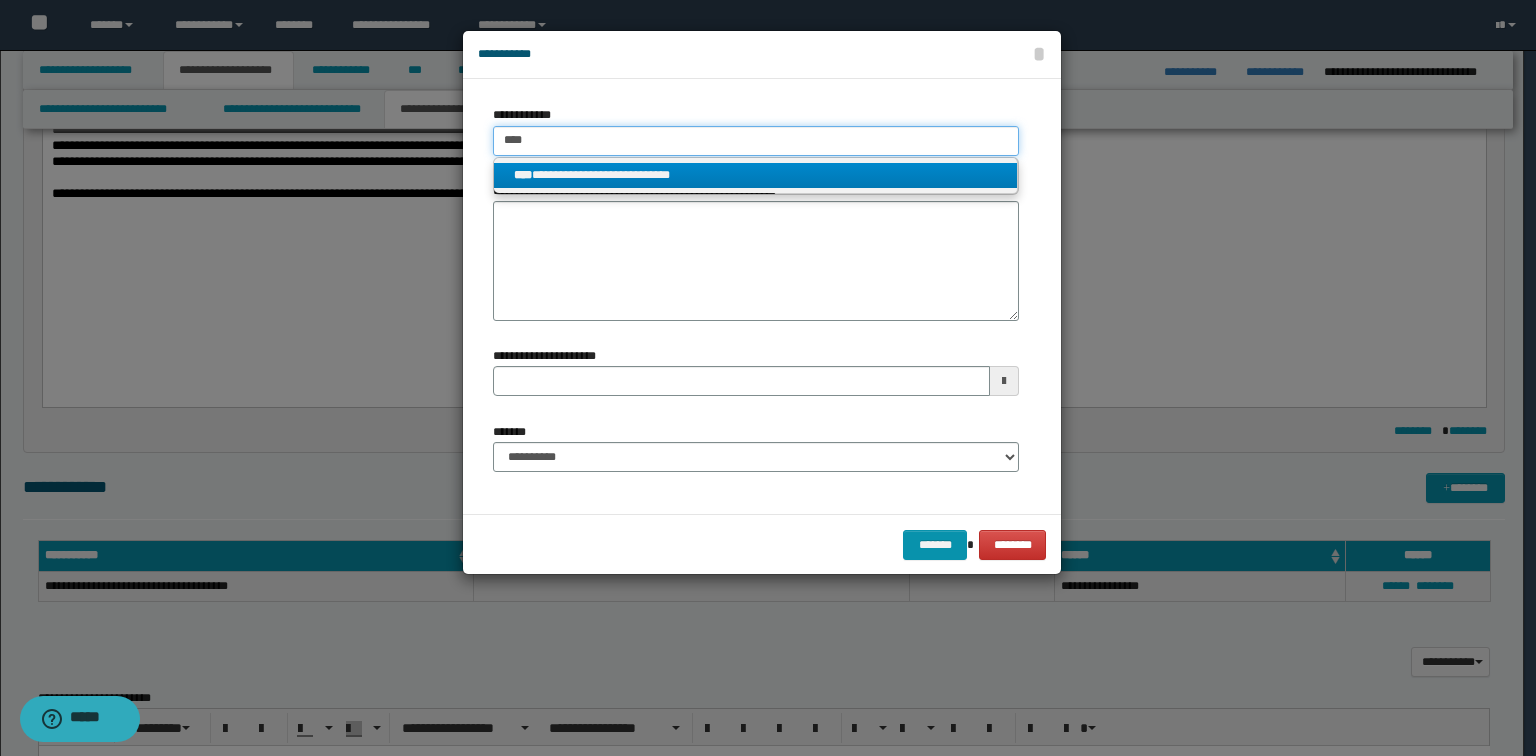 type 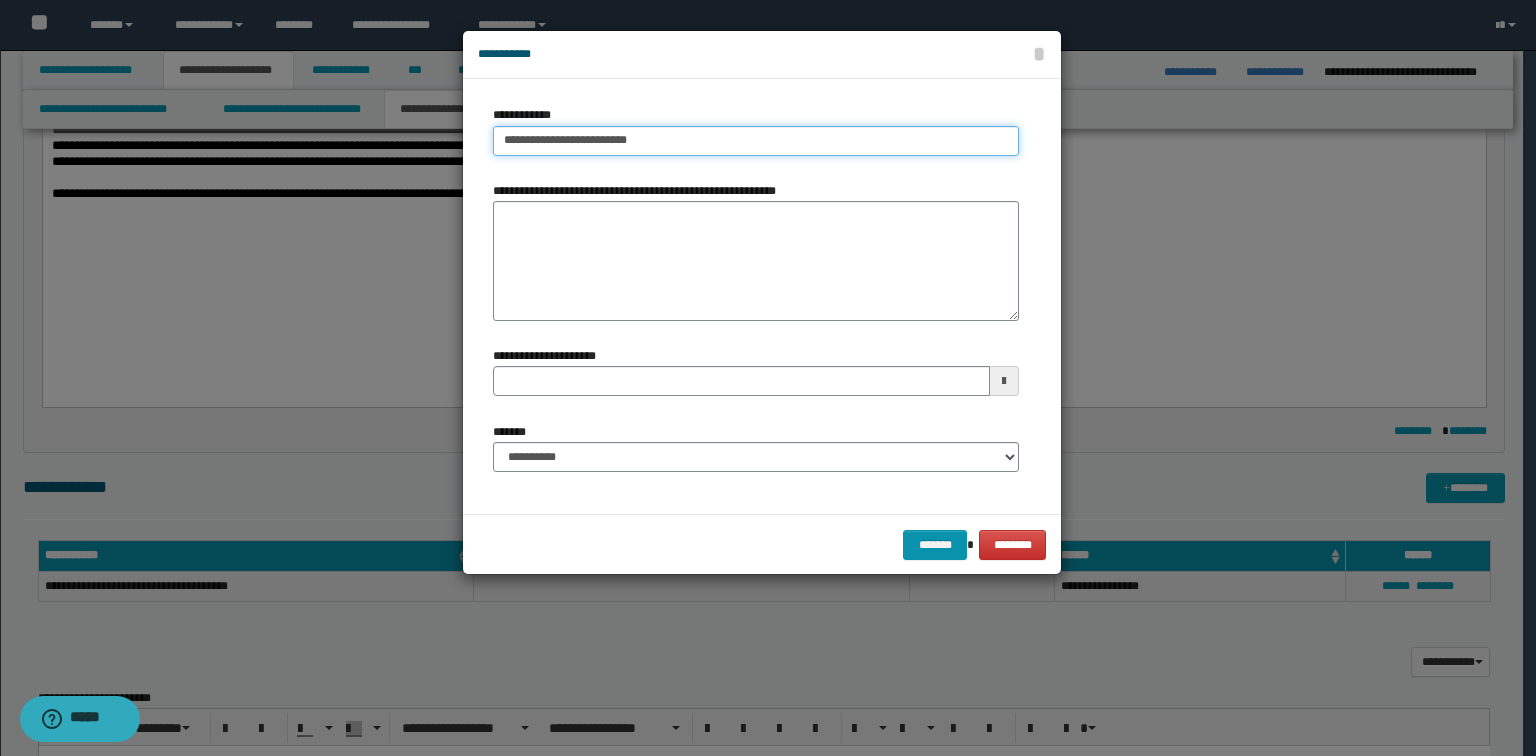 type 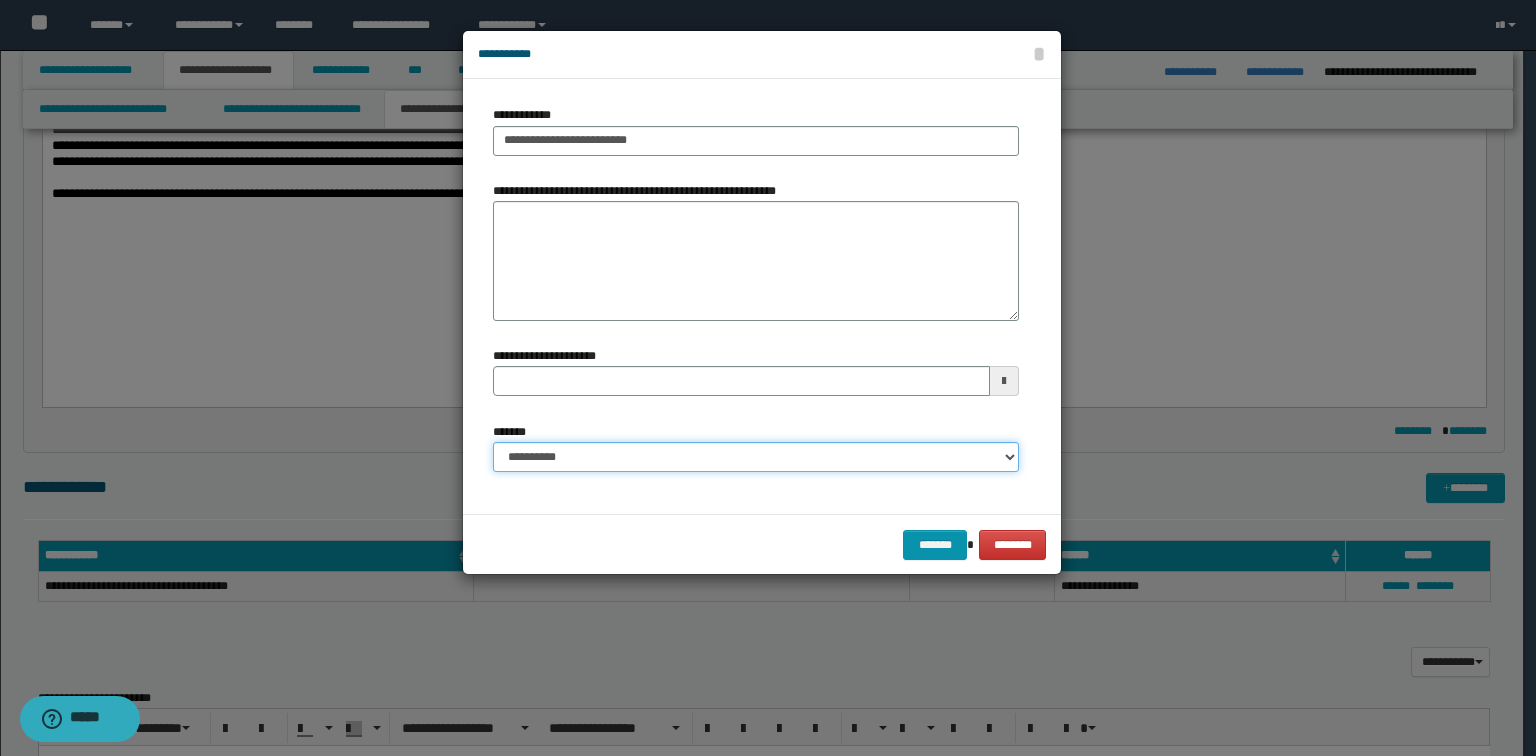 click on "**********" at bounding box center (756, 457) 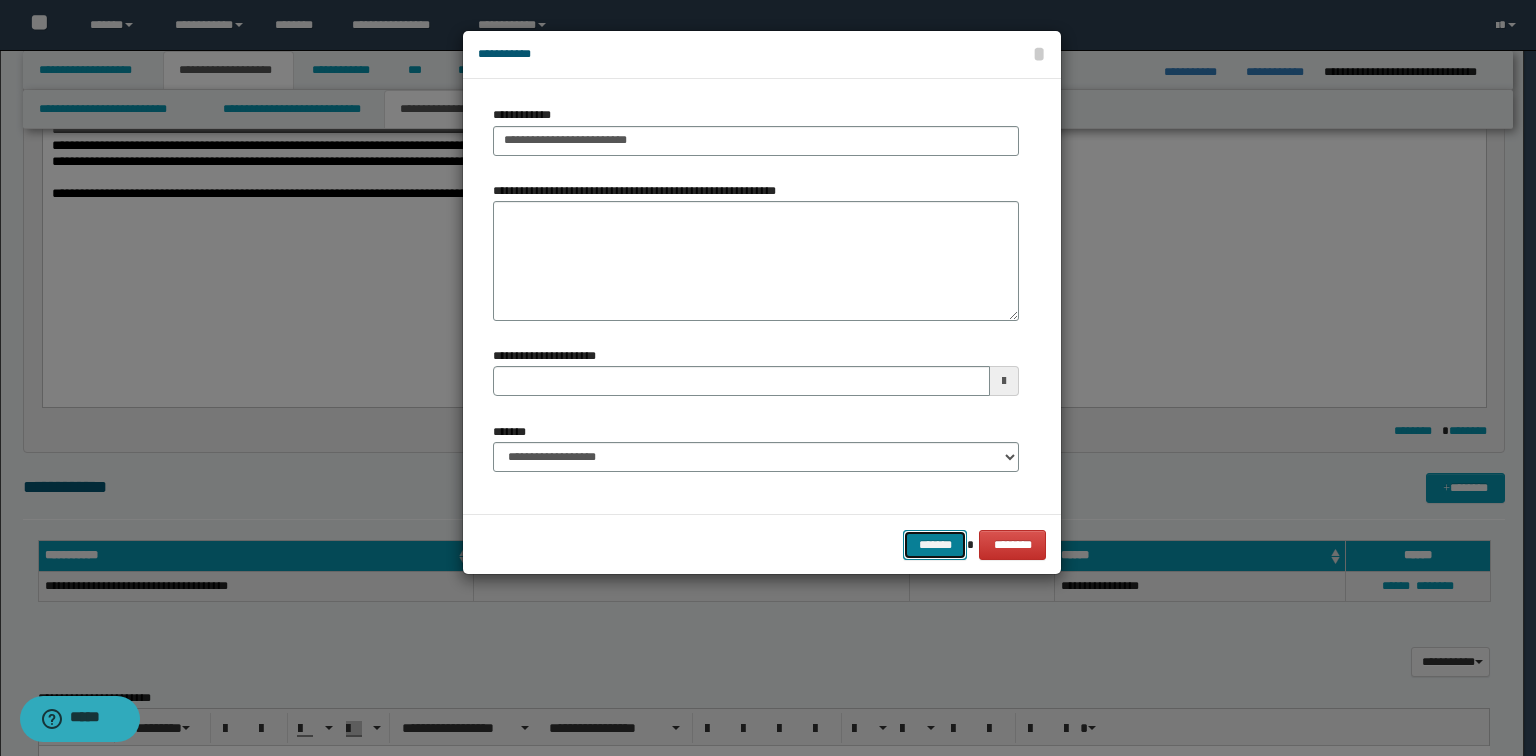 click on "*******" at bounding box center (935, 545) 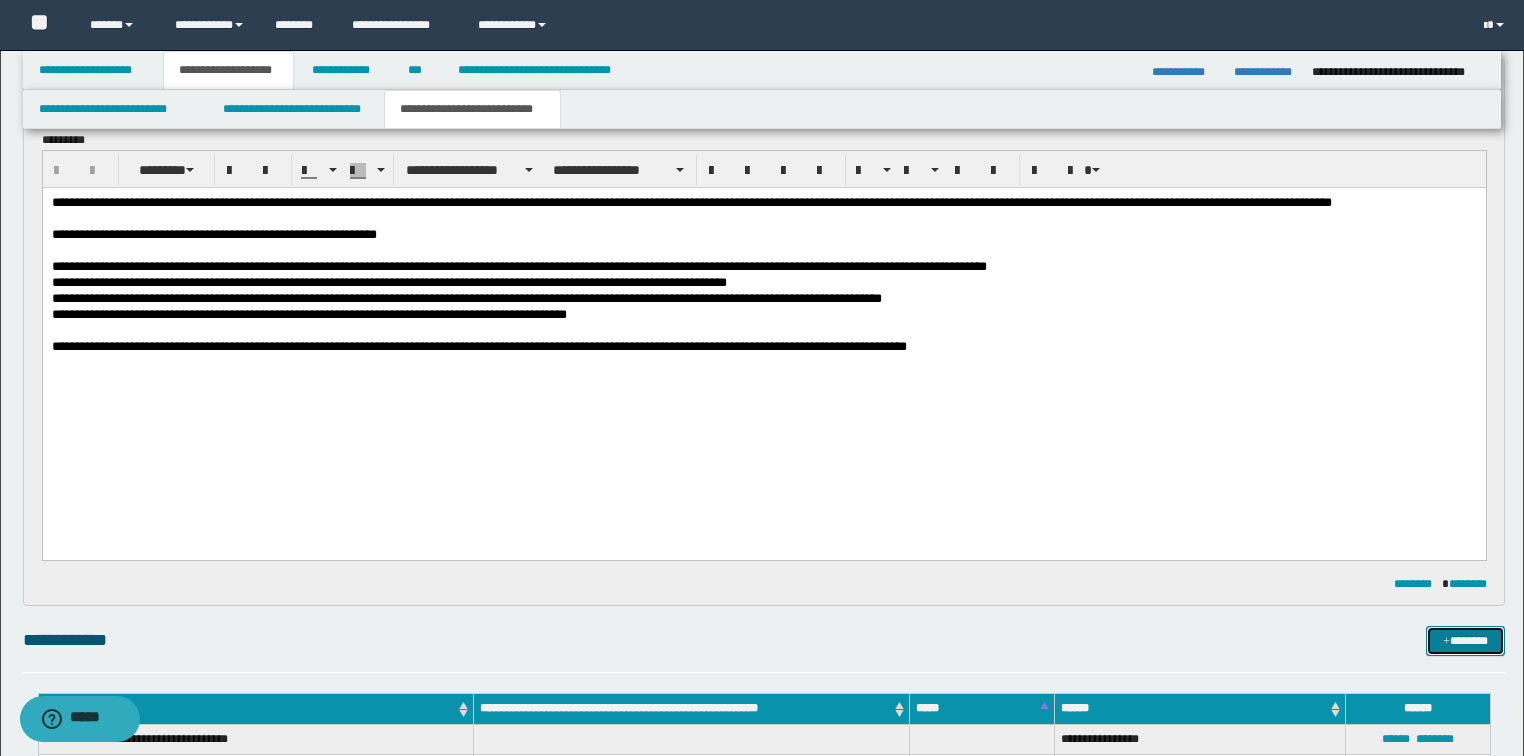 scroll, scrollTop: 160, scrollLeft: 0, axis: vertical 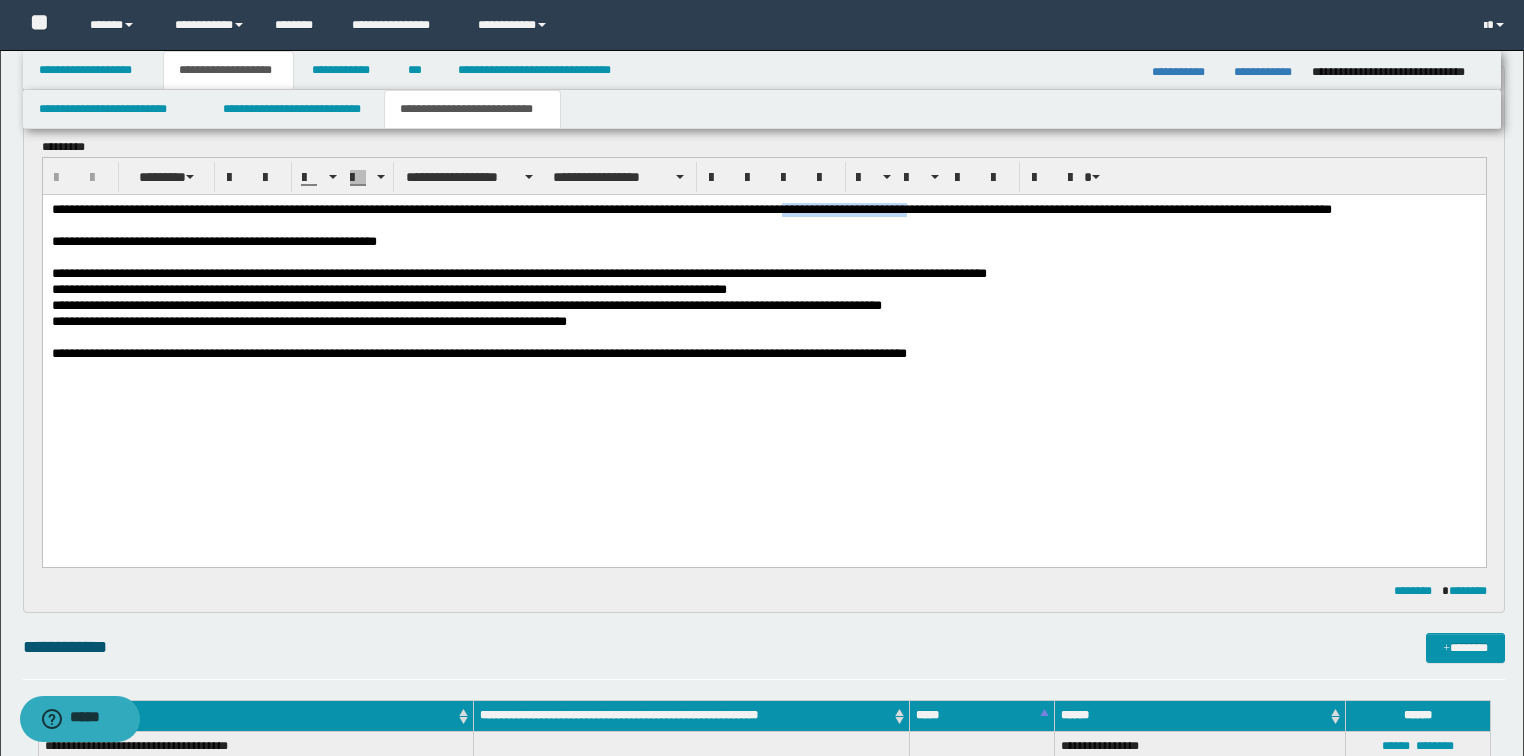 drag, startPoint x: 912, startPoint y: 209, endPoint x: 1064, endPoint y: 213, distance: 152.05263 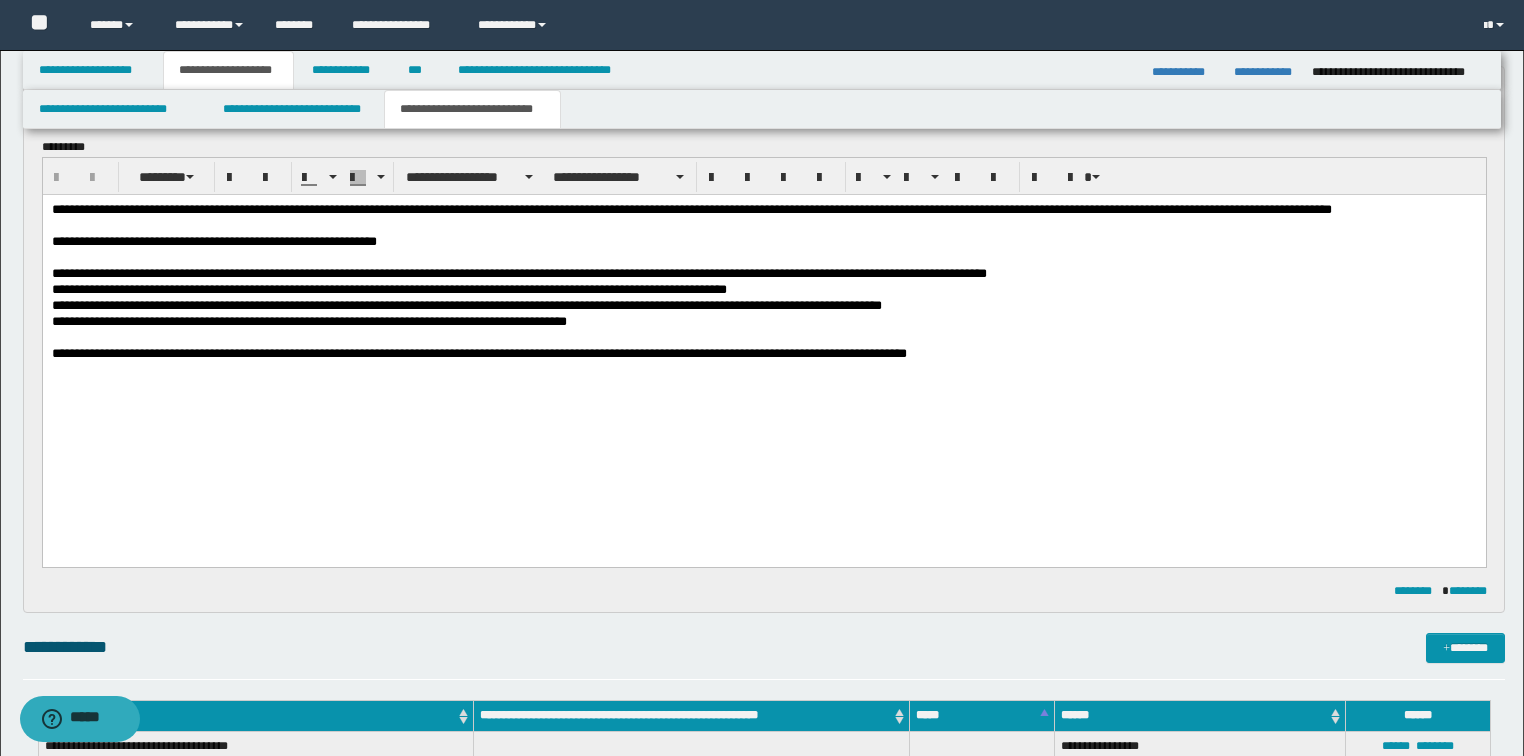 click on "**********" at bounding box center [764, 274] 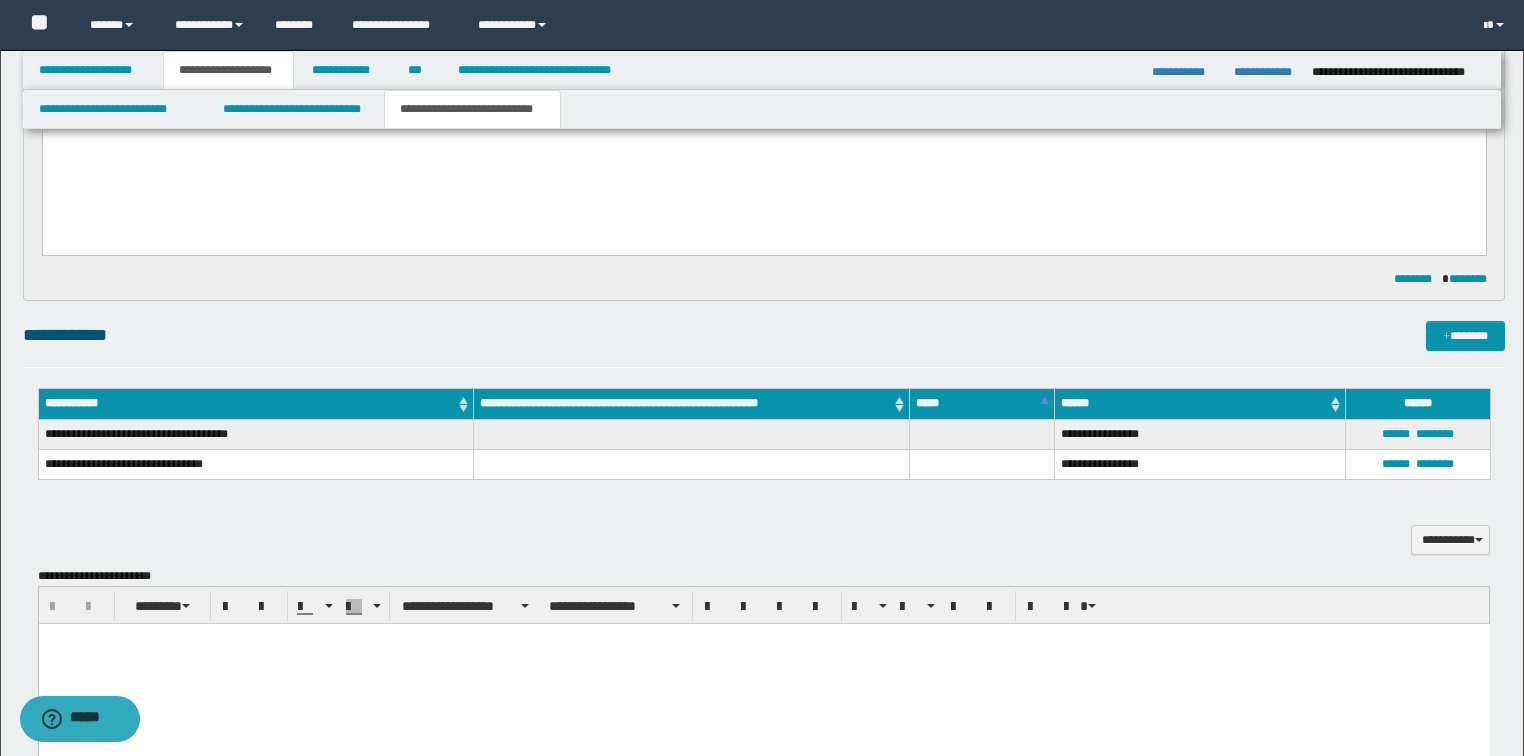 scroll, scrollTop: 480, scrollLeft: 0, axis: vertical 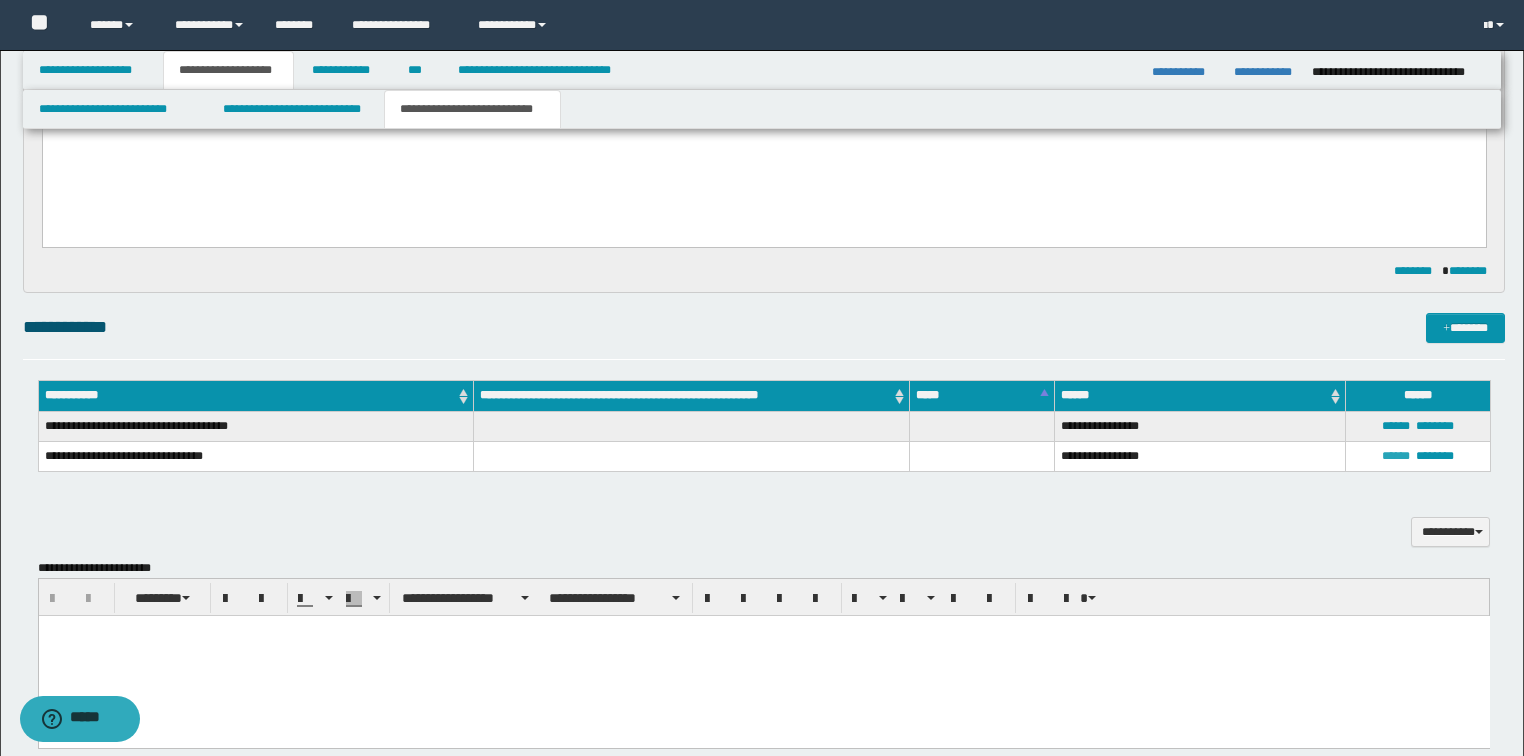 click on "******" at bounding box center [1396, 456] 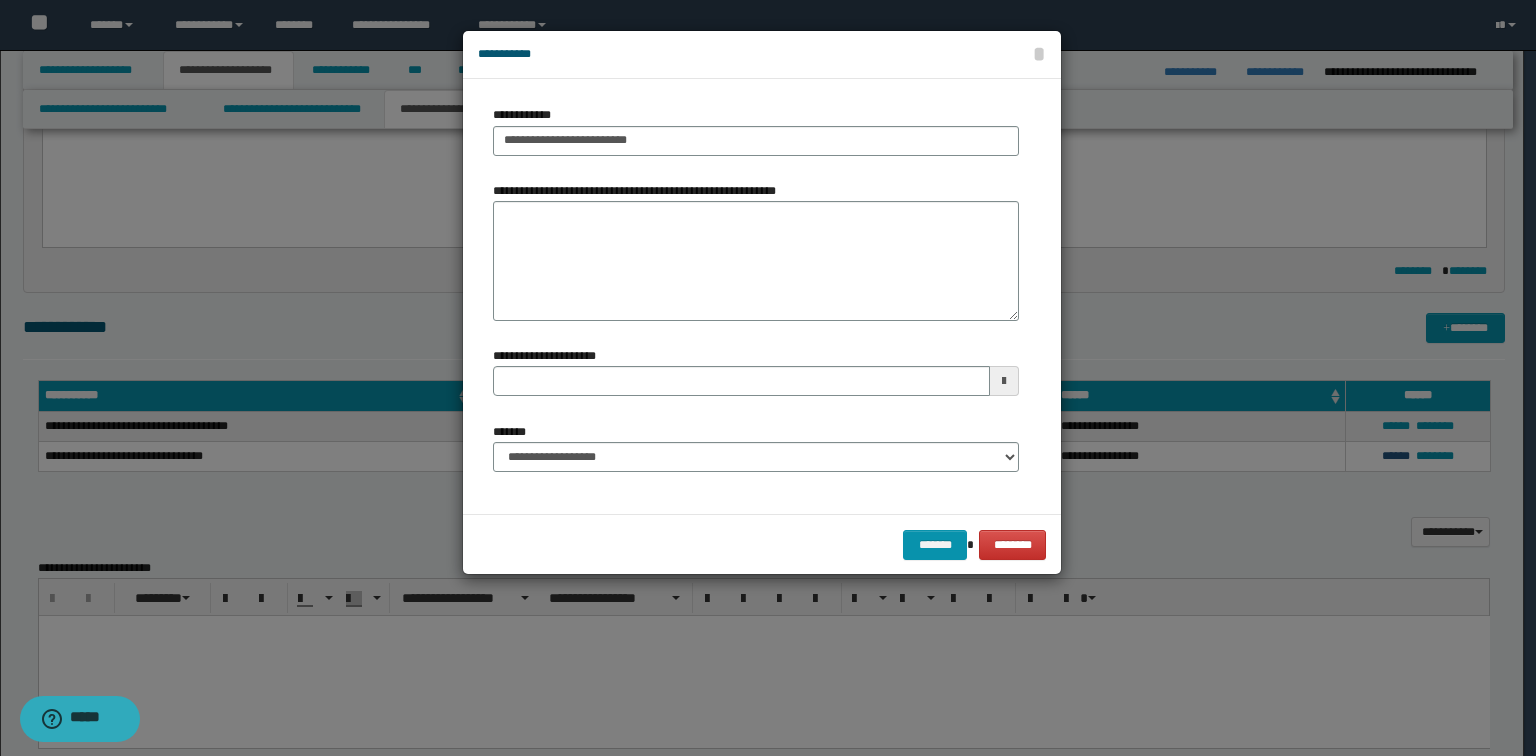 type 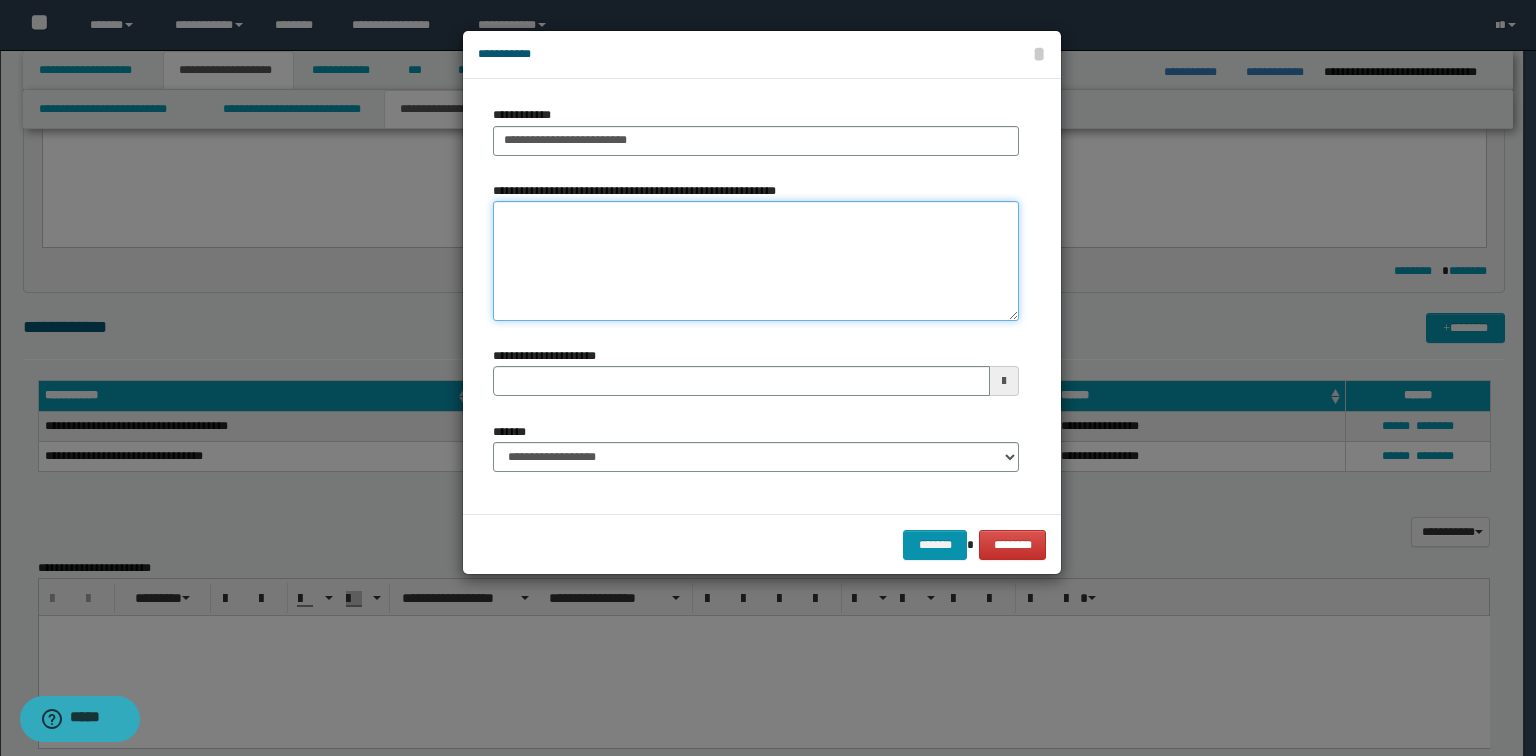 click on "**********" at bounding box center (756, 261) 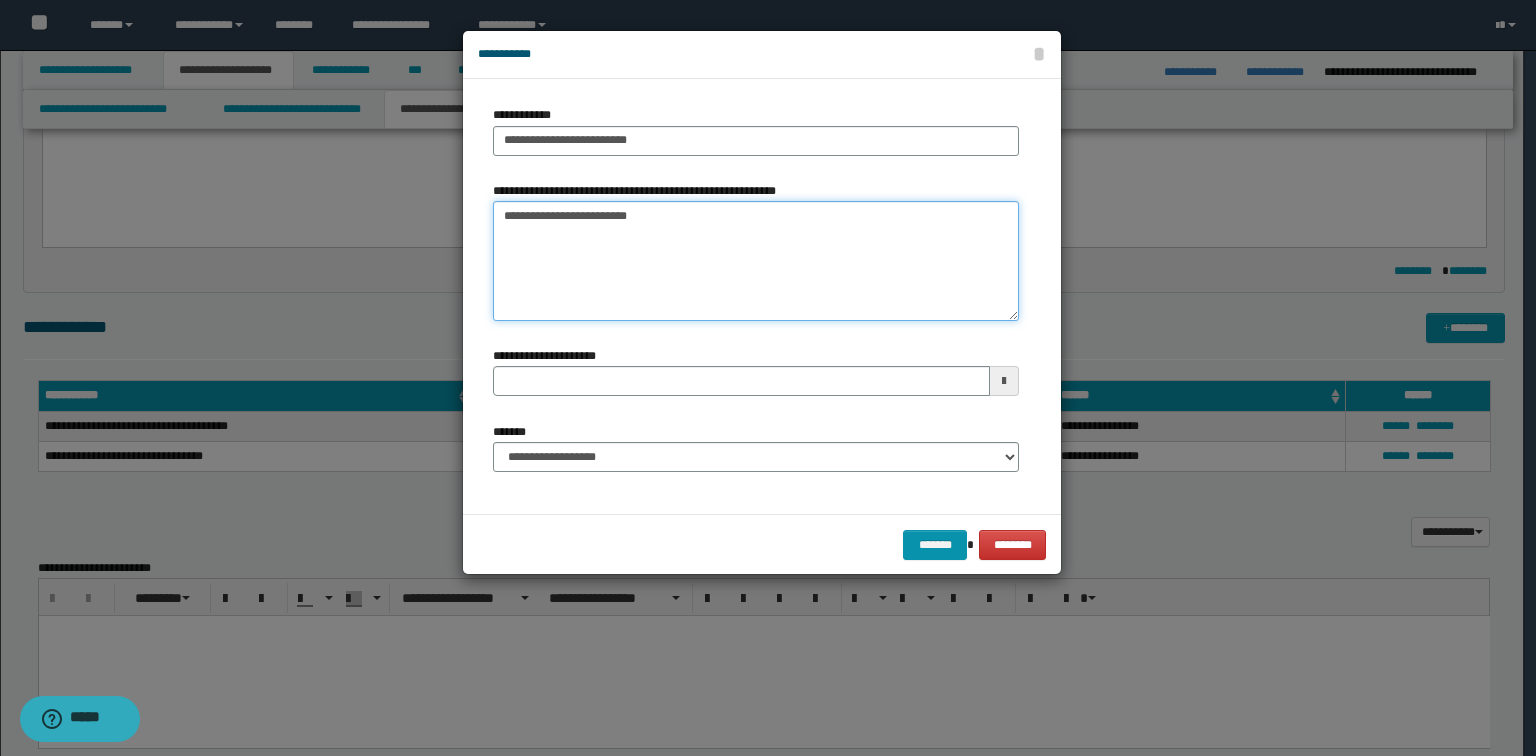 type 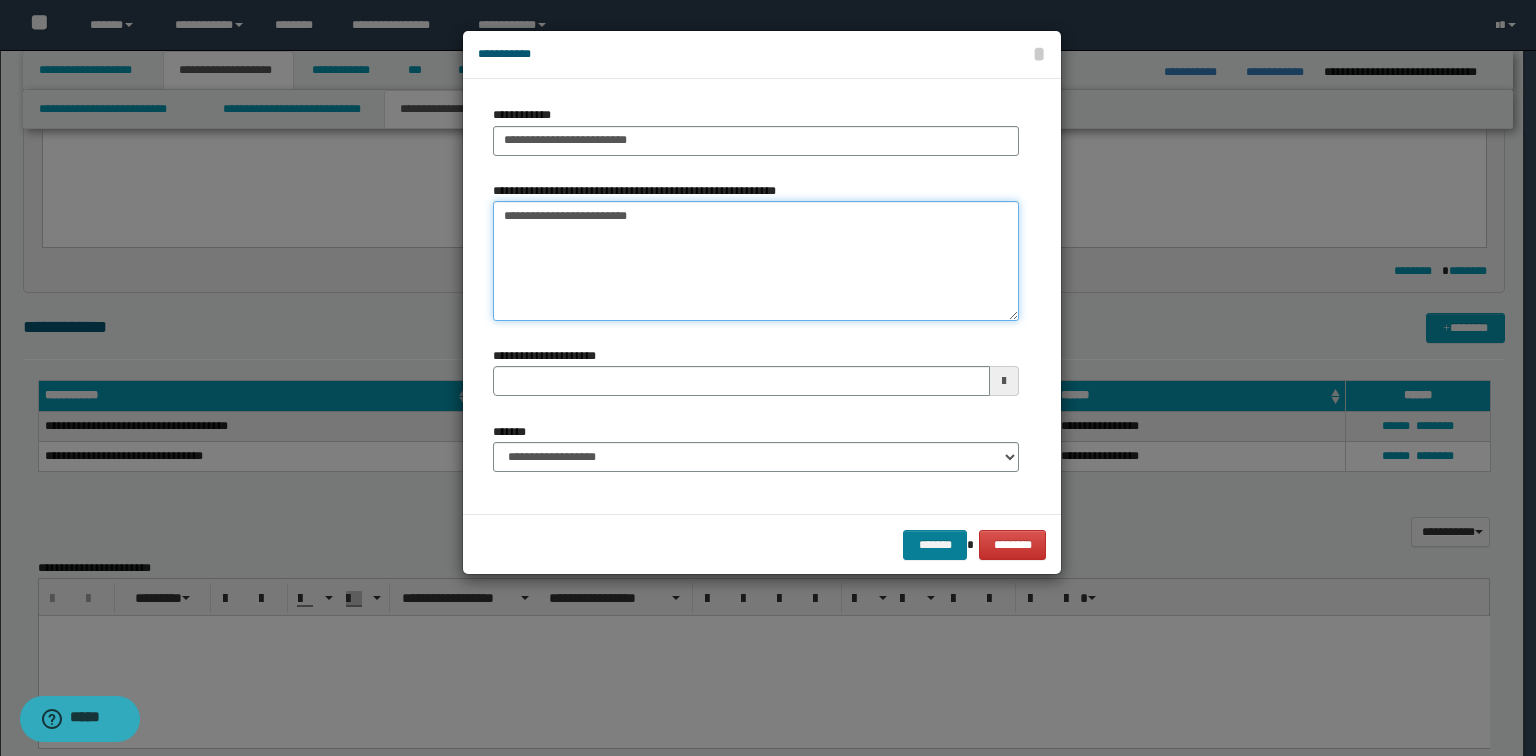 type on "**********" 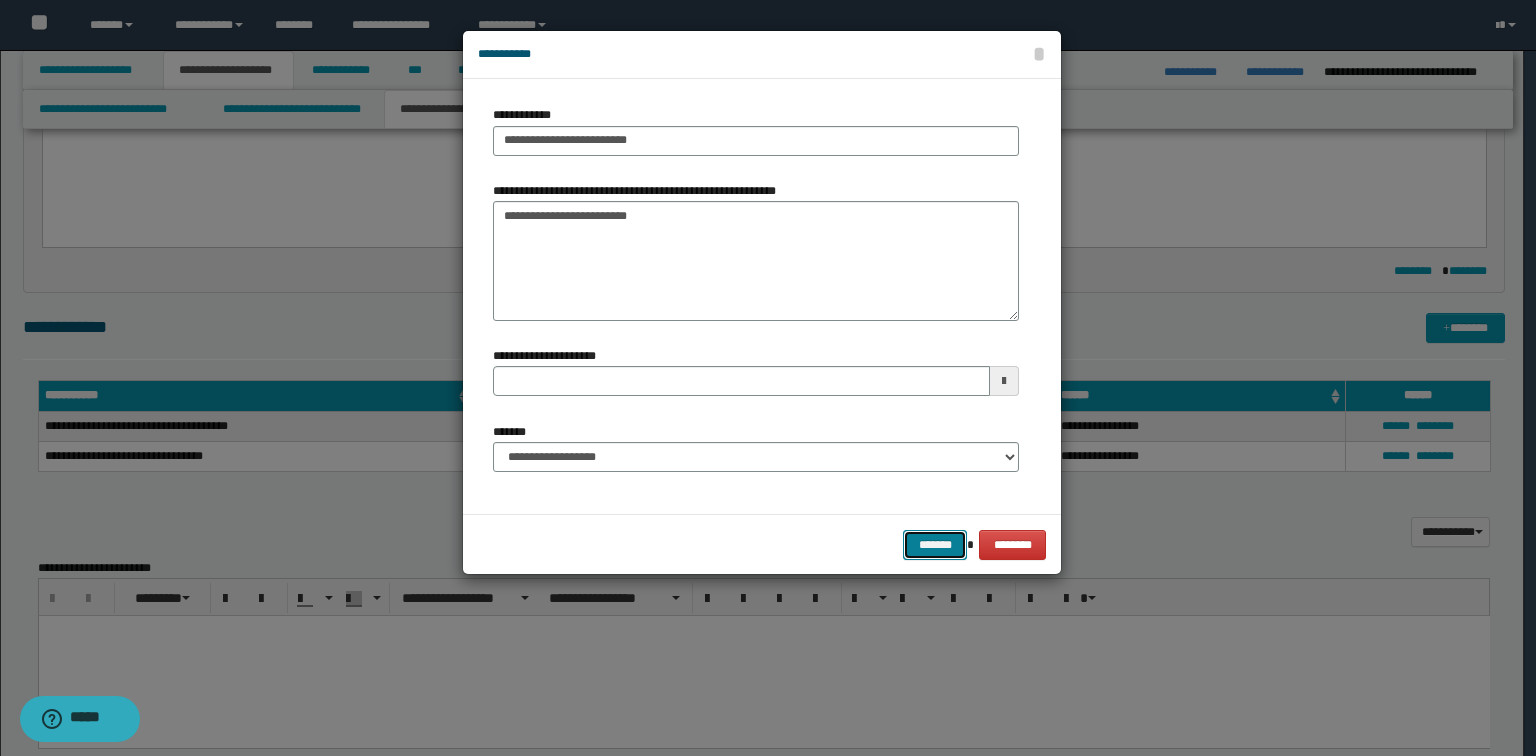 click on "*******" at bounding box center [935, 545] 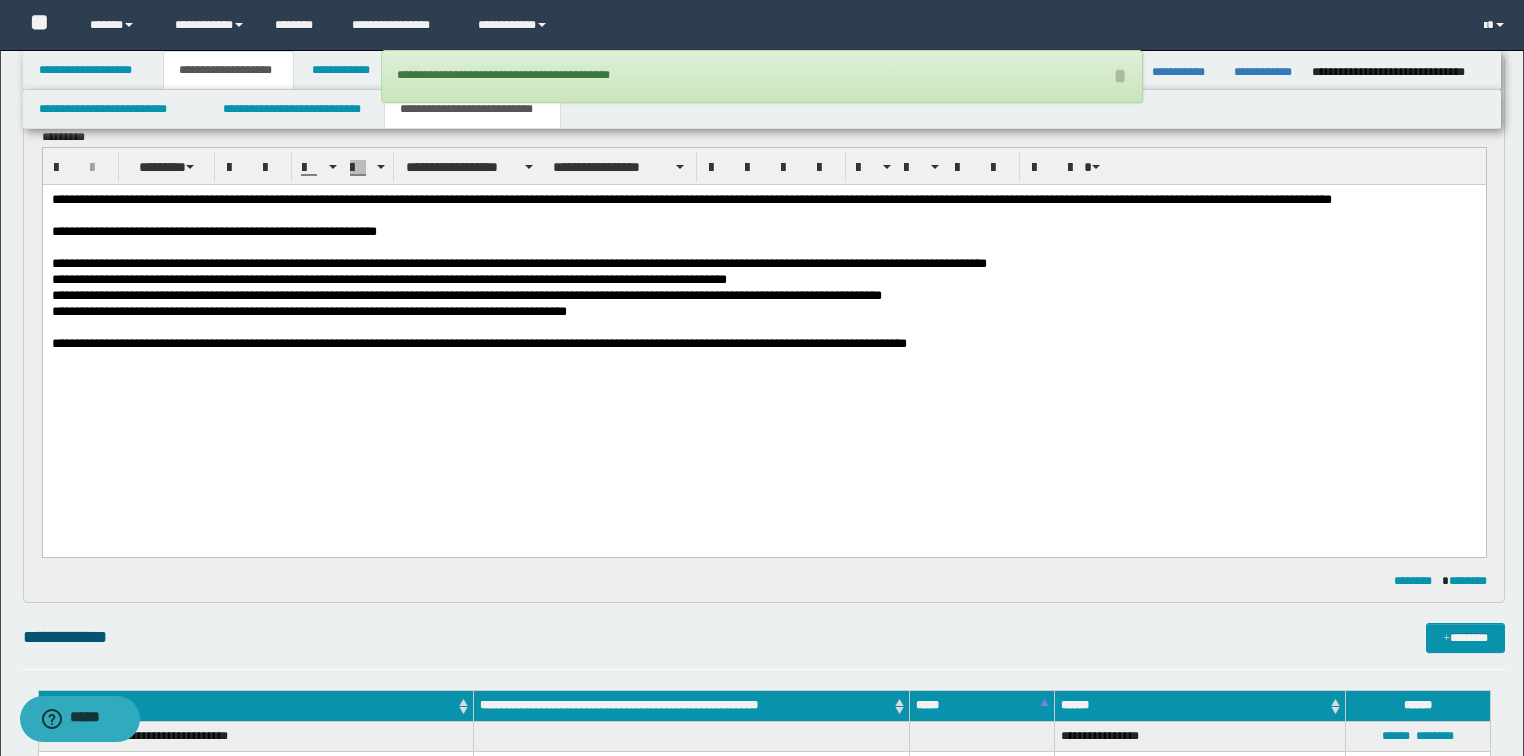 scroll, scrollTop: 80, scrollLeft: 0, axis: vertical 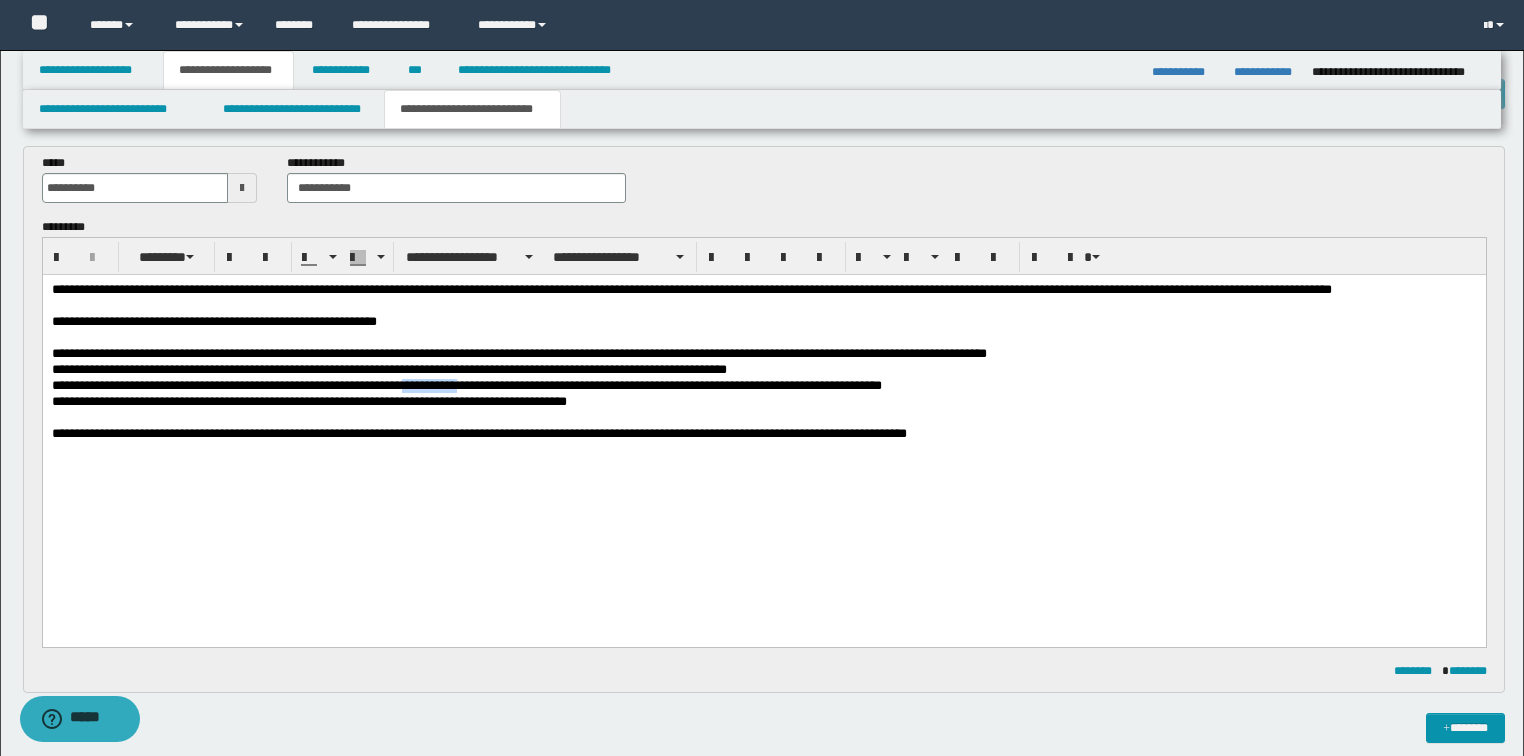 click on "**********" at bounding box center [764, 386] 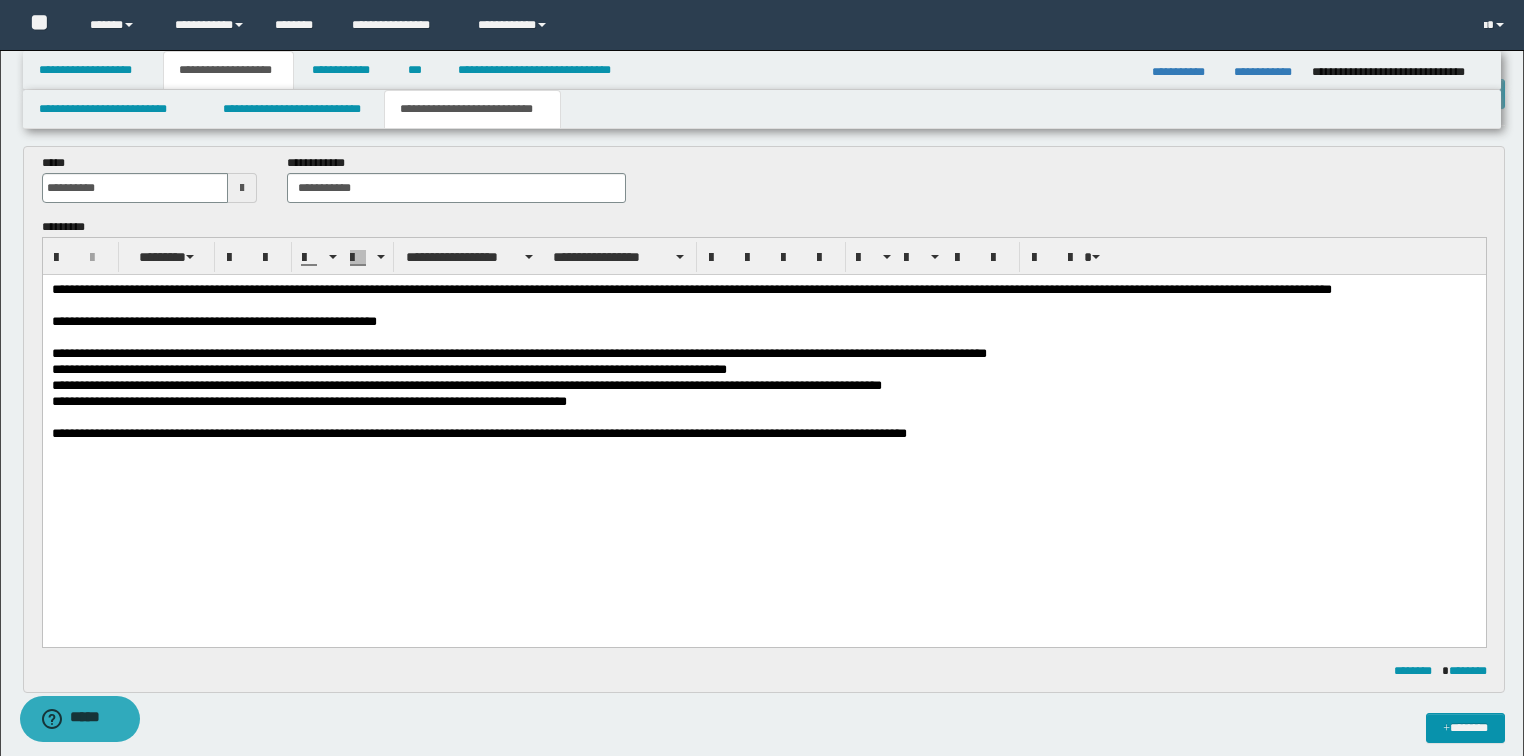 click on "**********" at bounding box center [764, 370] 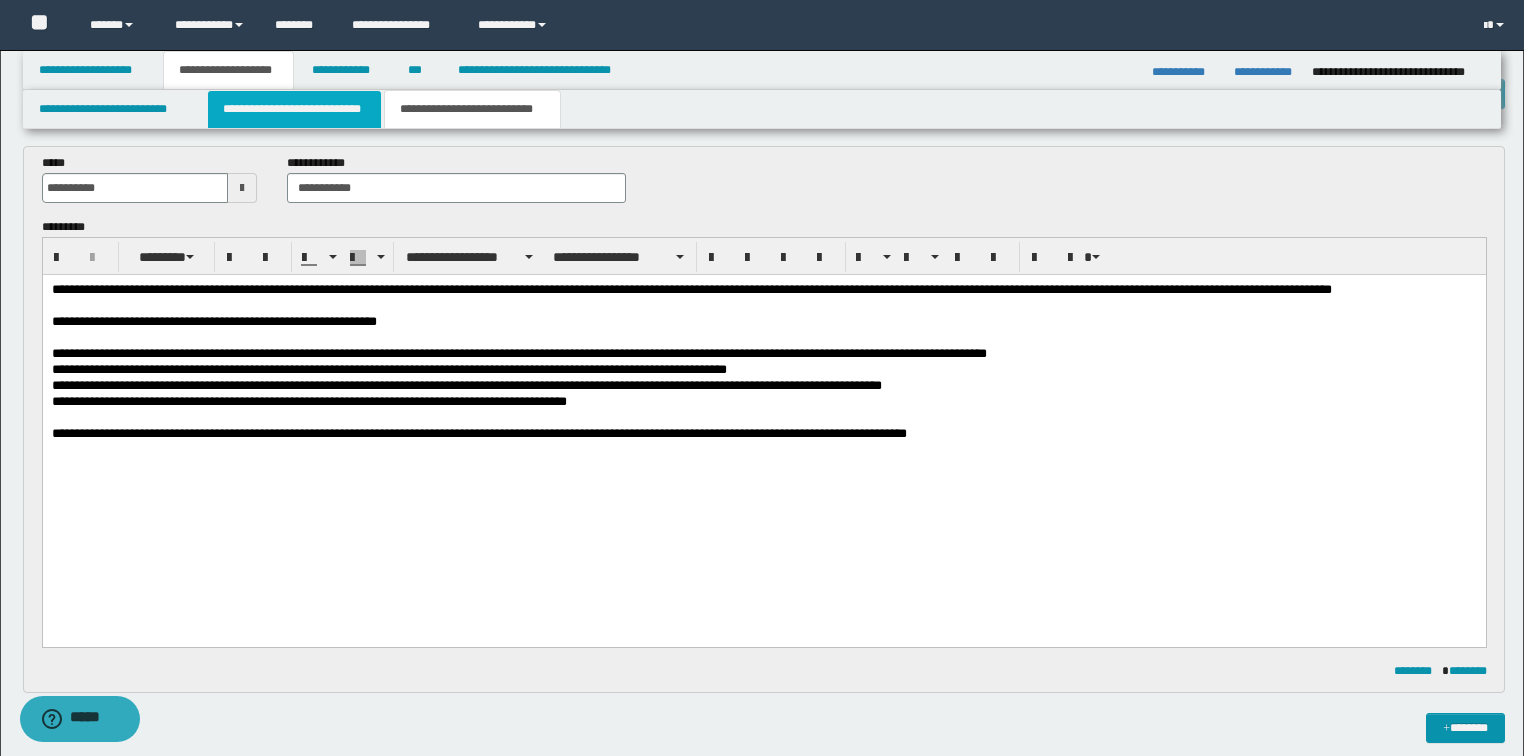 click on "**********" at bounding box center [294, 109] 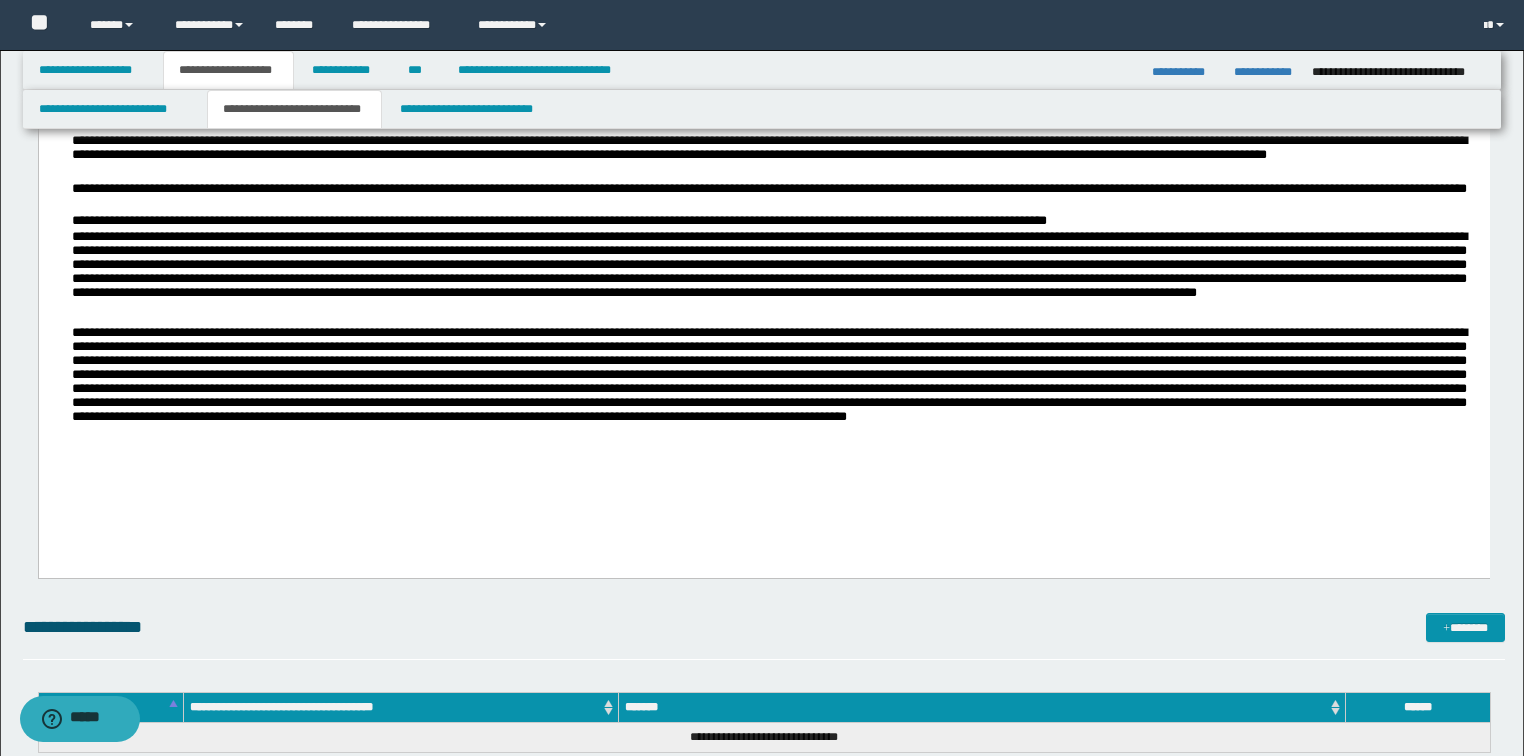scroll, scrollTop: 160, scrollLeft: 0, axis: vertical 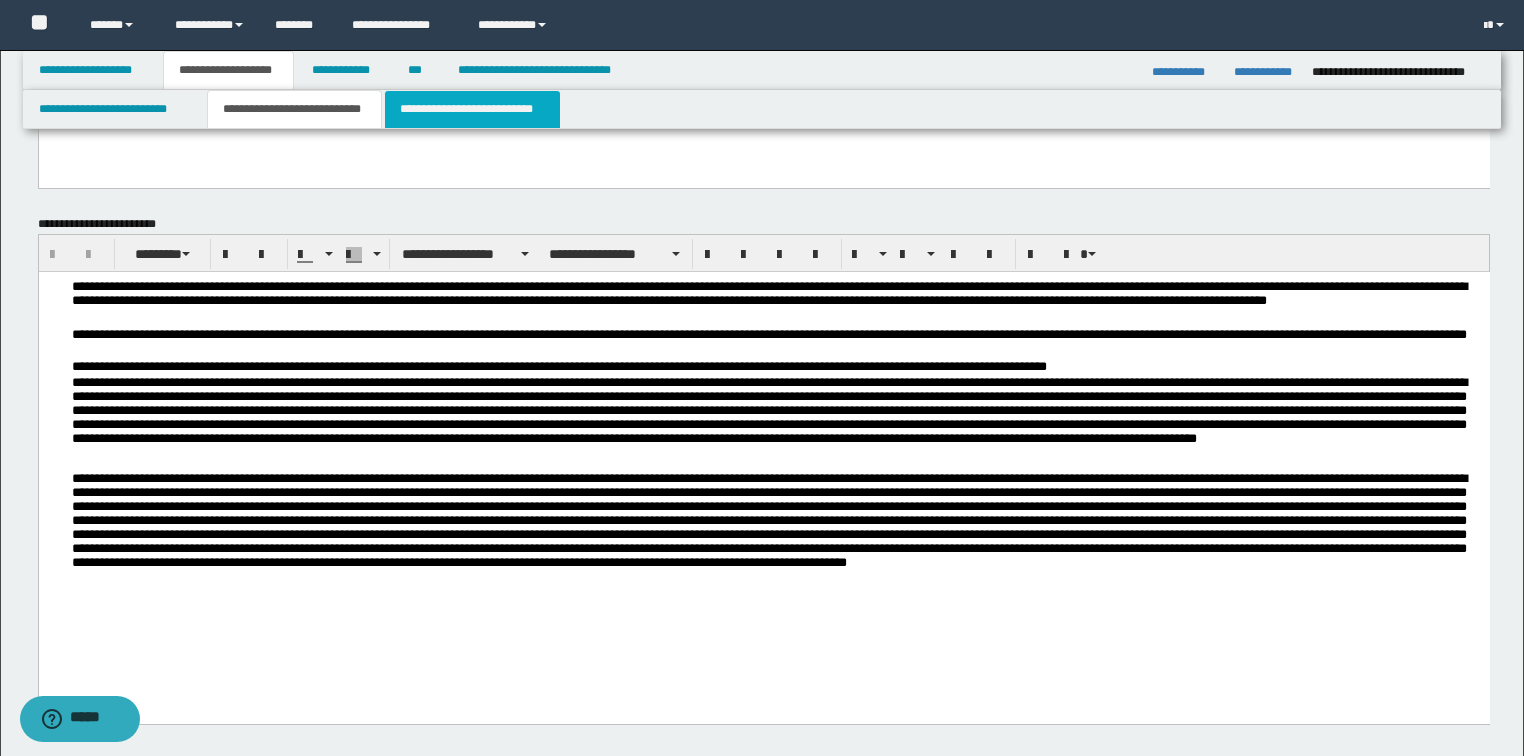 click on "**********" at bounding box center [472, 109] 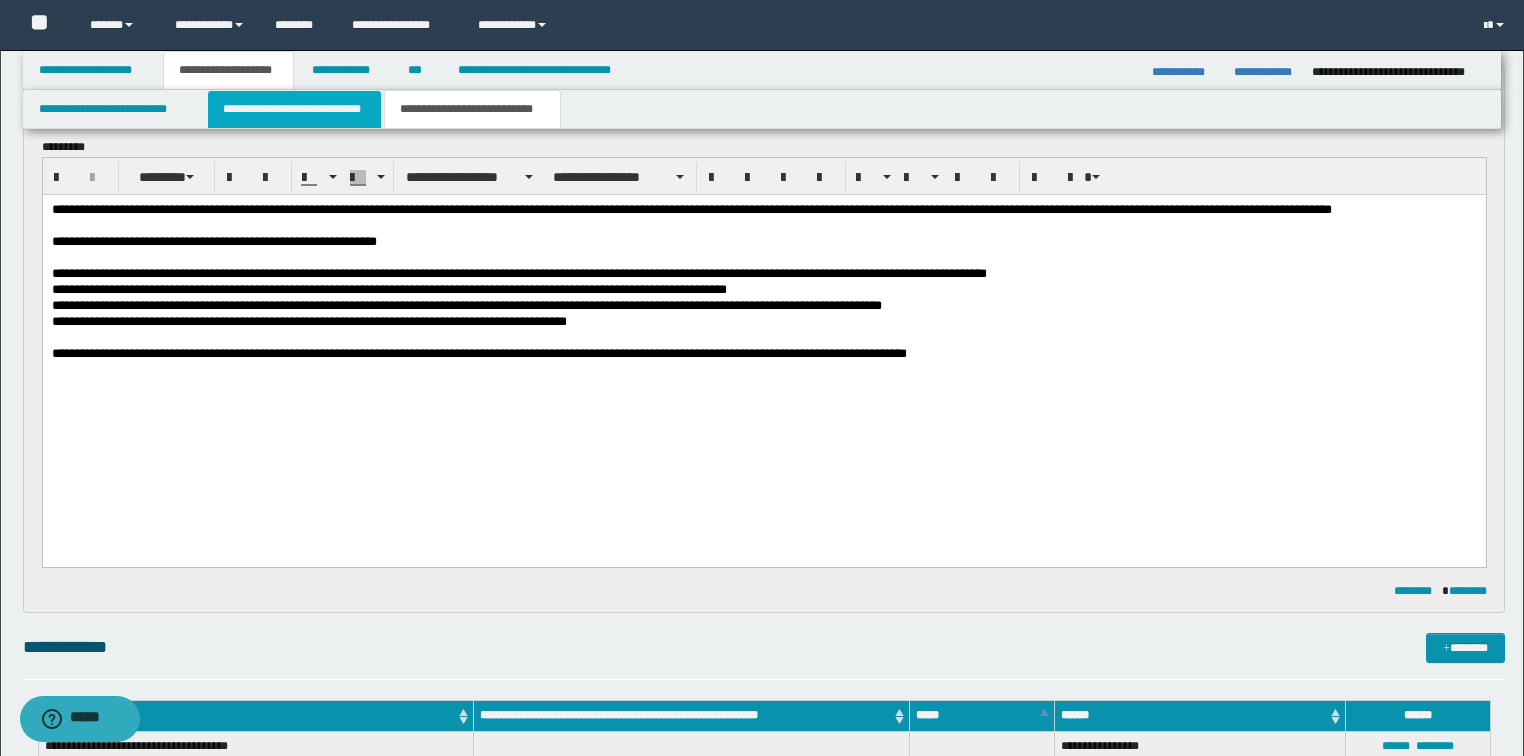 click on "**********" at bounding box center (294, 109) 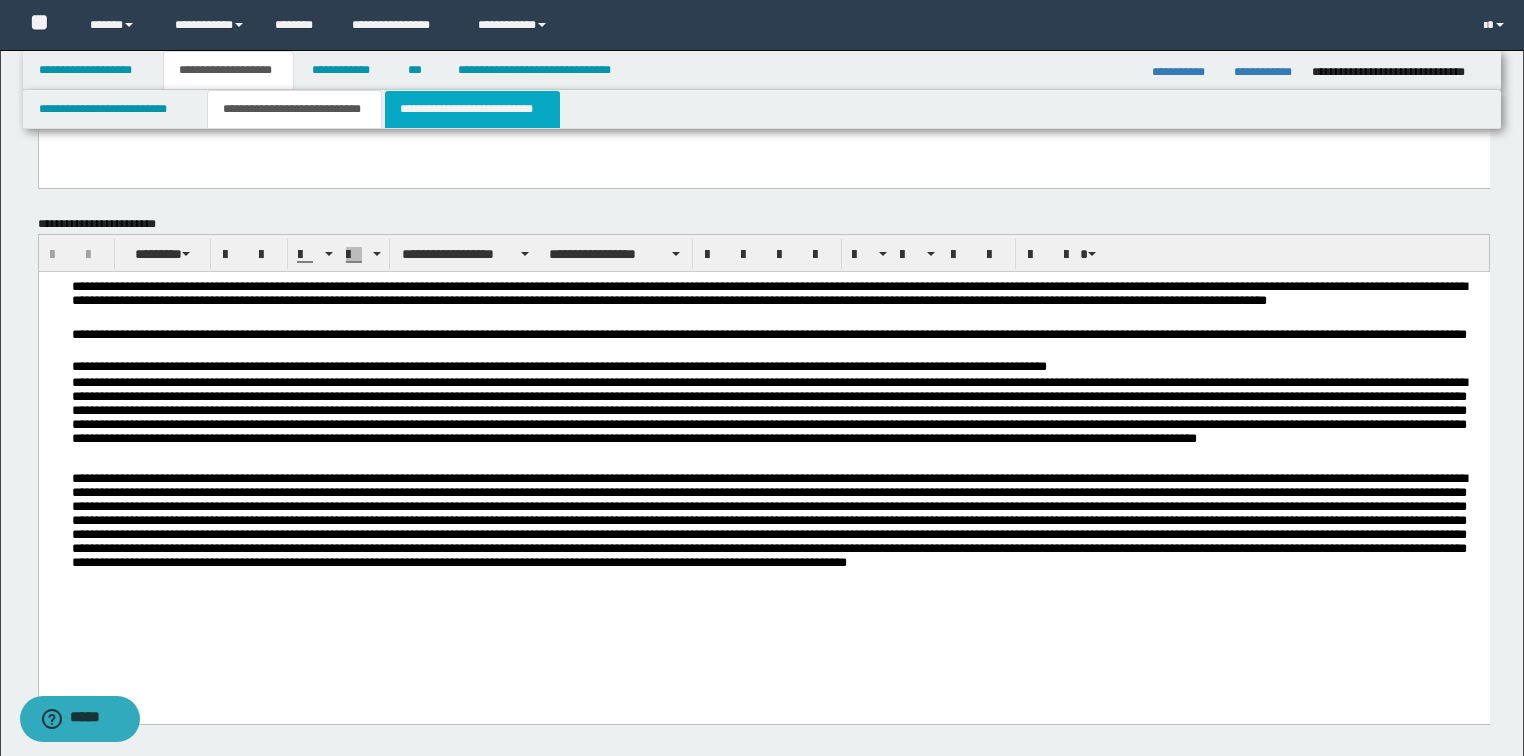 click on "**********" at bounding box center (472, 109) 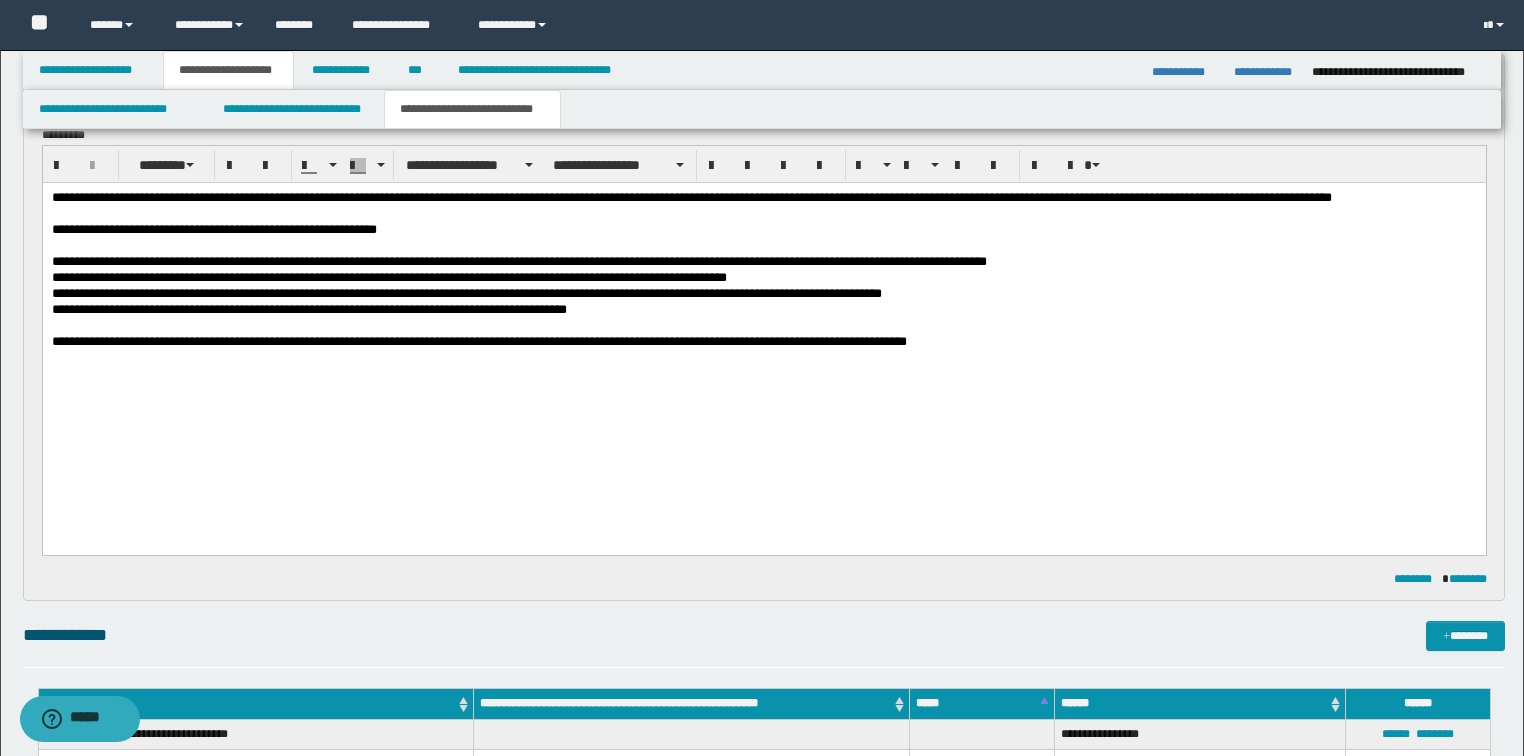 scroll, scrollTop: 400, scrollLeft: 0, axis: vertical 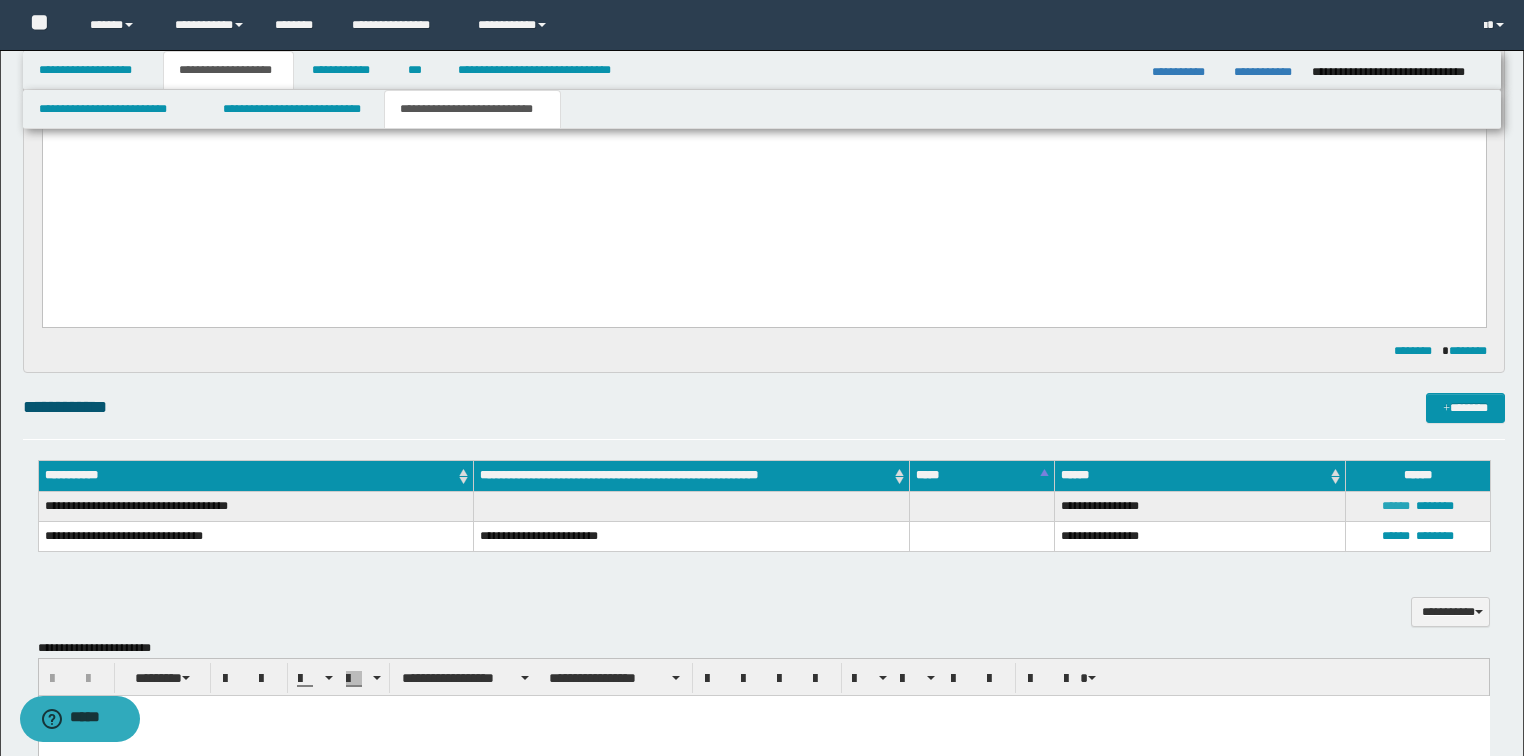 click on "******" at bounding box center (1396, 506) 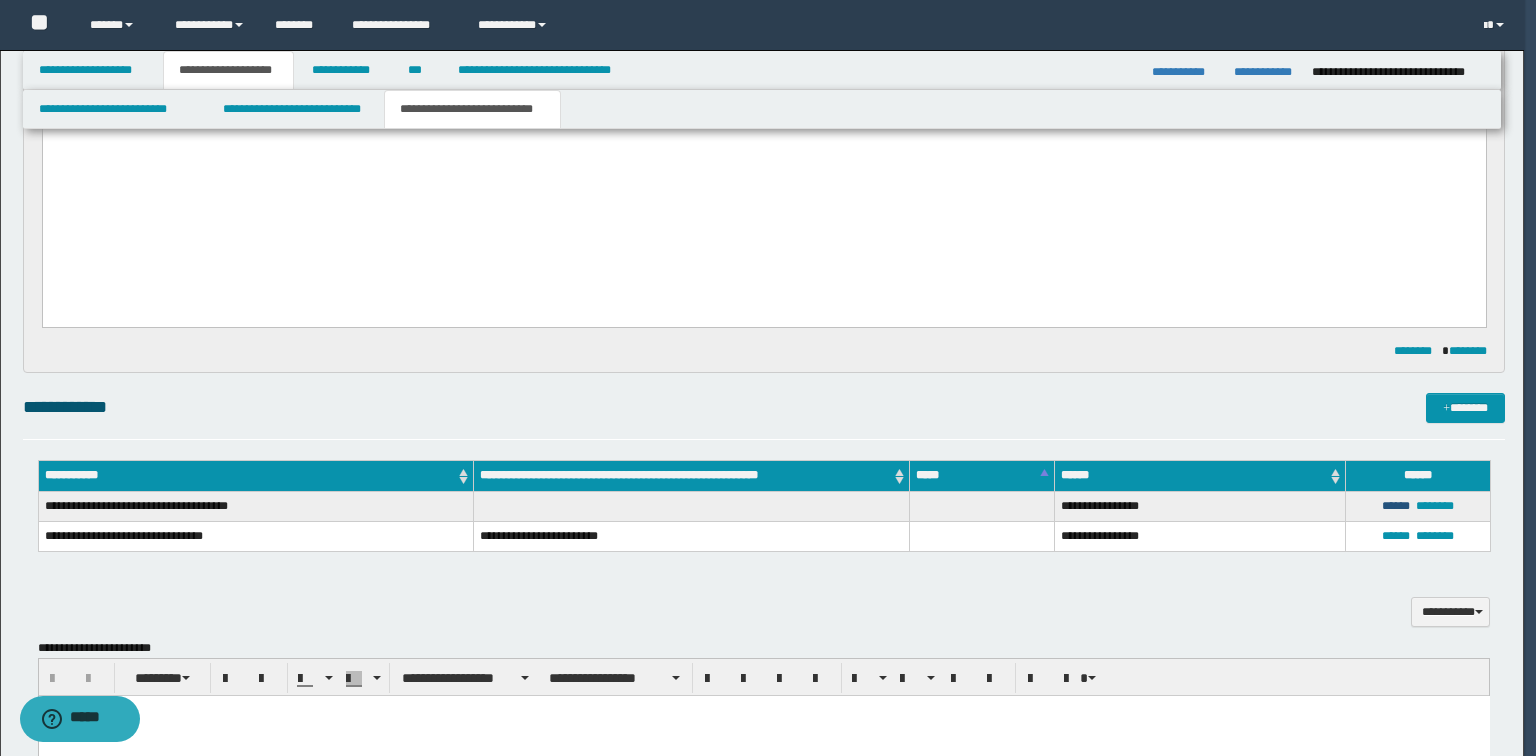 type 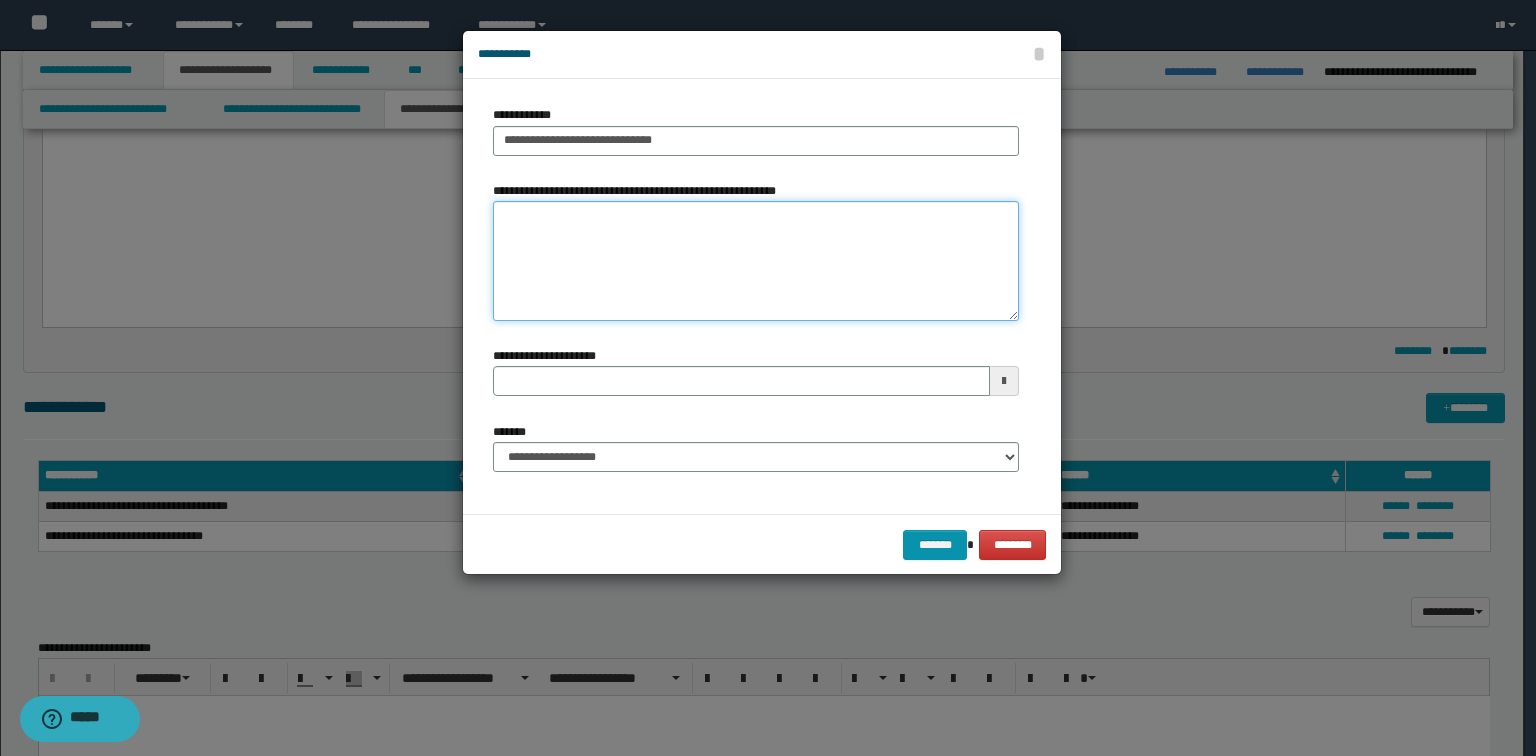 click on "**********" at bounding box center [756, 261] 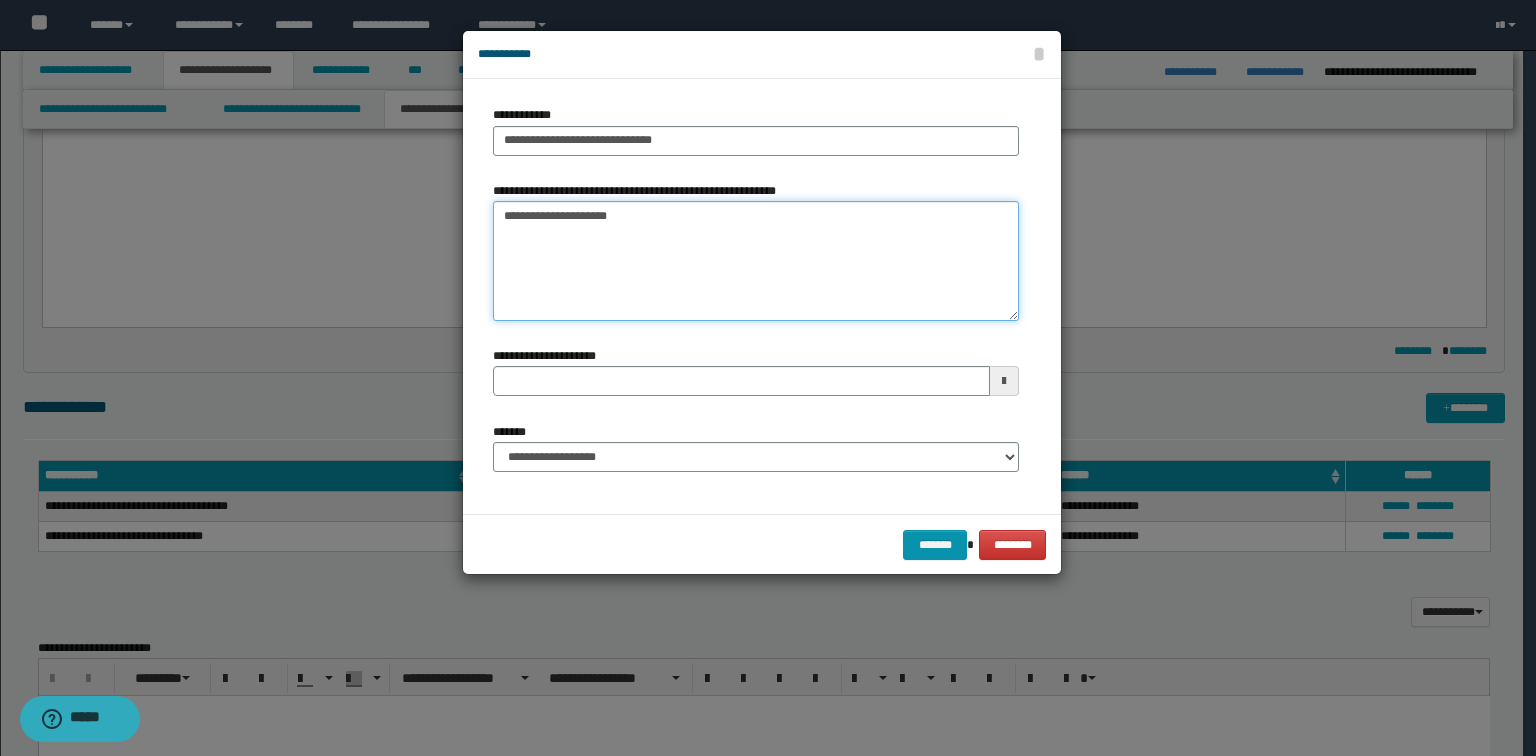 type on "**********" 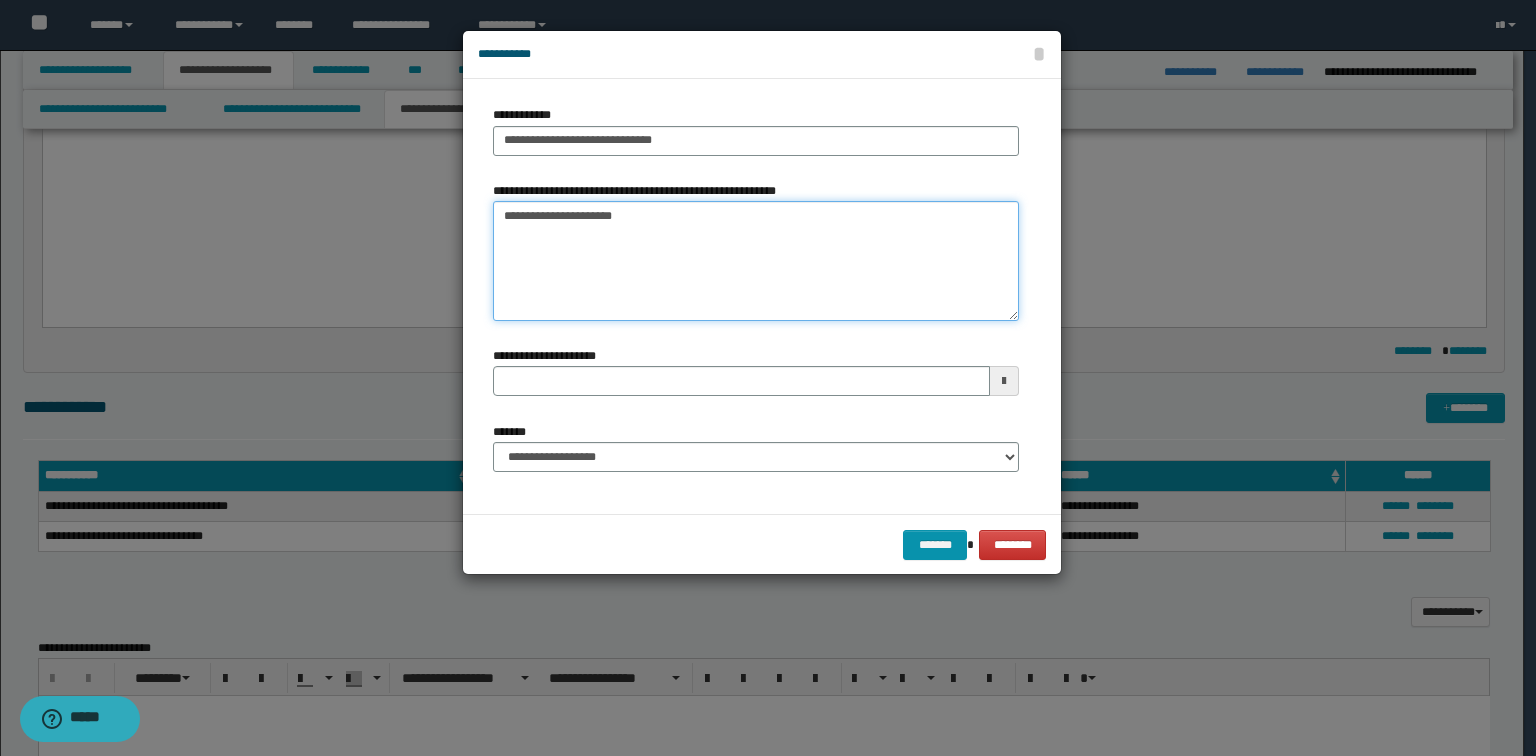 type 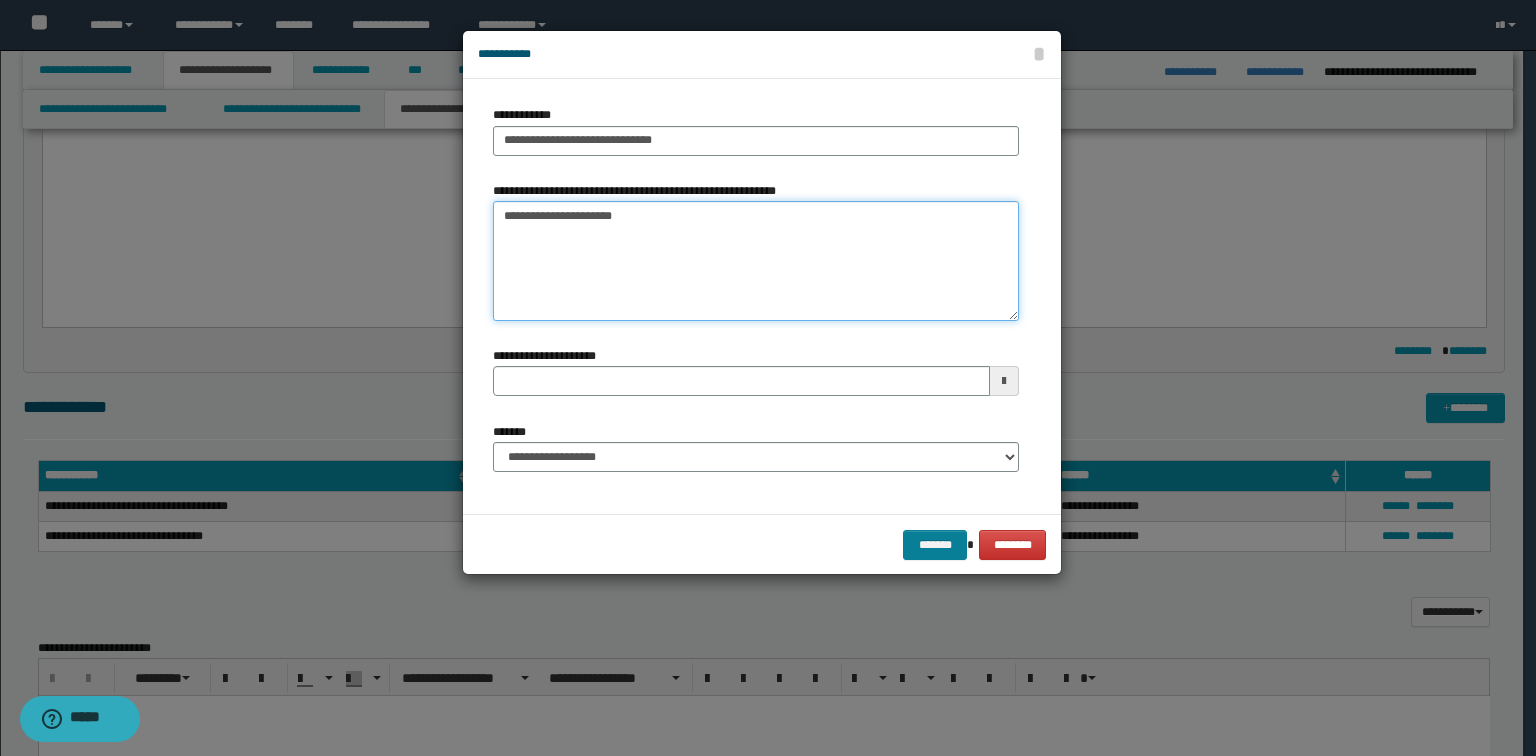 type on "**********" 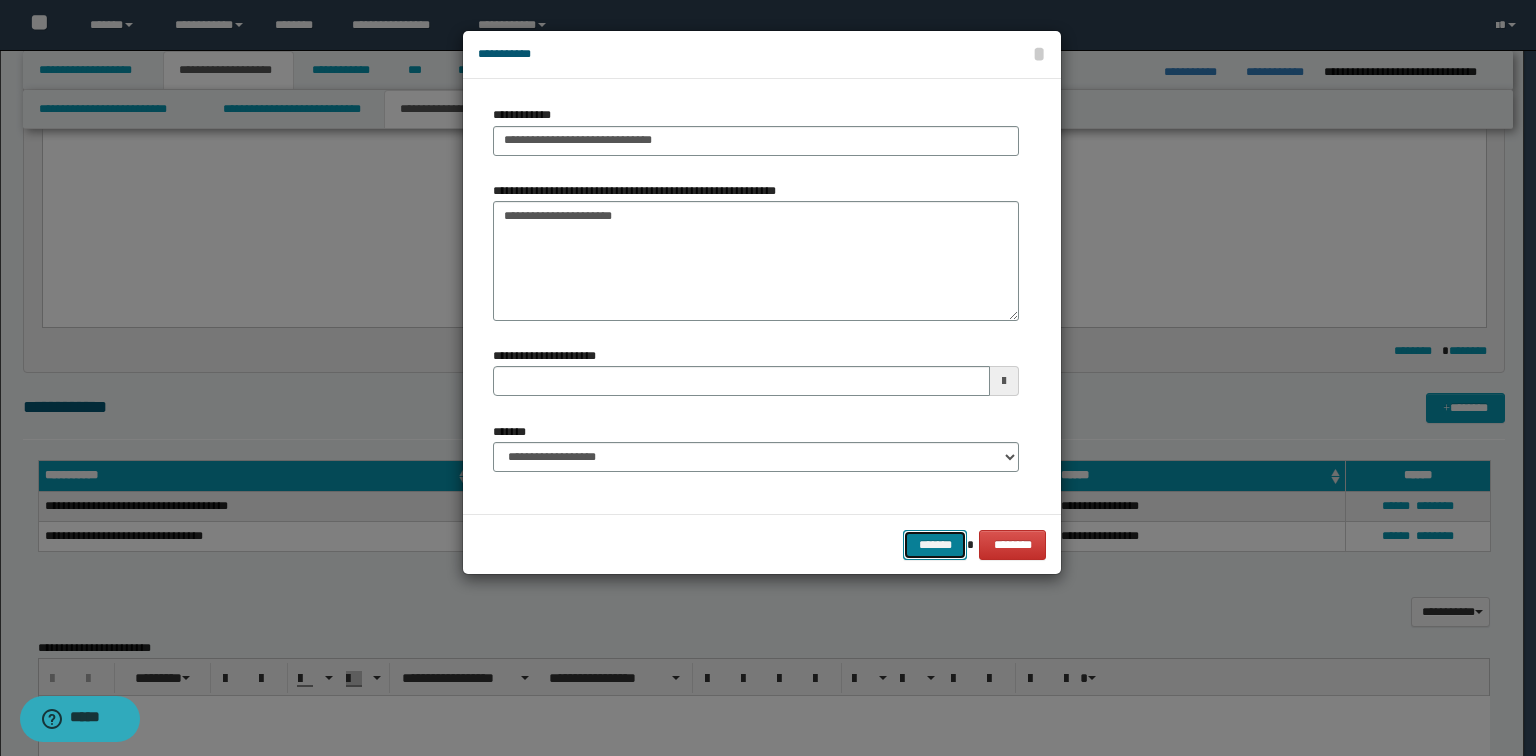 click on "*******" at bounding box center (935, 545) 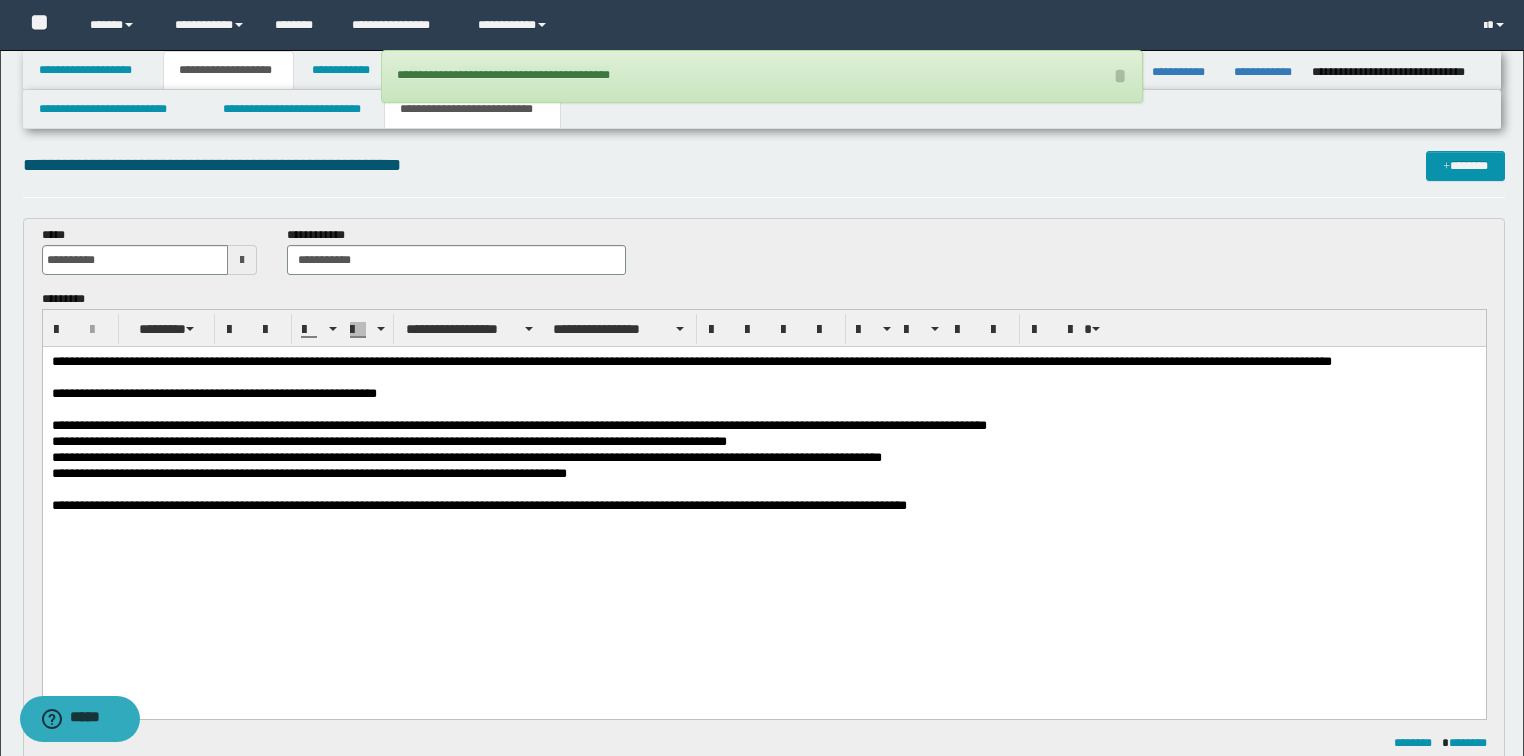 scroll, scrollTop: 0, scrollLeft: 0, axis: both 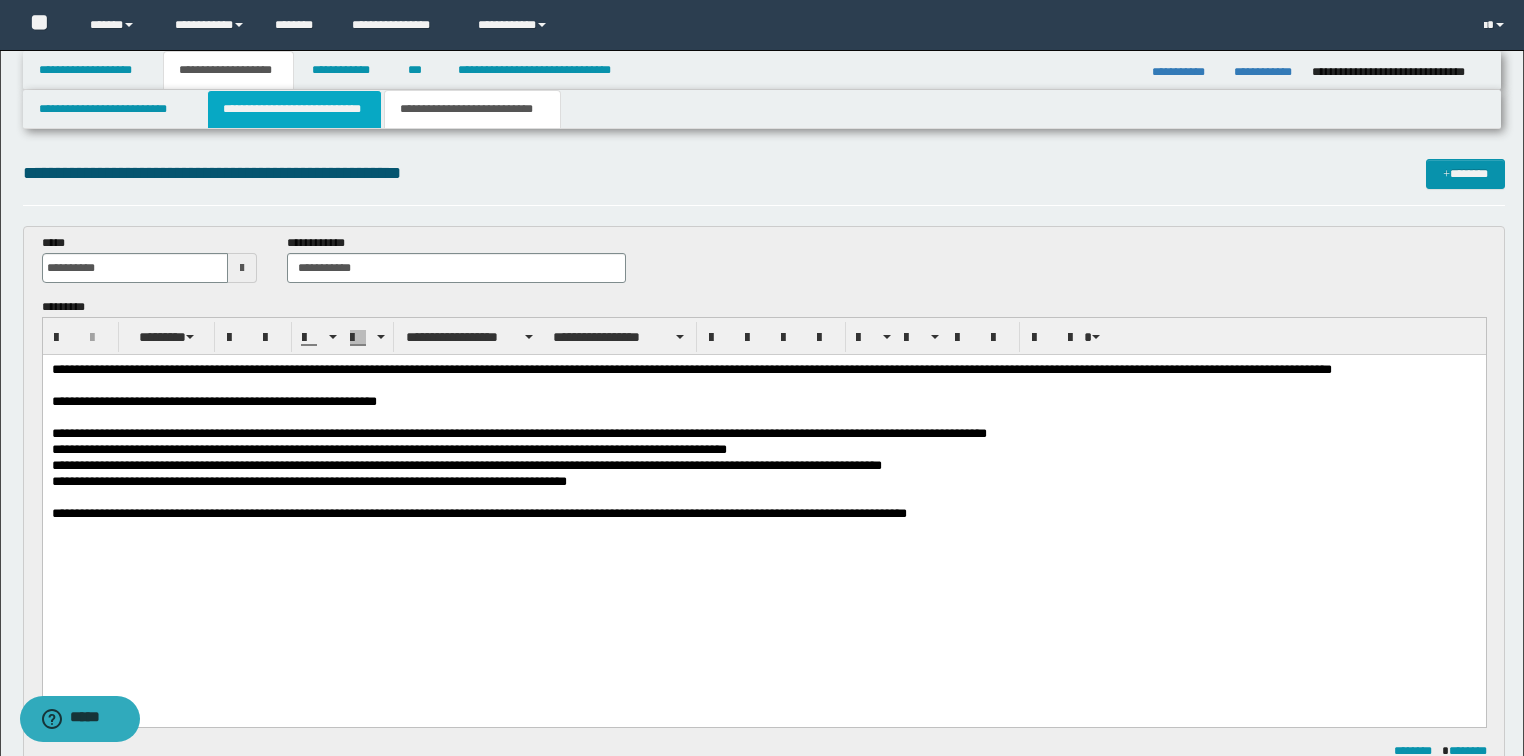 click on "**********" at bounding box center (294, 109) 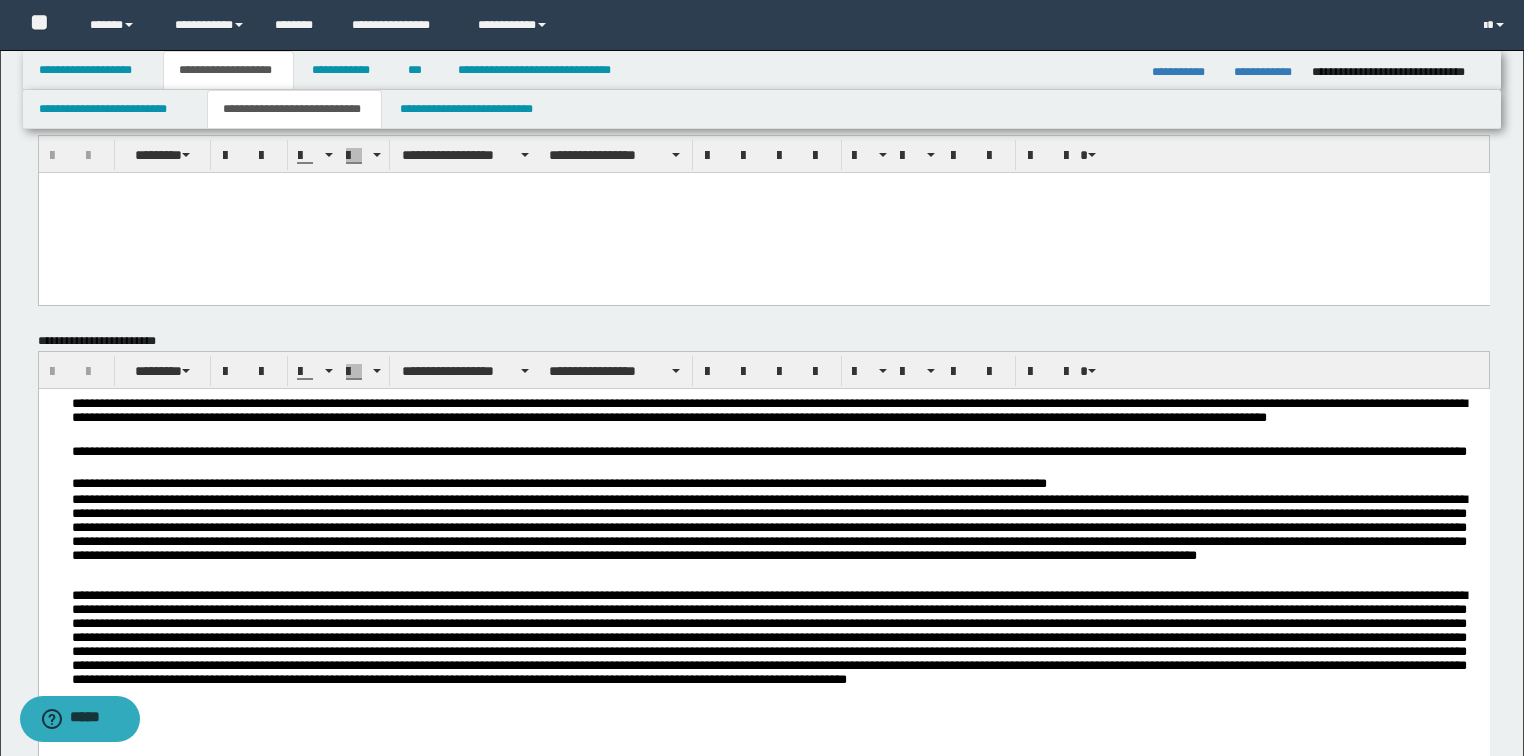 scroll, scrollTop: 80, scrollLeft: 0, axis: vertical 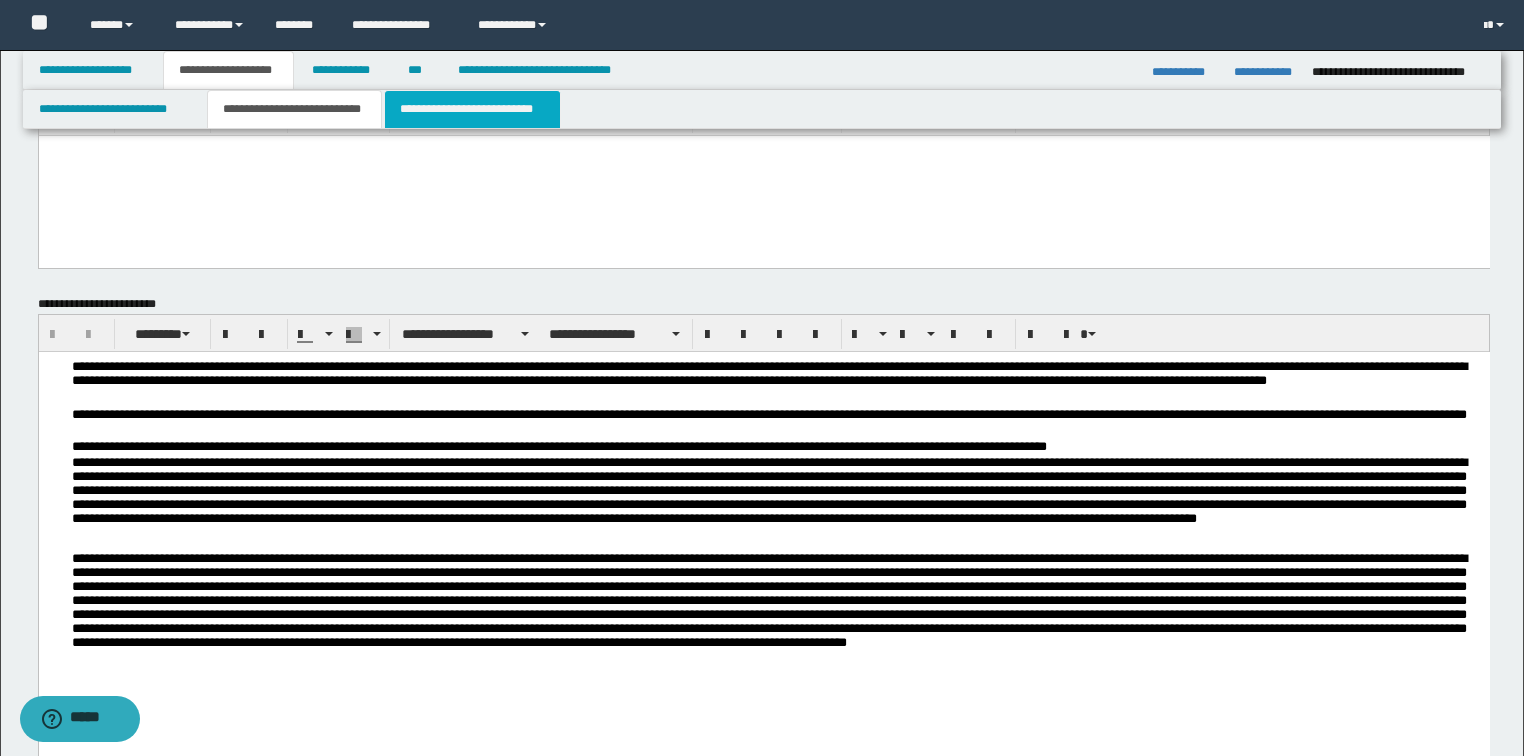 click on "**********" at bounding box center [472, 109] 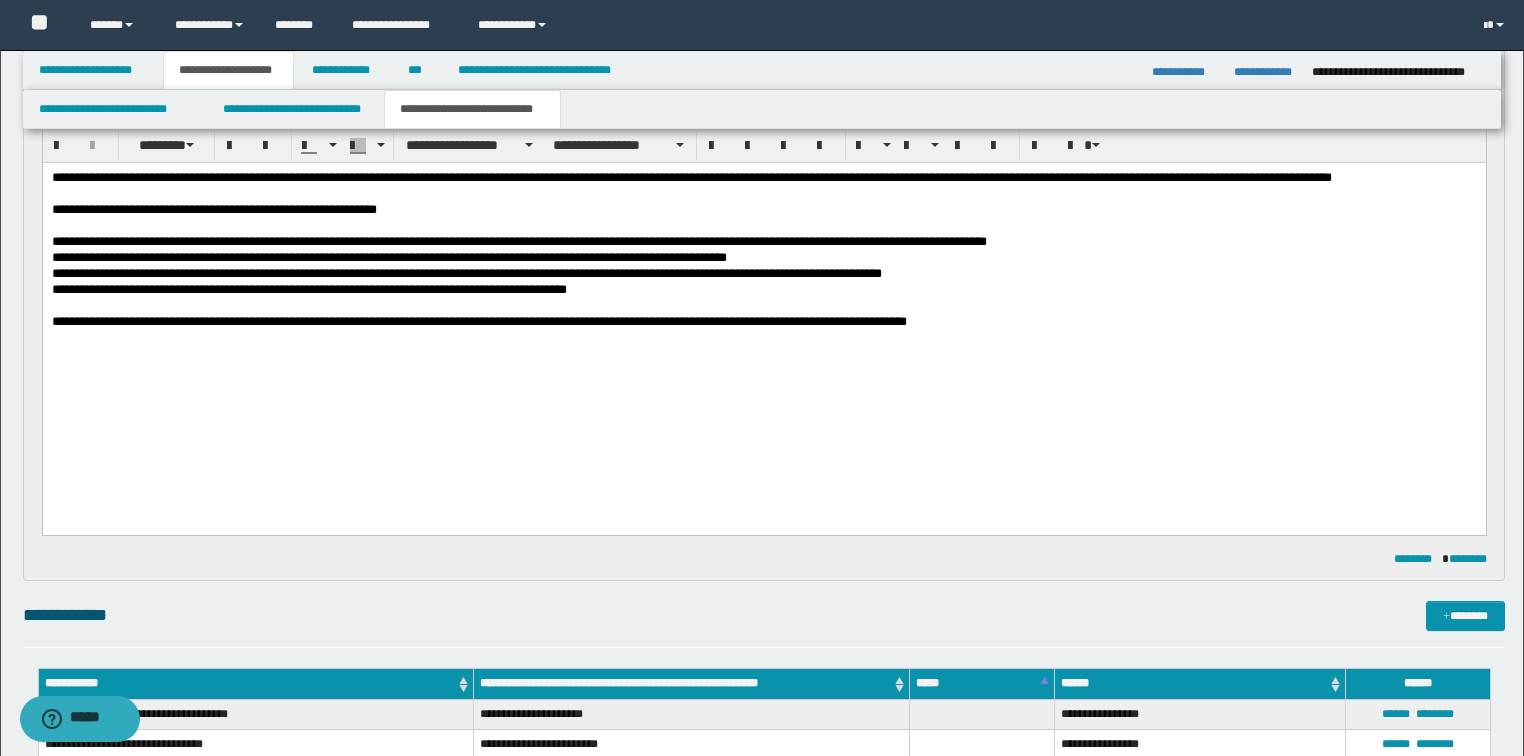 scroll, scrollTop: 320, scrollLeft: 0, axis: vertical 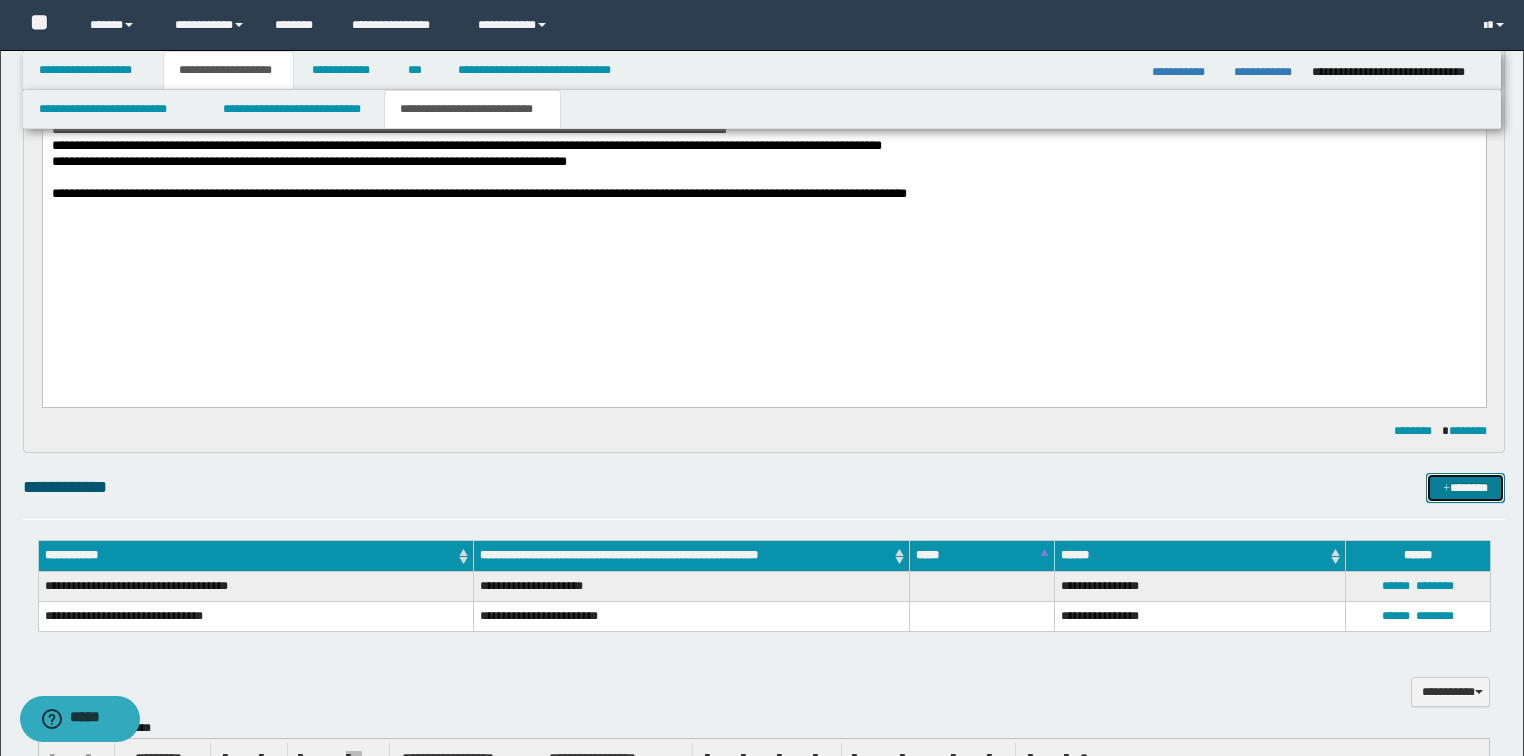 click on "*******" at bounding box center [1465, 488] 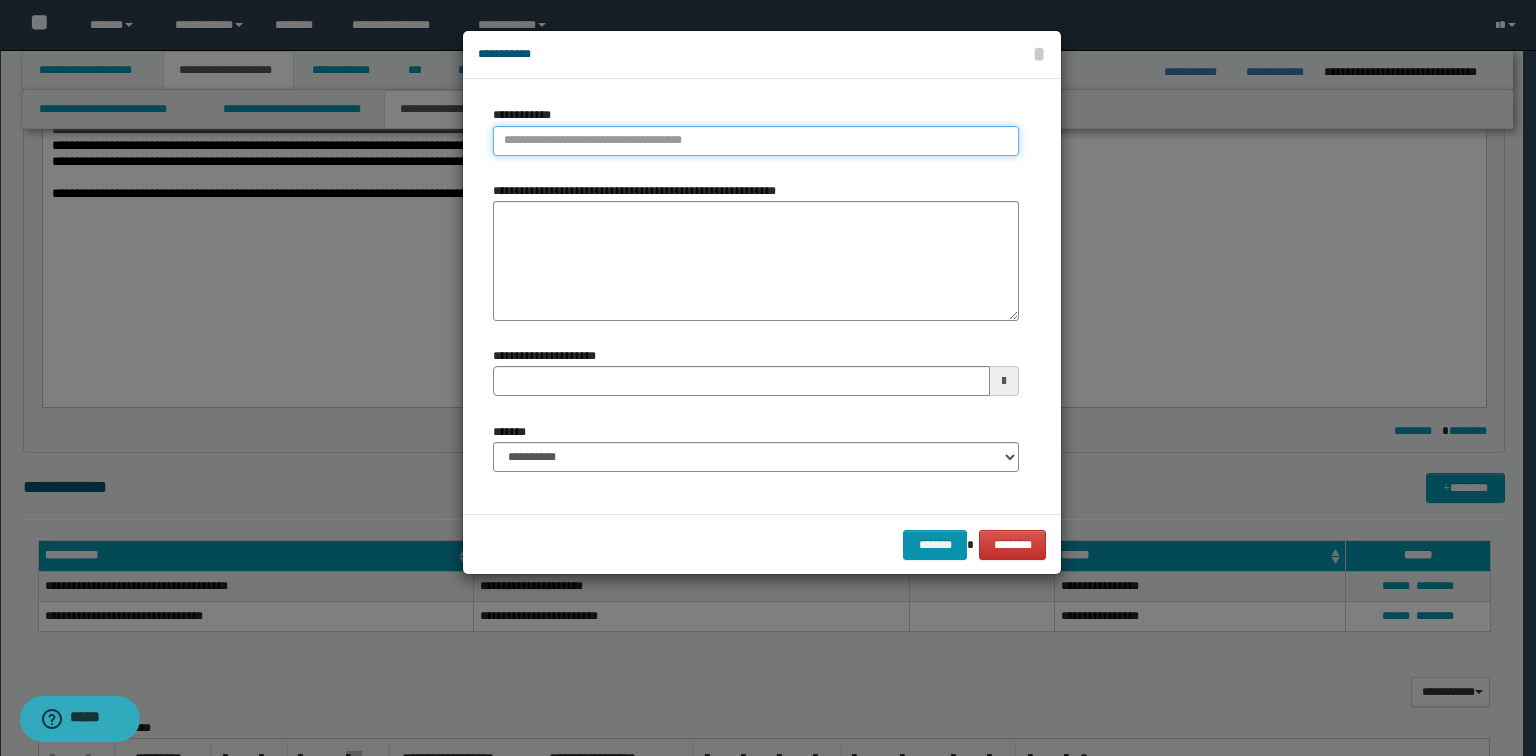 type on "**********" 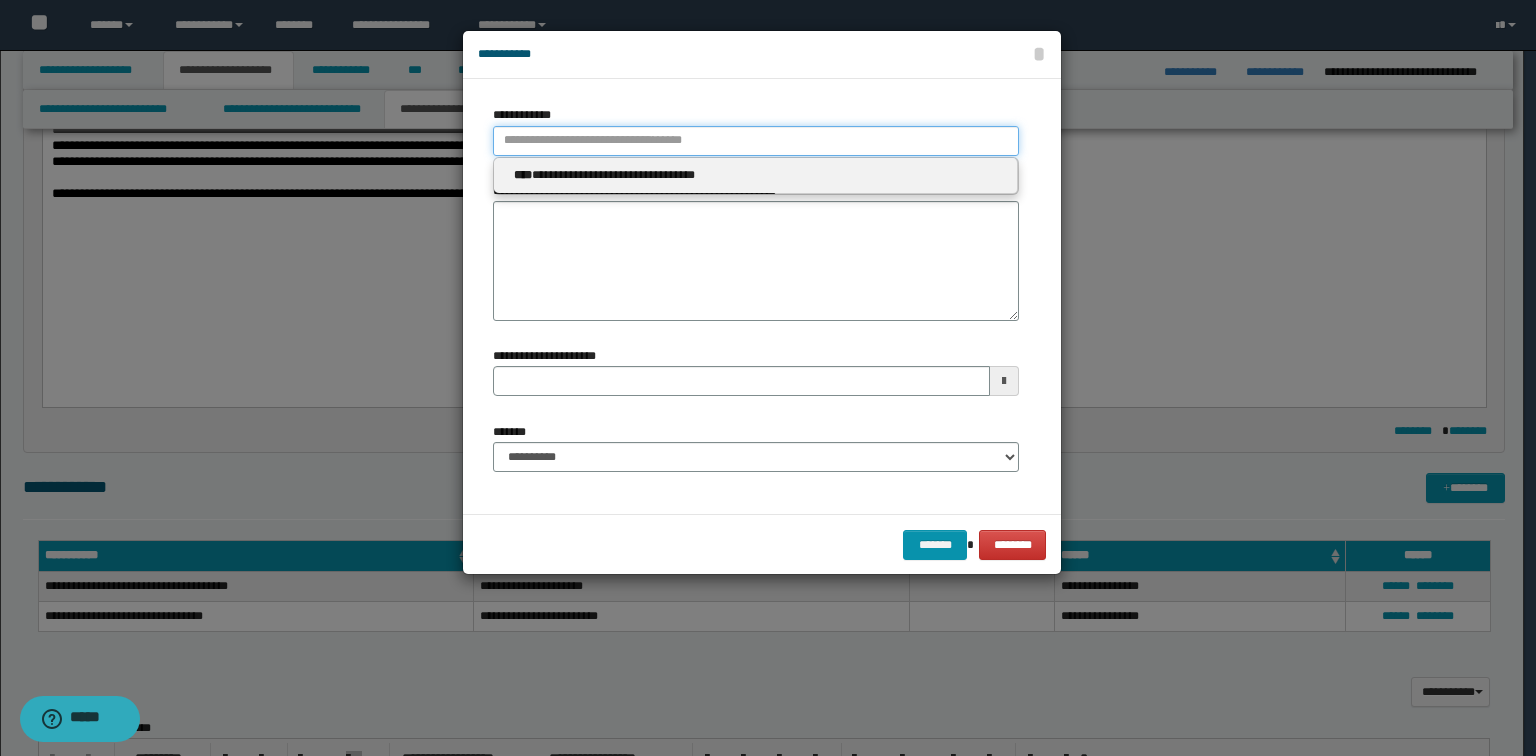 click on "**********" at bounding box center (756, 141) 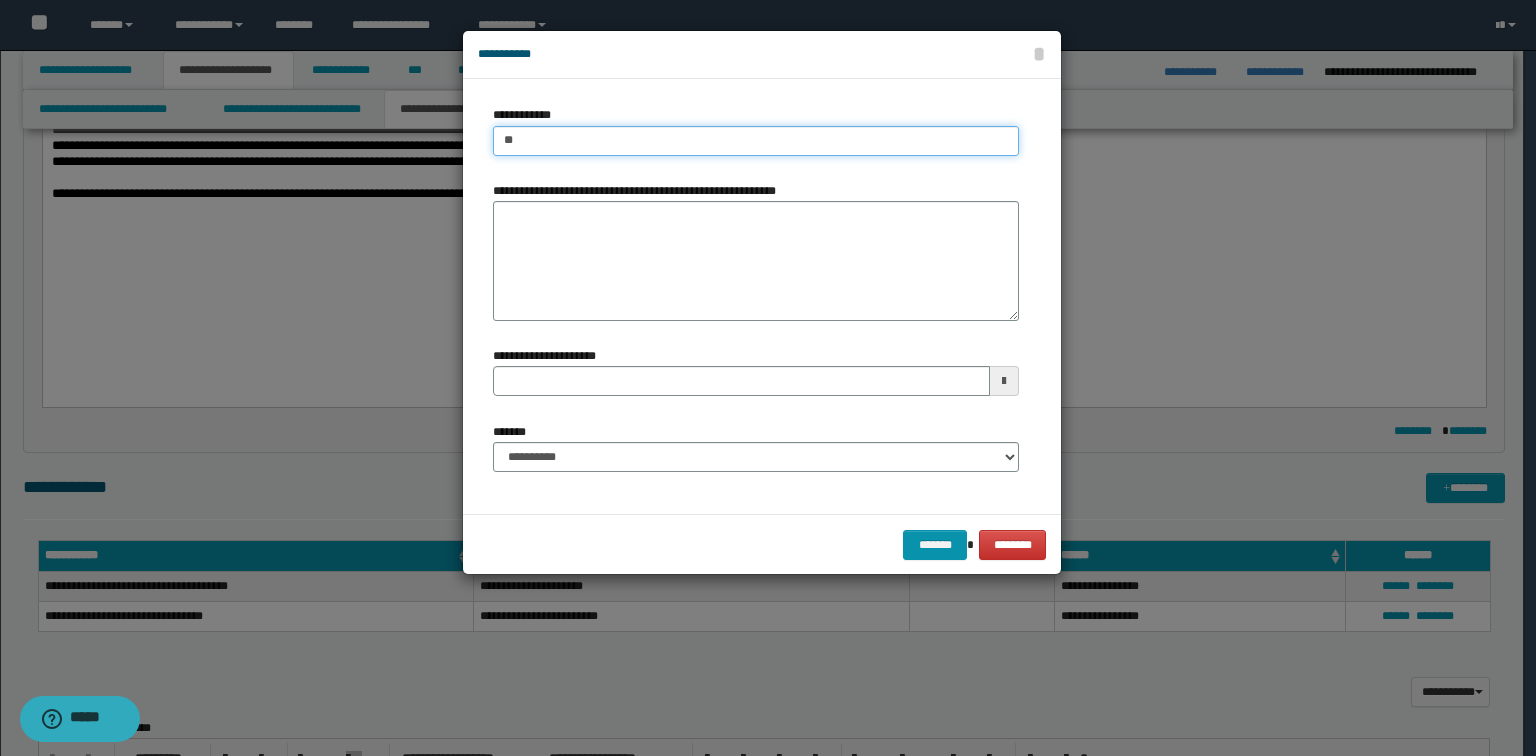 type on "***" 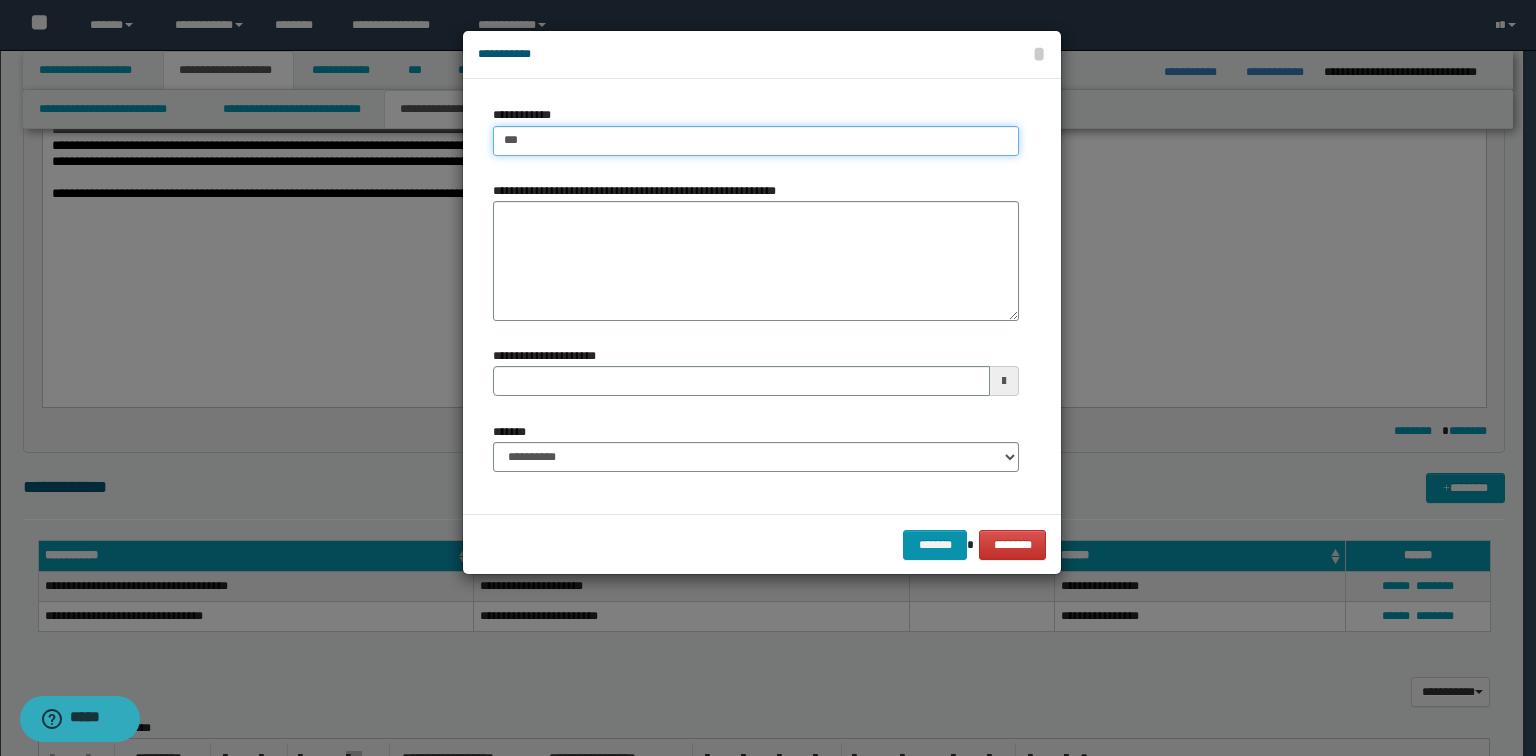 type on "***" 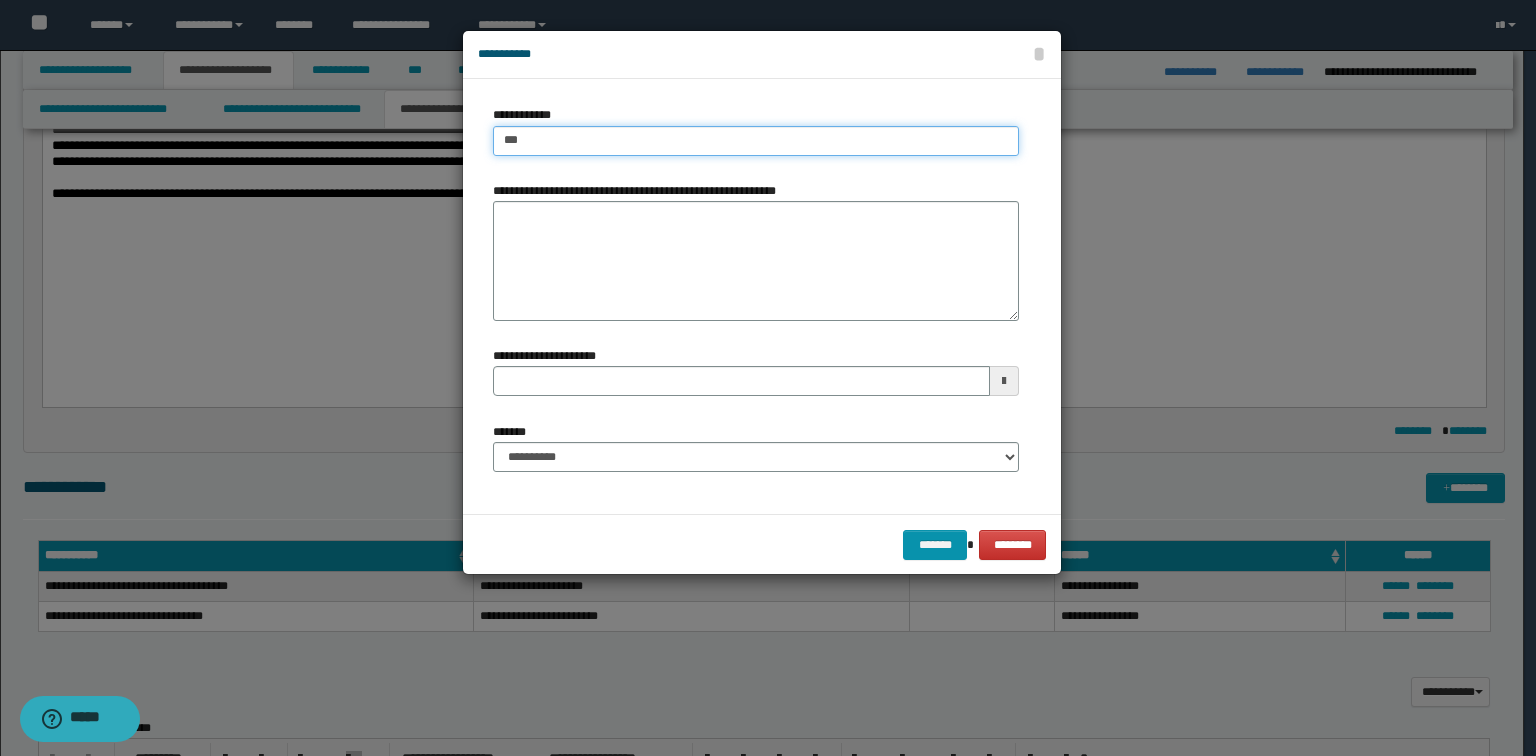 type 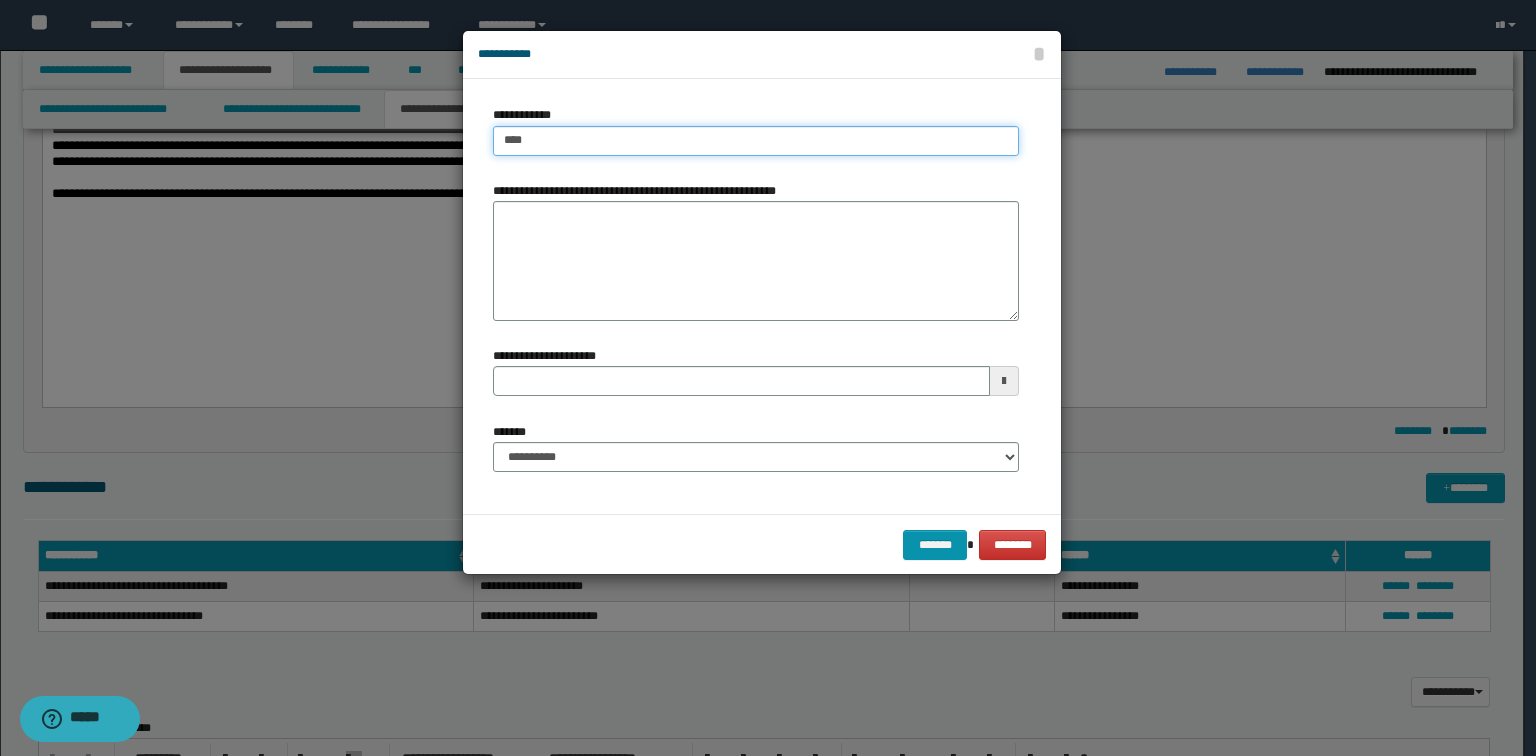 type on "****" 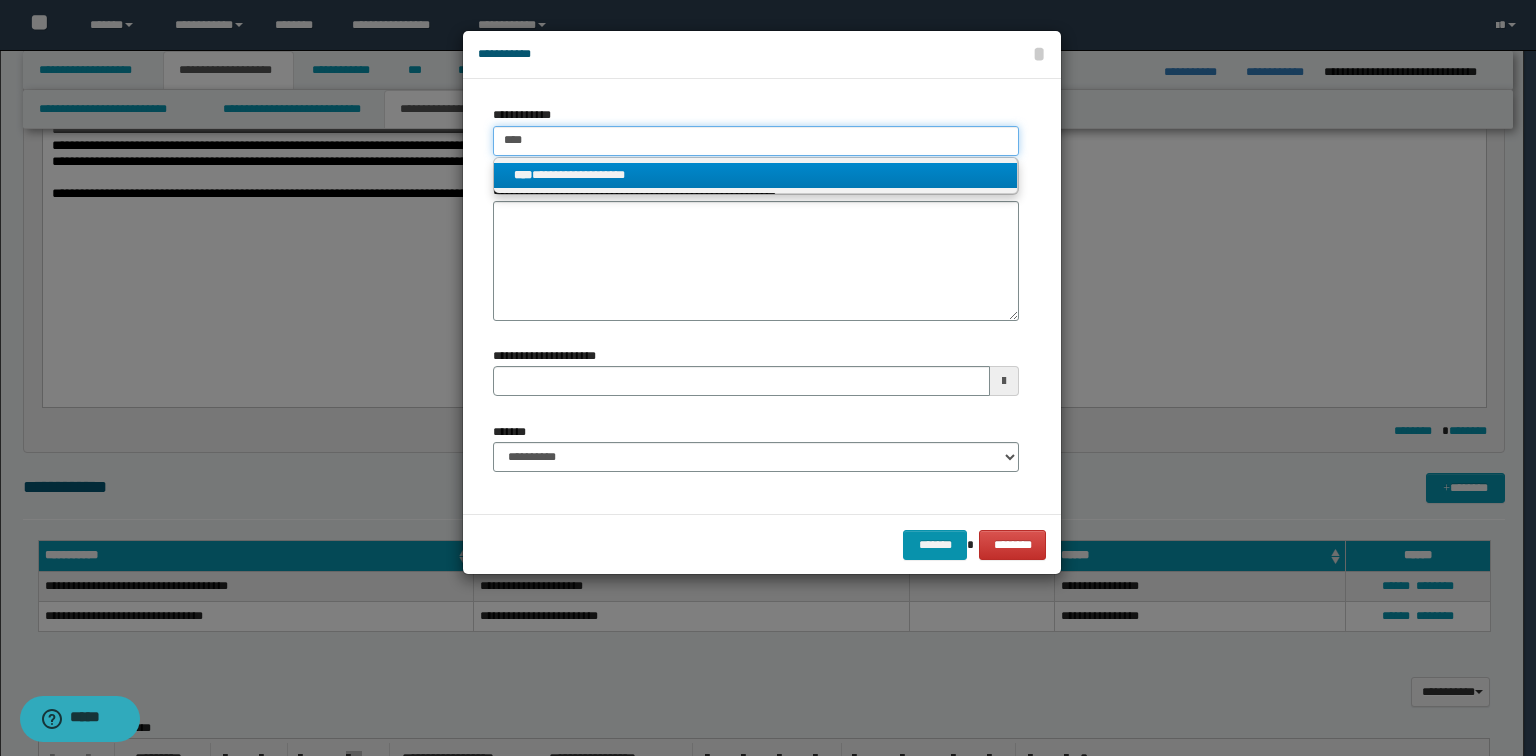 type on "****" 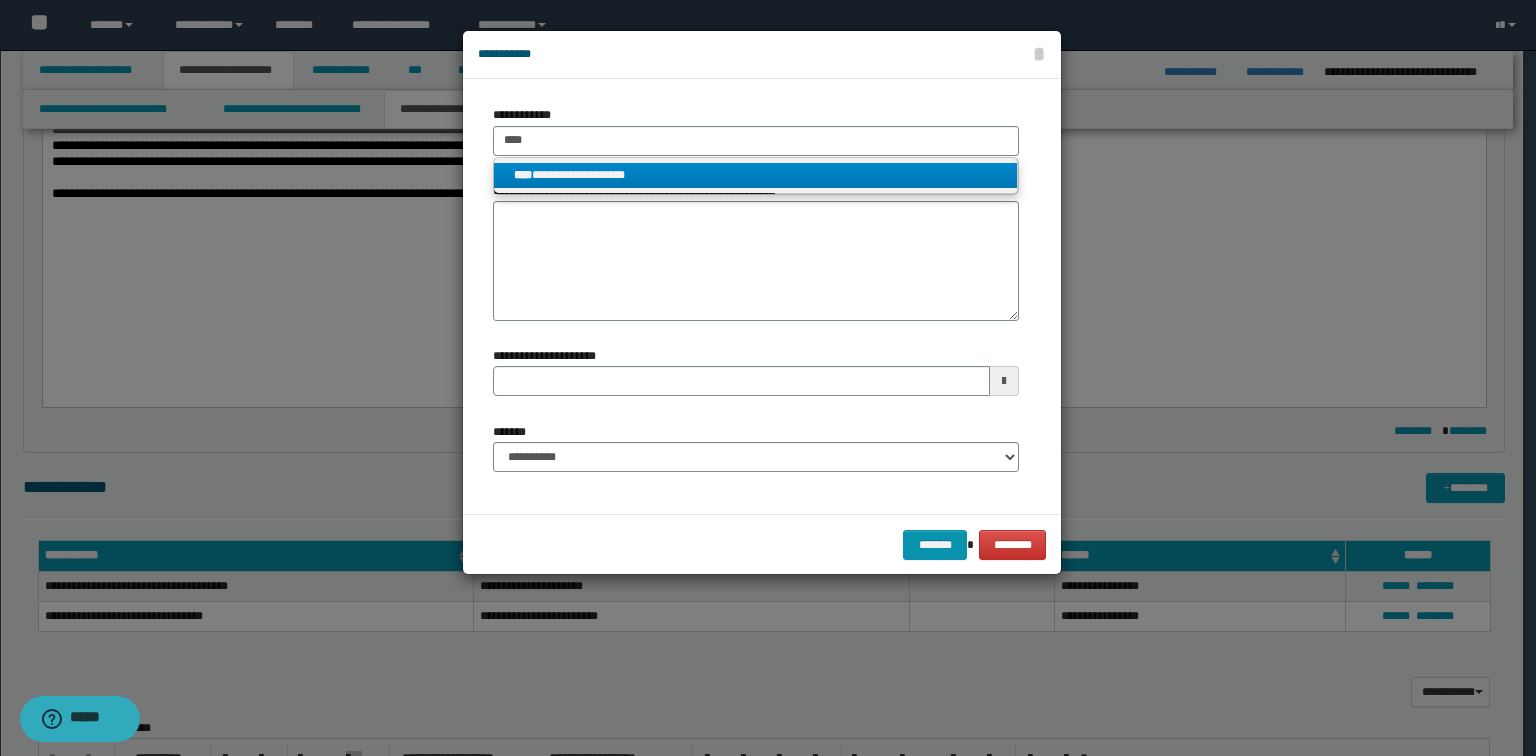 click on "**********" at bounding box center (755, 175) 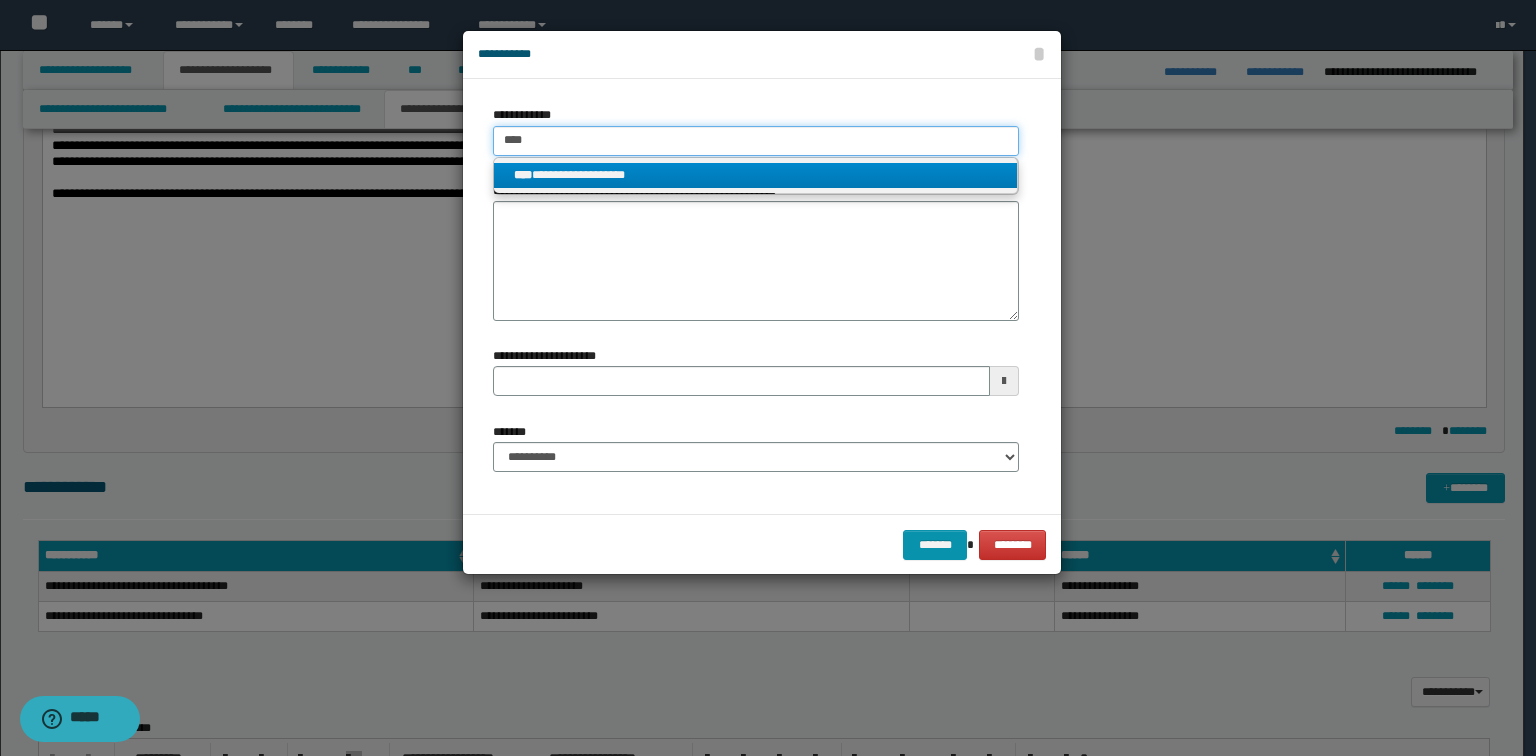 type 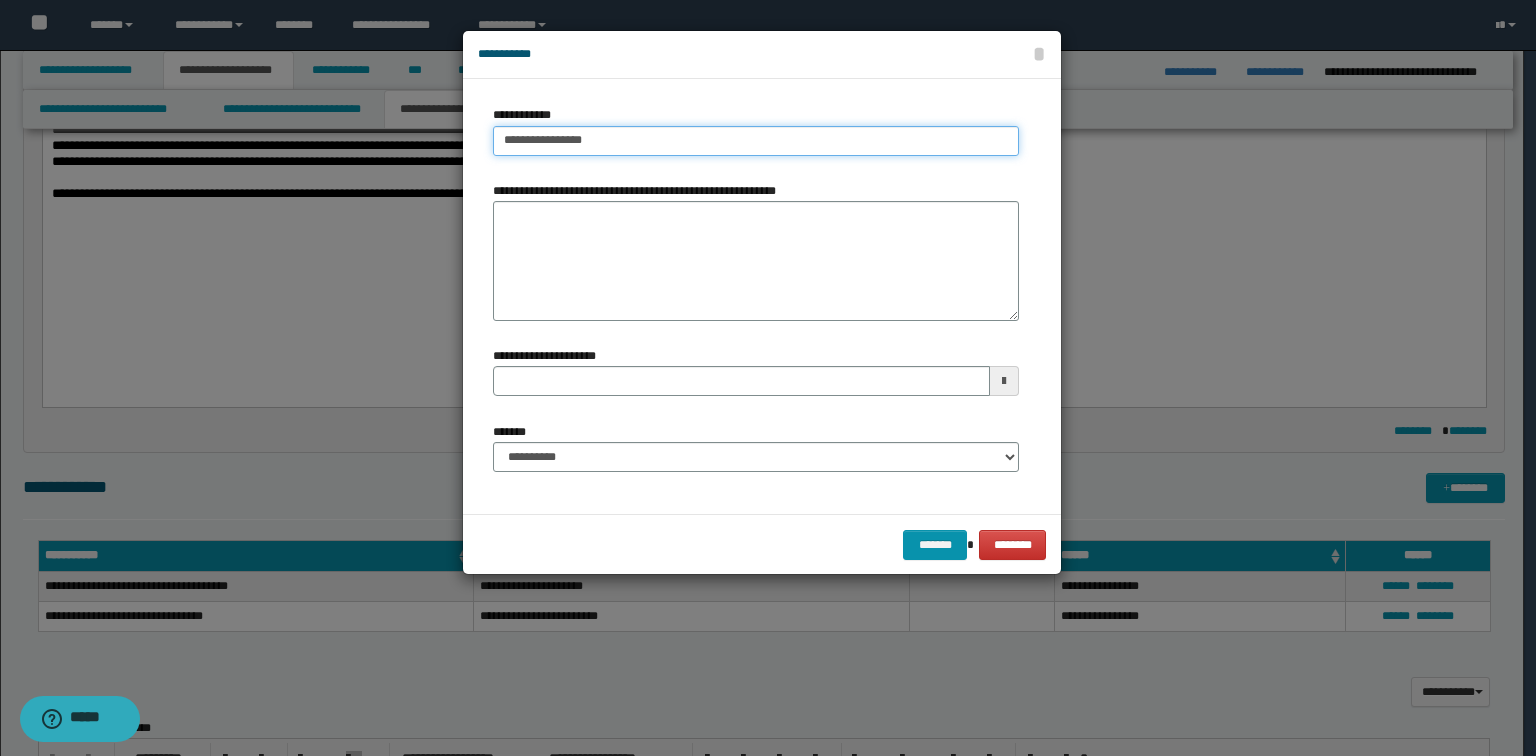 type 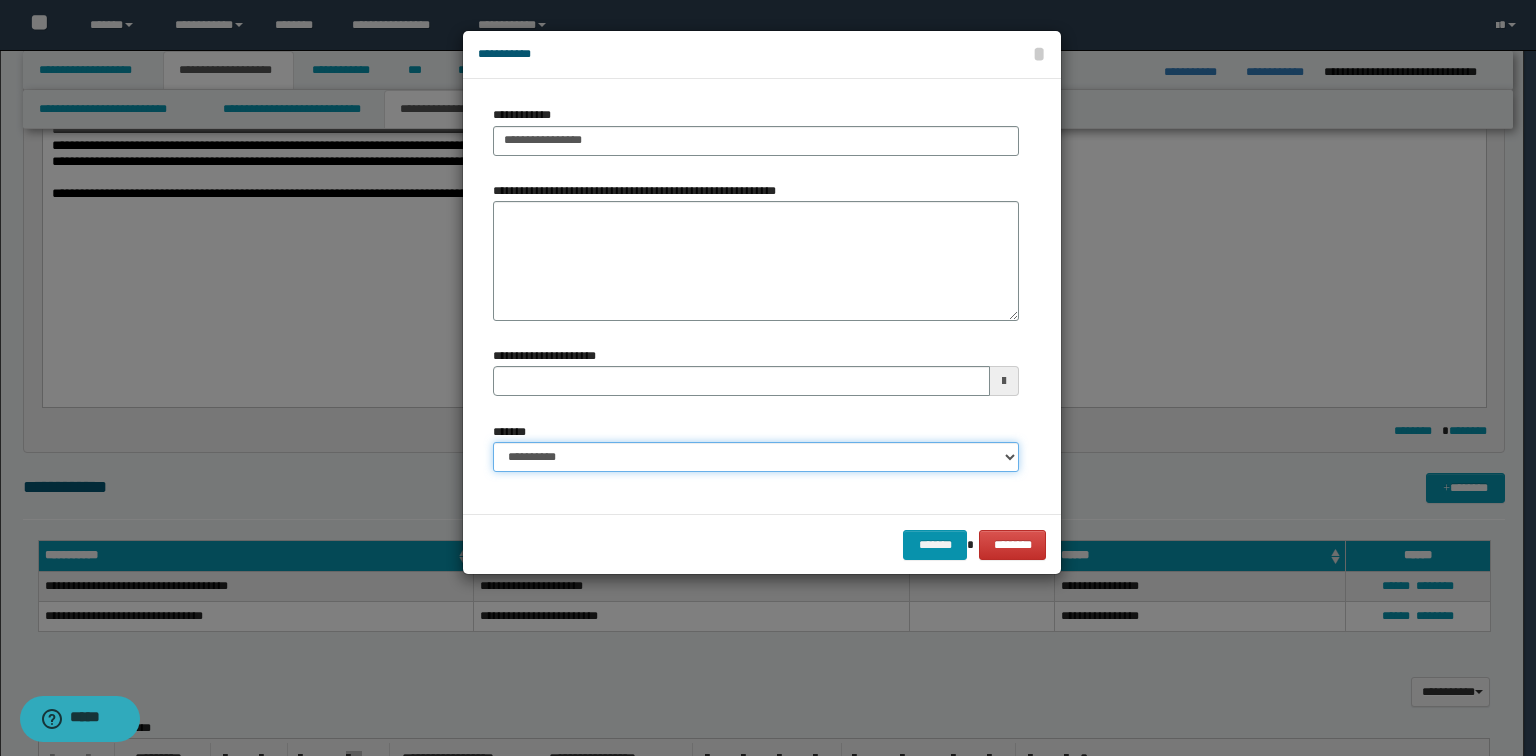 click on "**********" at bounding box center (756, 457) 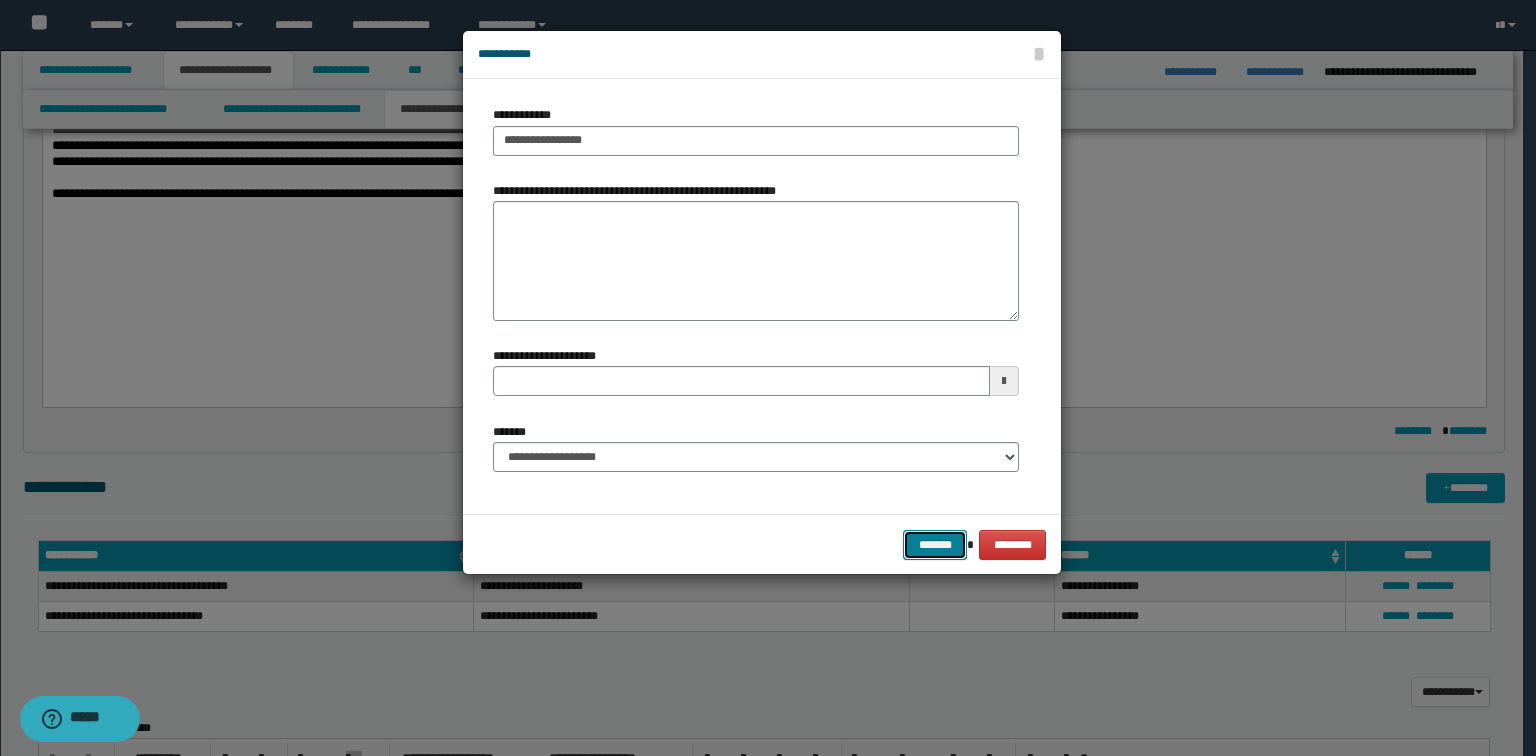 click on "*******" at bounding box center [935, 545] 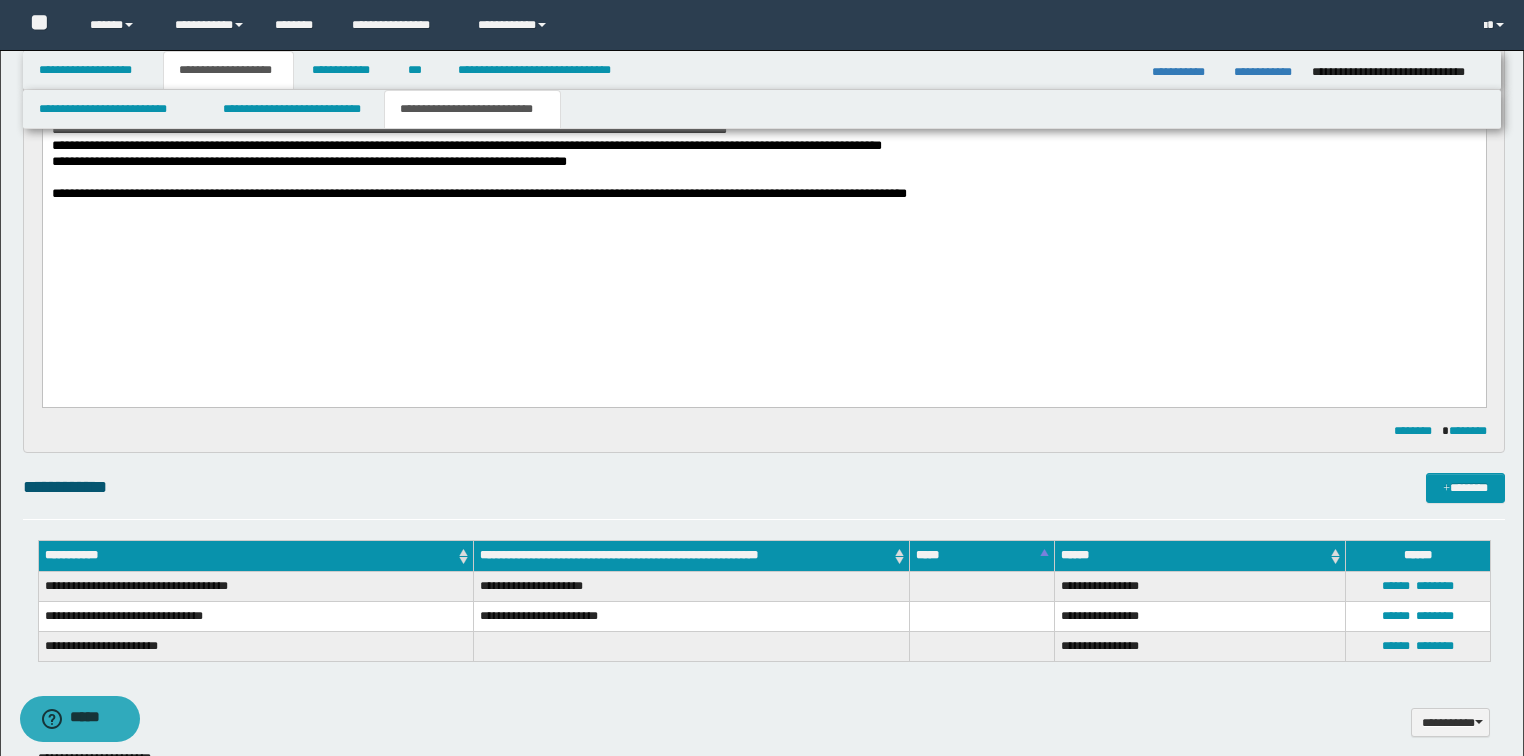 click on "**********" at bounding box center [764, 711] 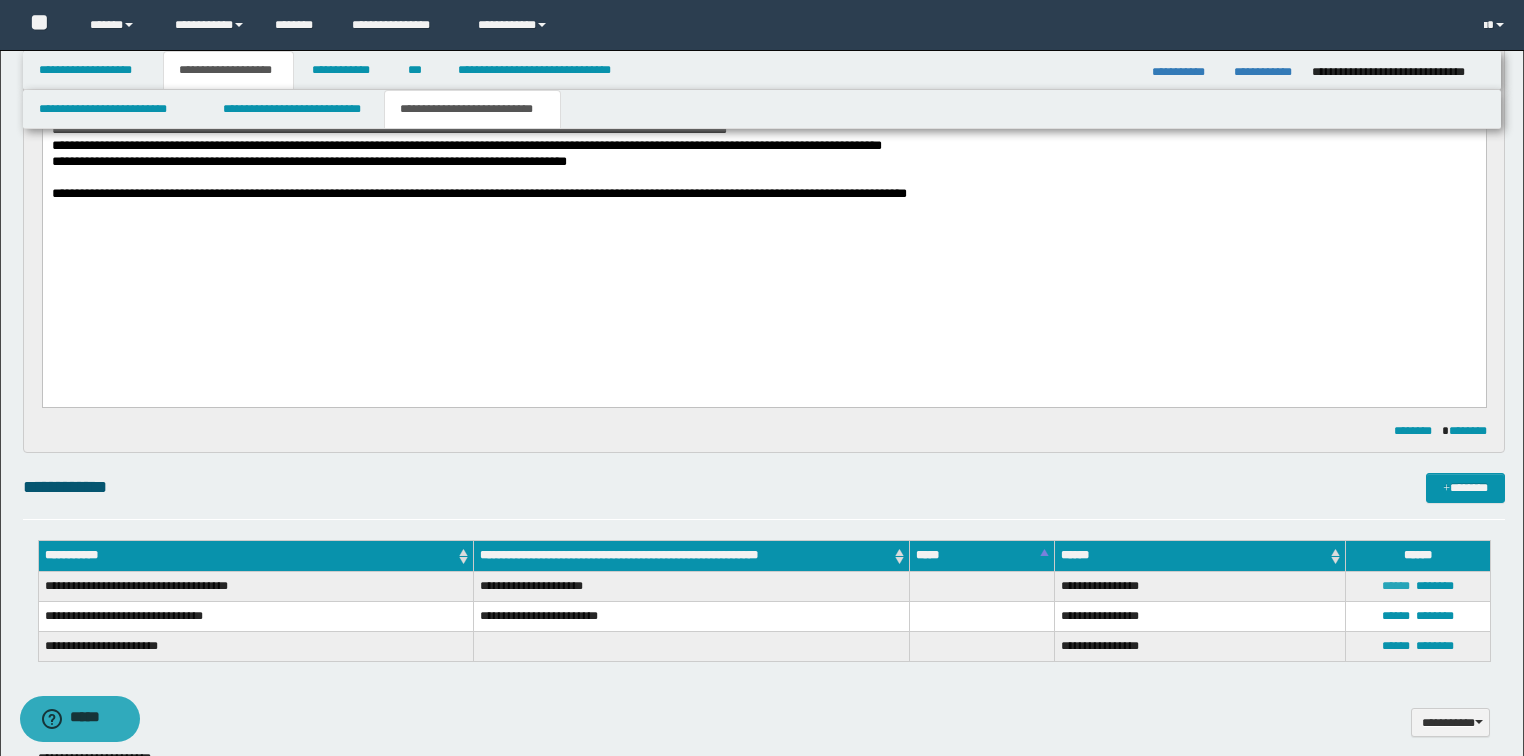 click on "******" at bounding box center (1396, 586) 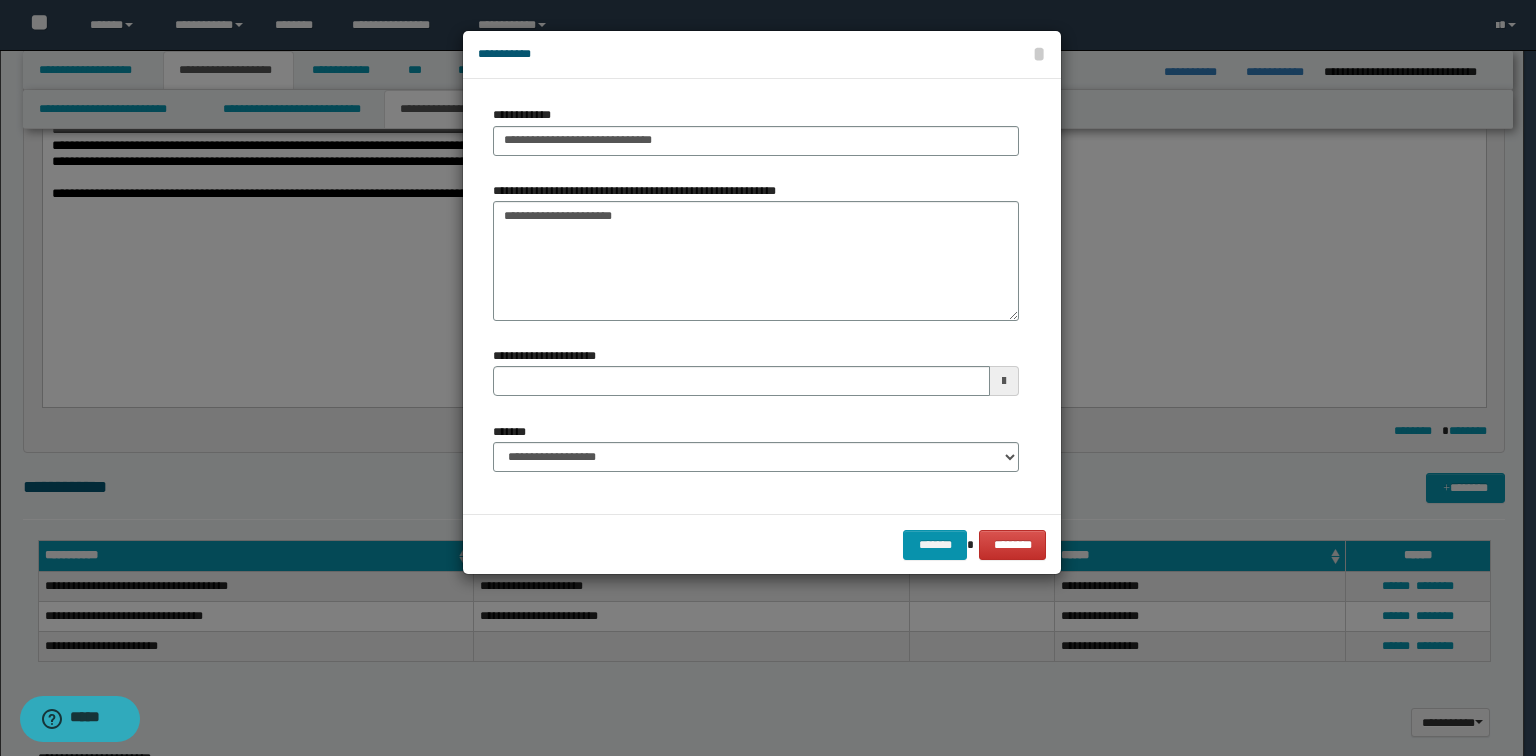 type 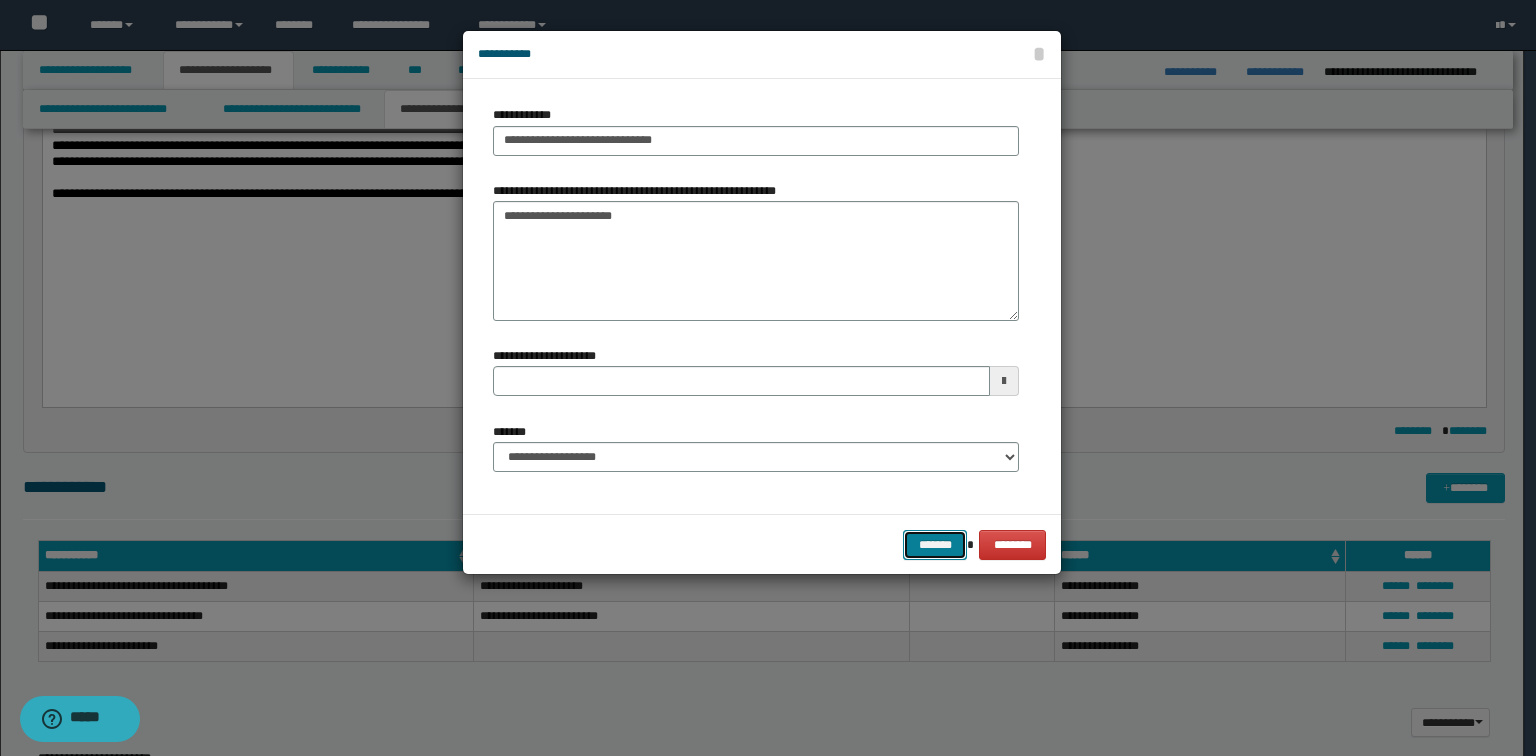 click on "*******" at bounding box center (935, 545) 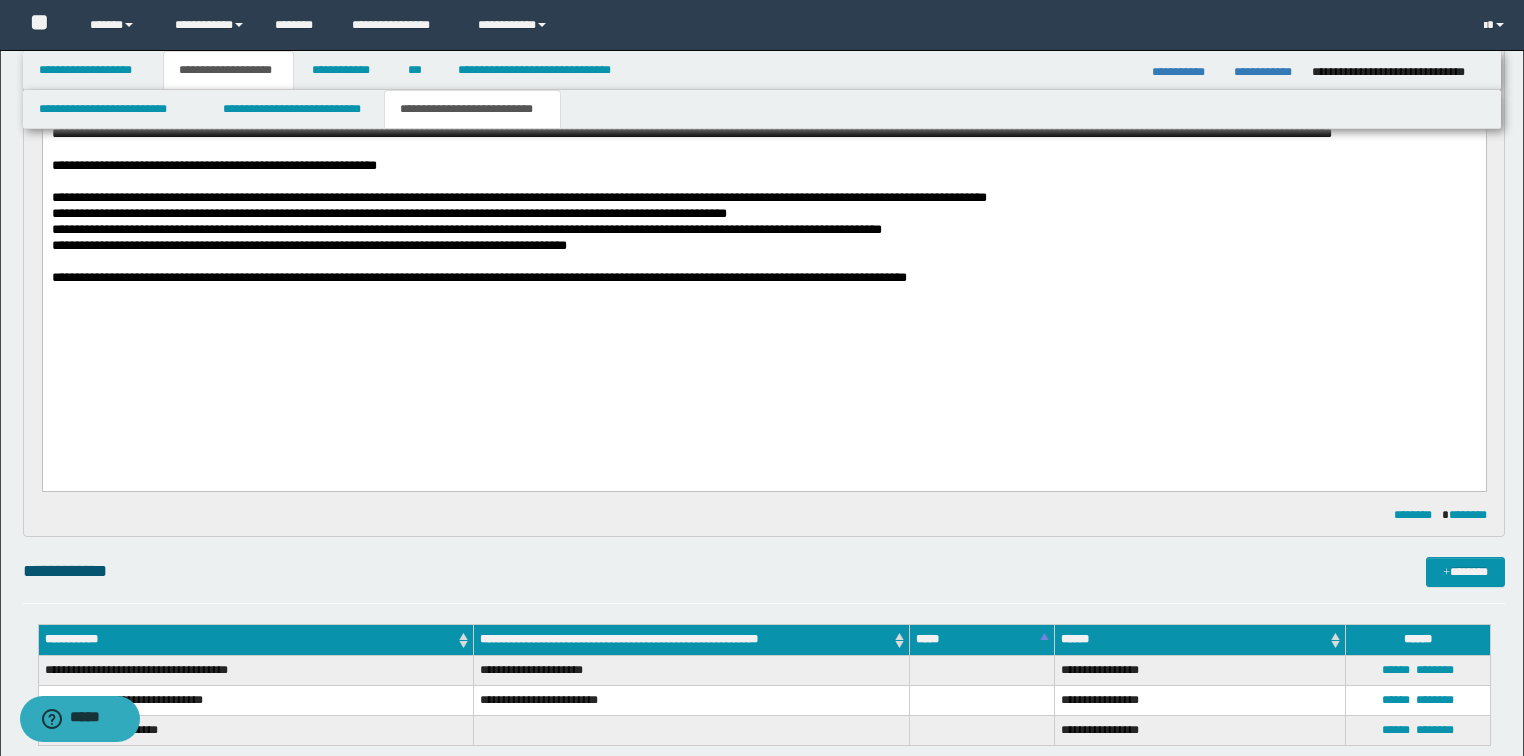 scroll, scrollTop: 160, scrollLeft: 0, axis: vertical 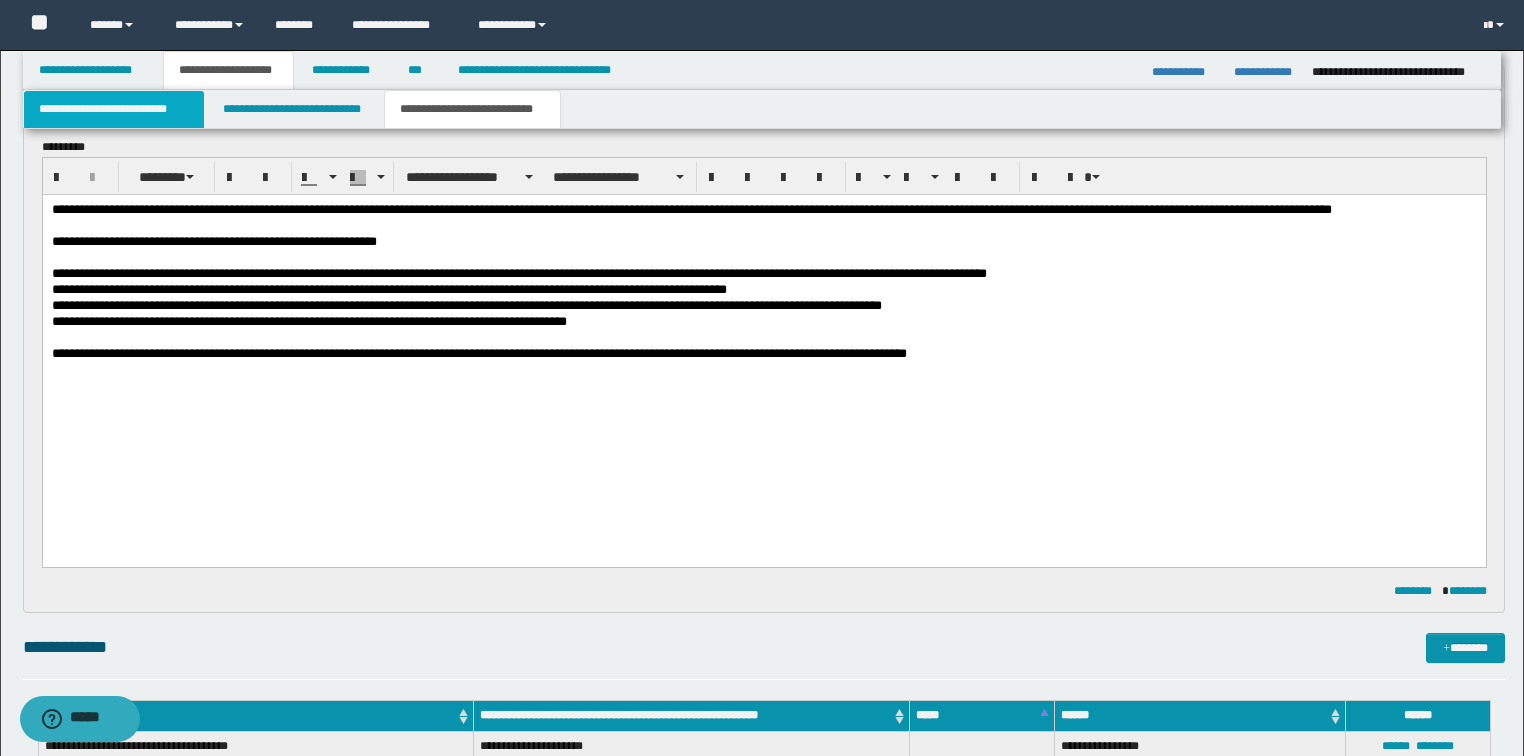 click on "**********" at bounding box center [114, 109] 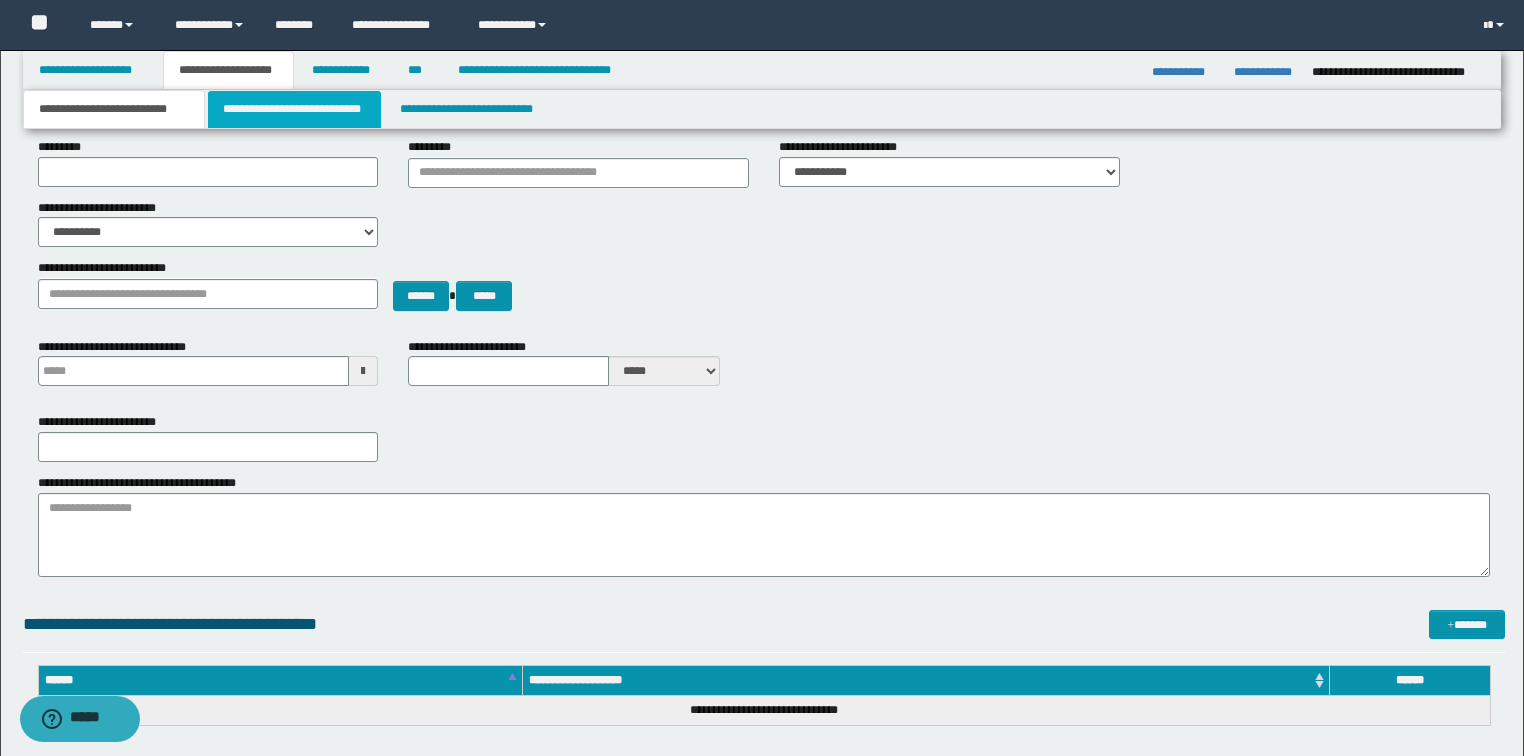 click on "**********" at bounding box center [294, 109] 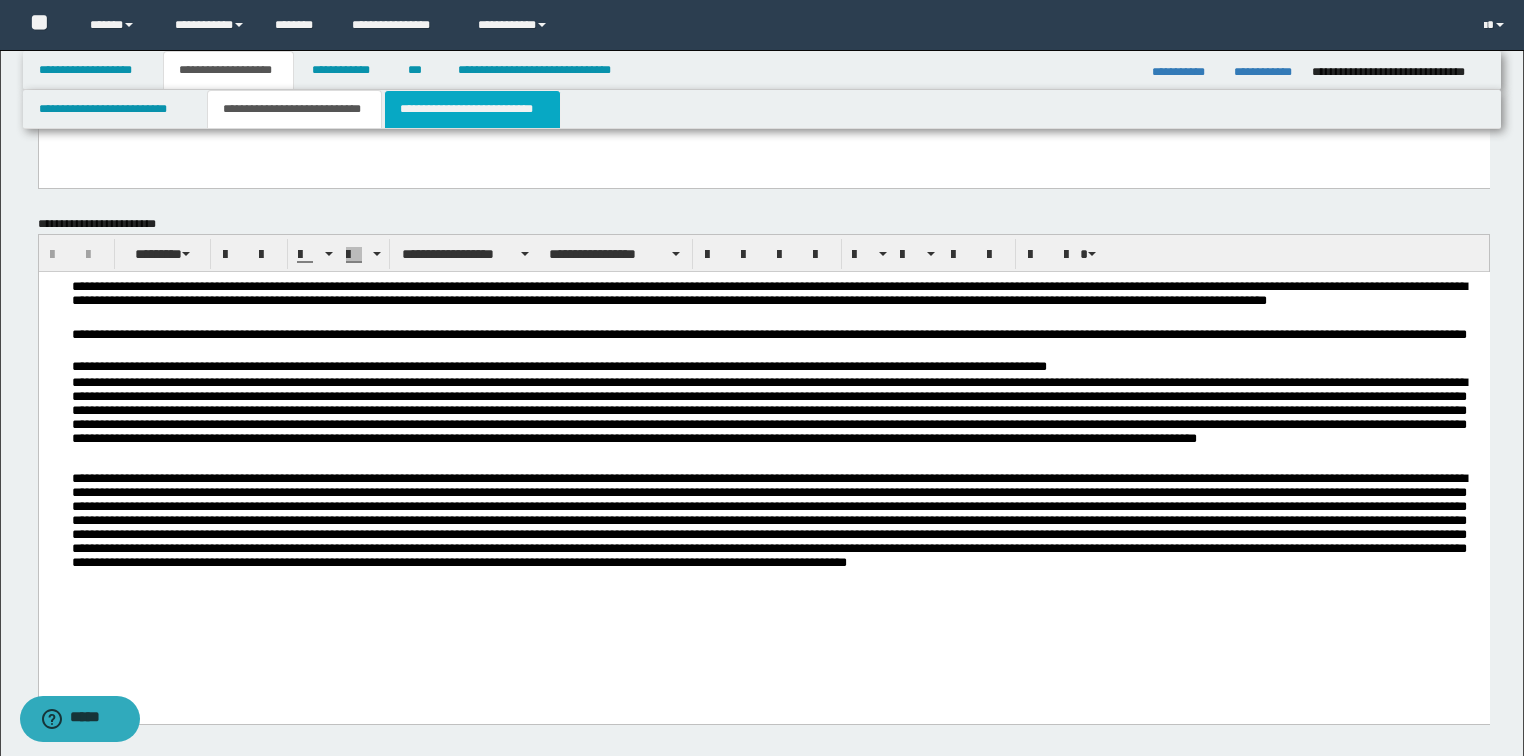 click on "**********" at bounding box center [472, 109] 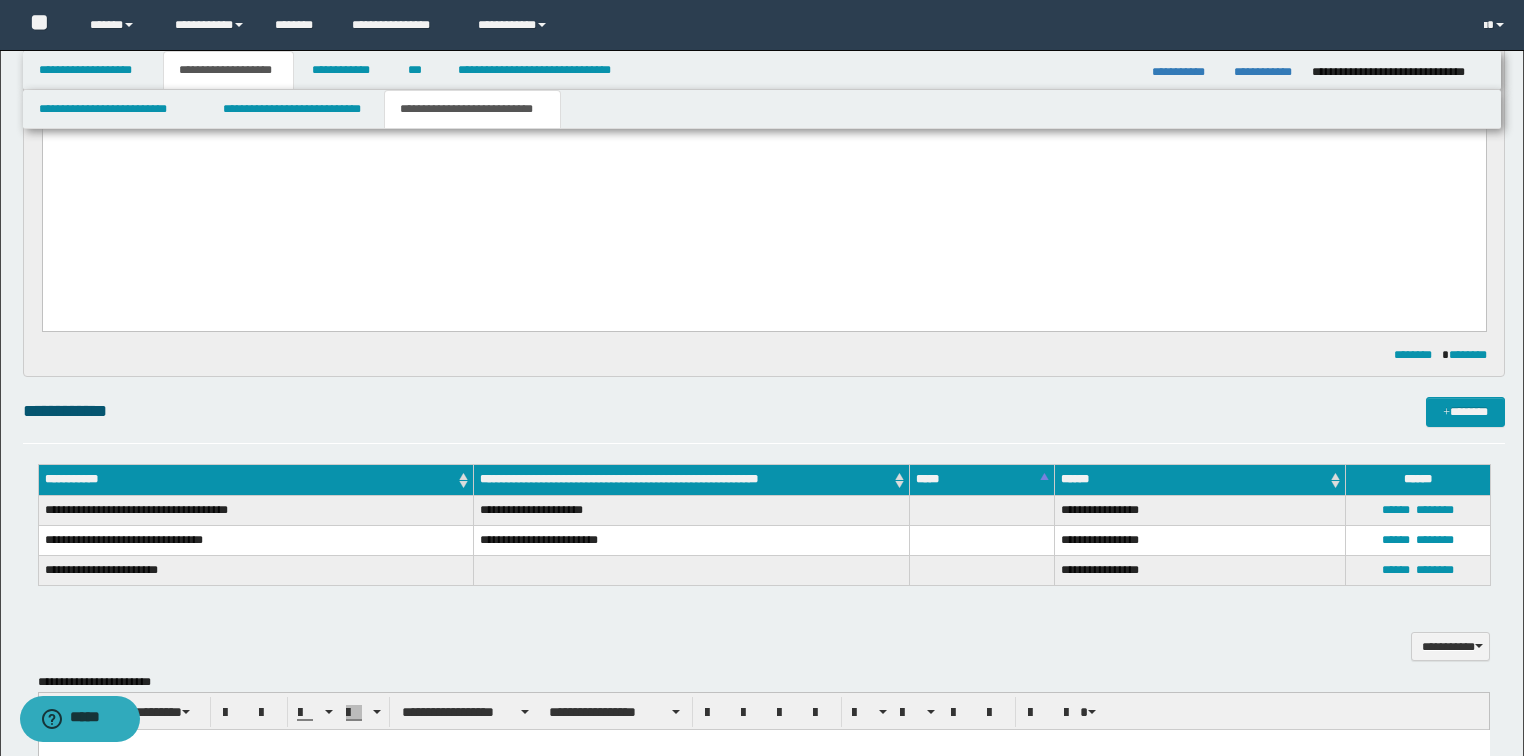 scroll, scrollTop: 400, scrollLeft: 0, axis: vertical 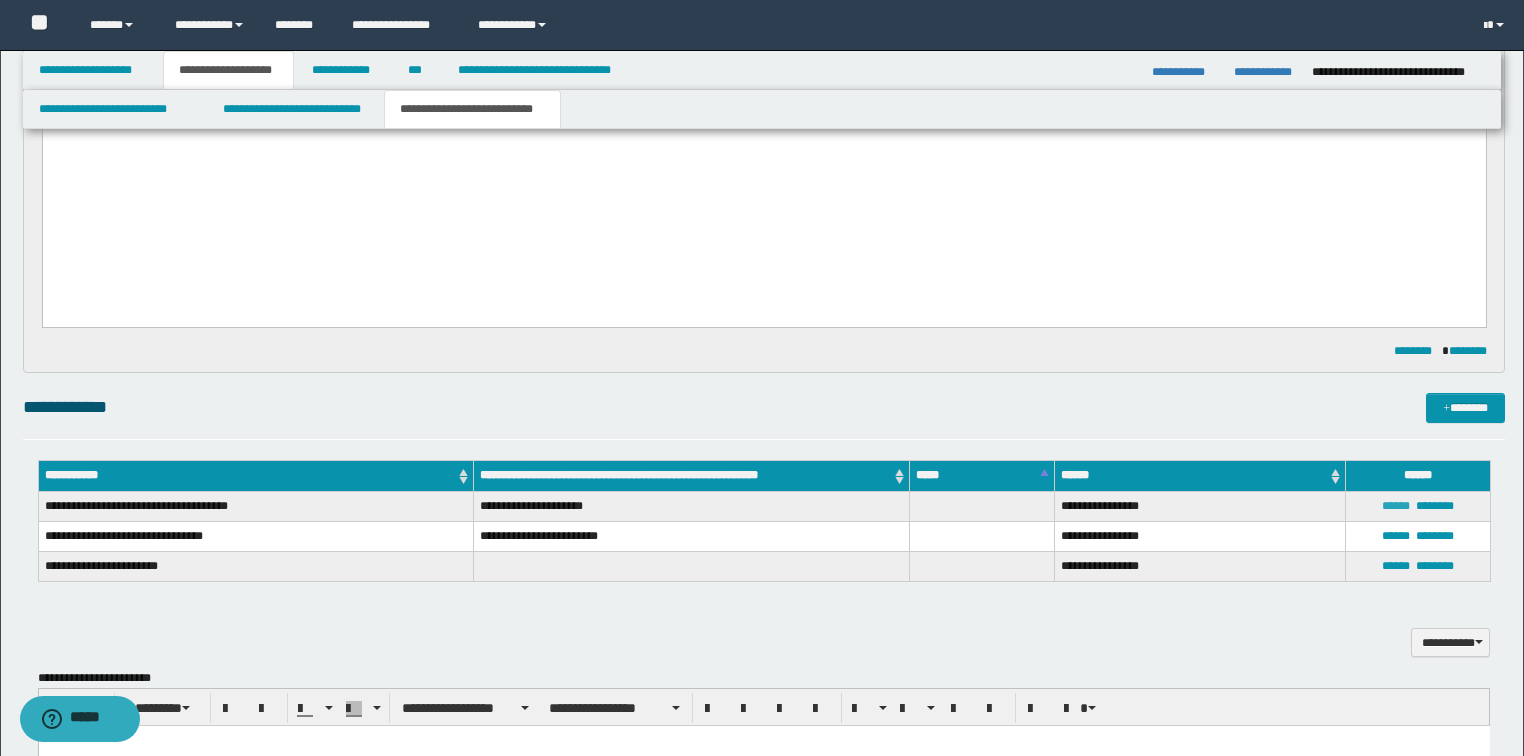 click on "******" at bounding box center [1396, 506] 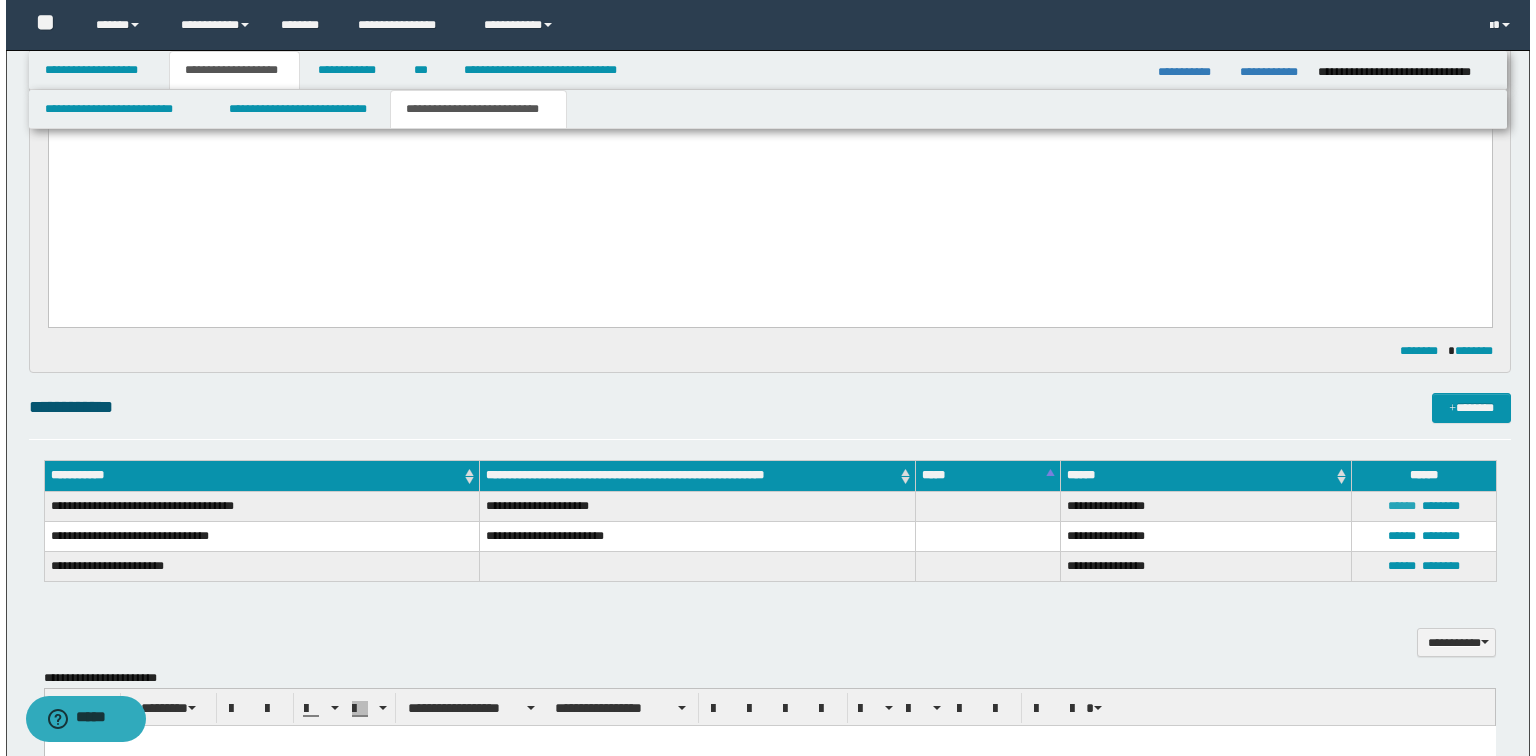 type on "**********" 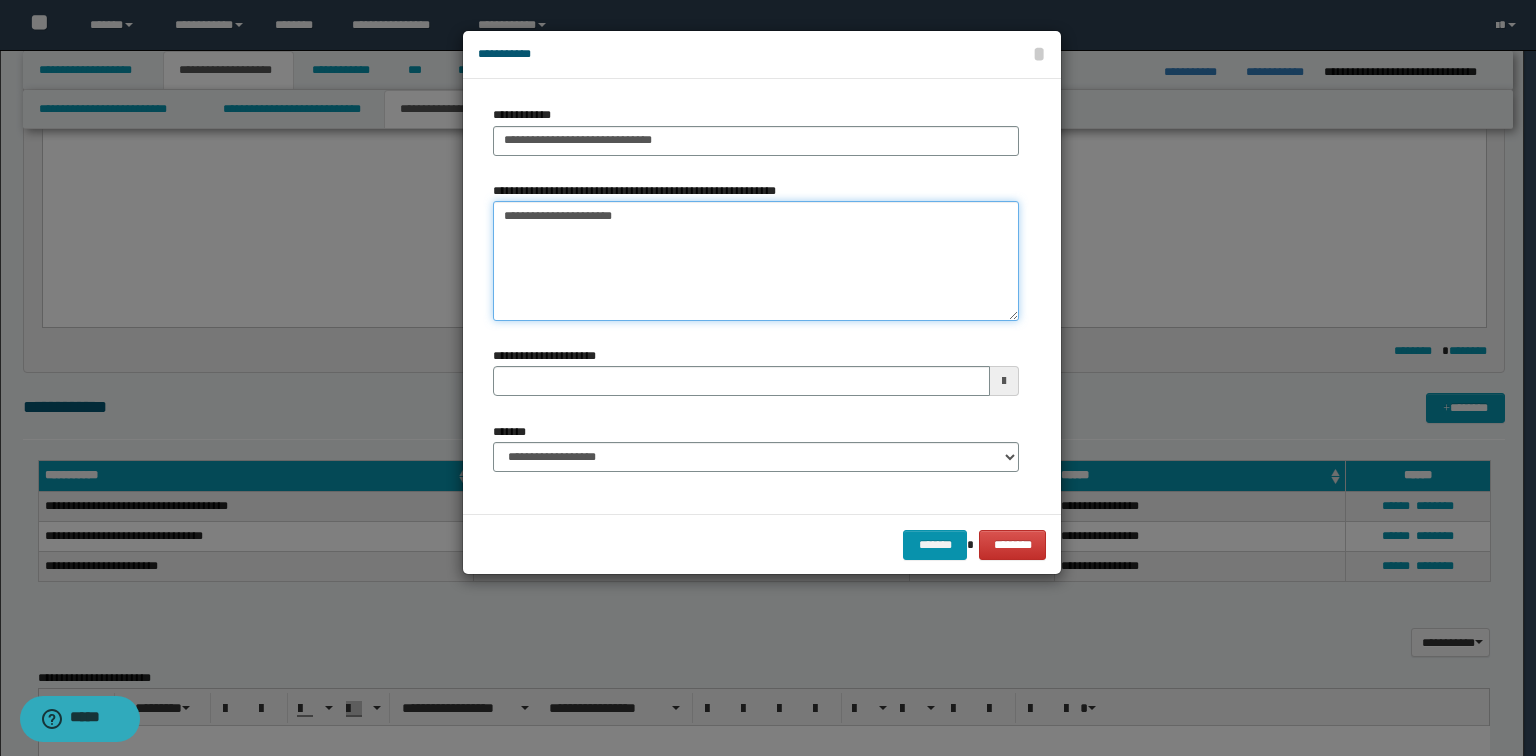 drag, startPoint x: 567, startPoint y: 217, endPoint x: 635, endPoint y: 222, distance: 68.18358 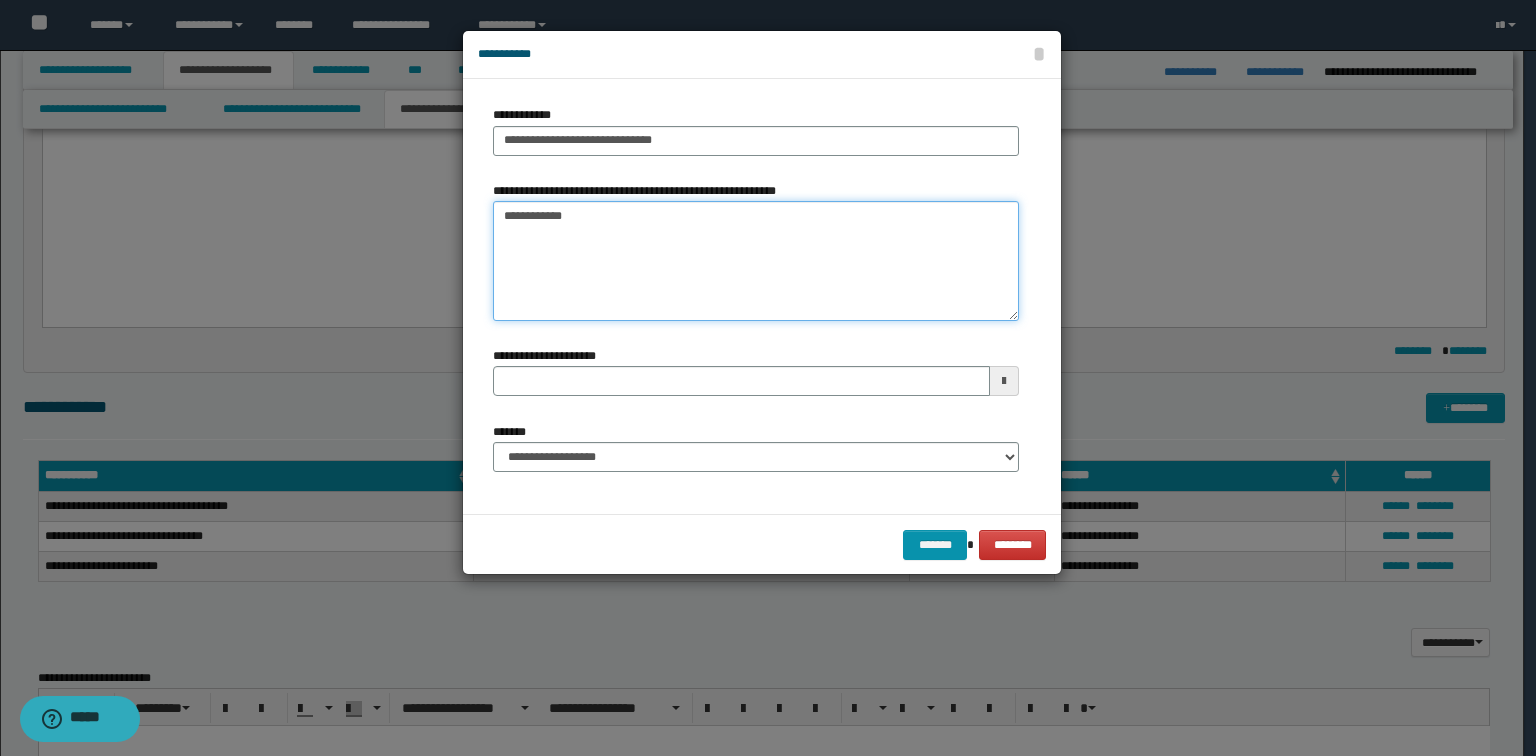 type 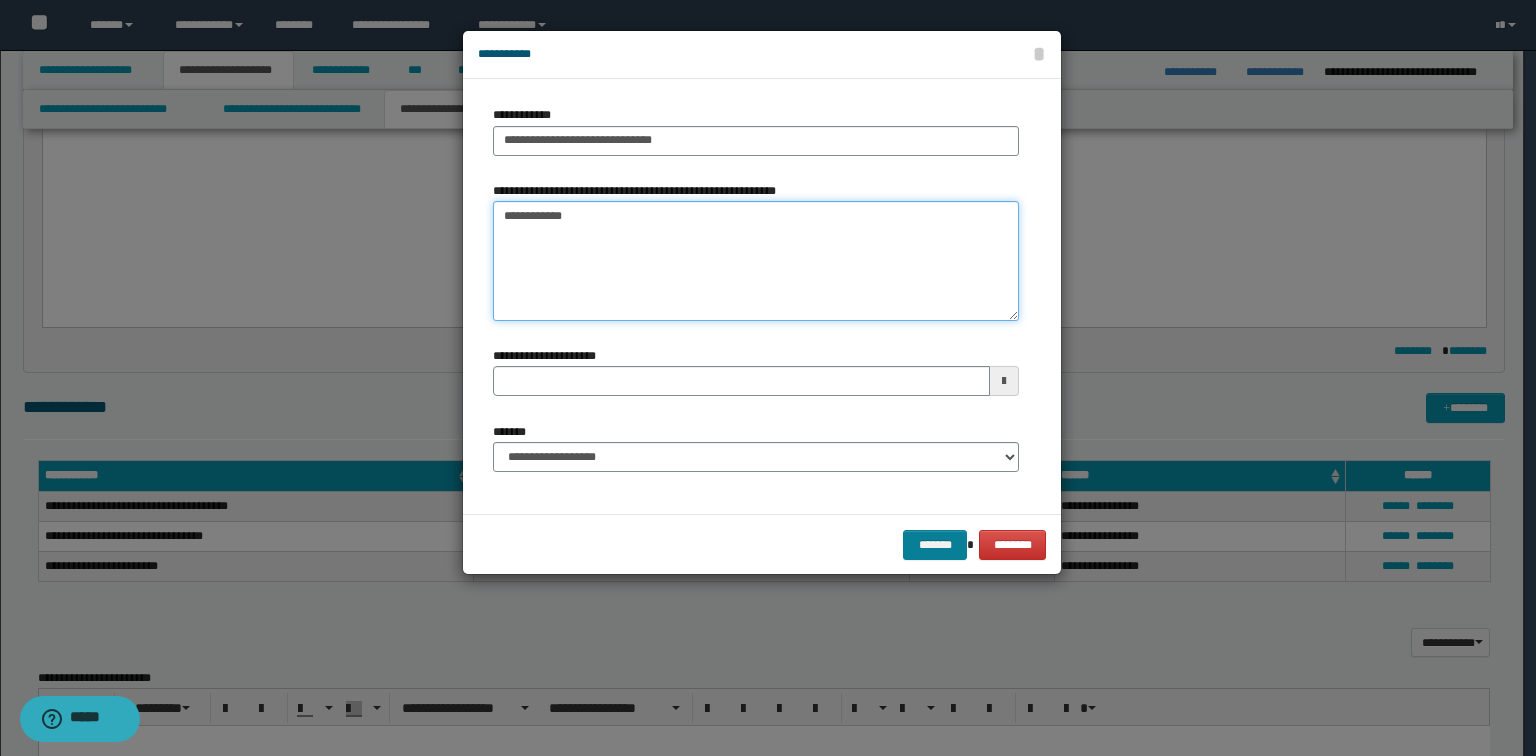 type on "**********" 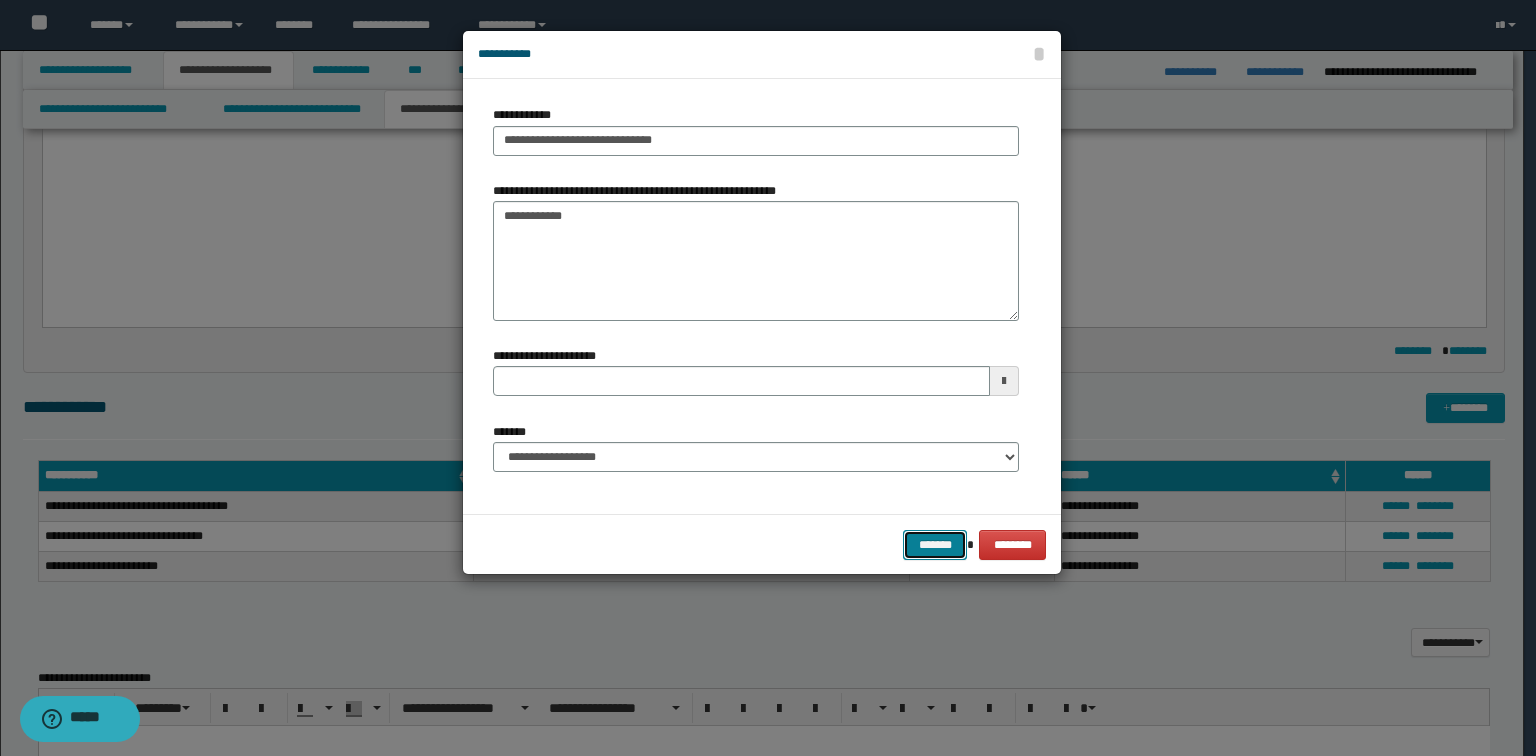 click on "*******" at bounding box center (935, 545) 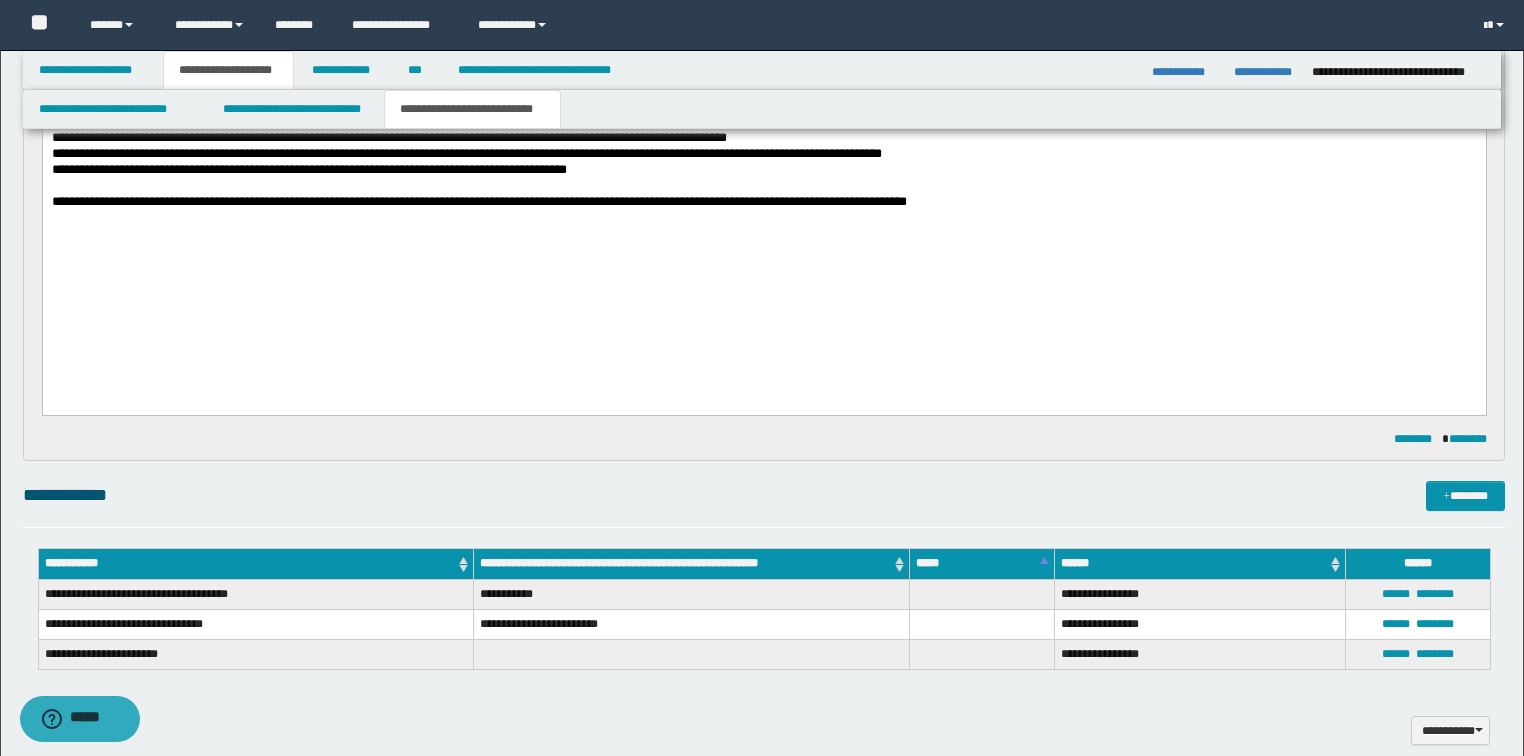 scroll, scrollTop: 320, scrollLeft: 0, axis: vertical 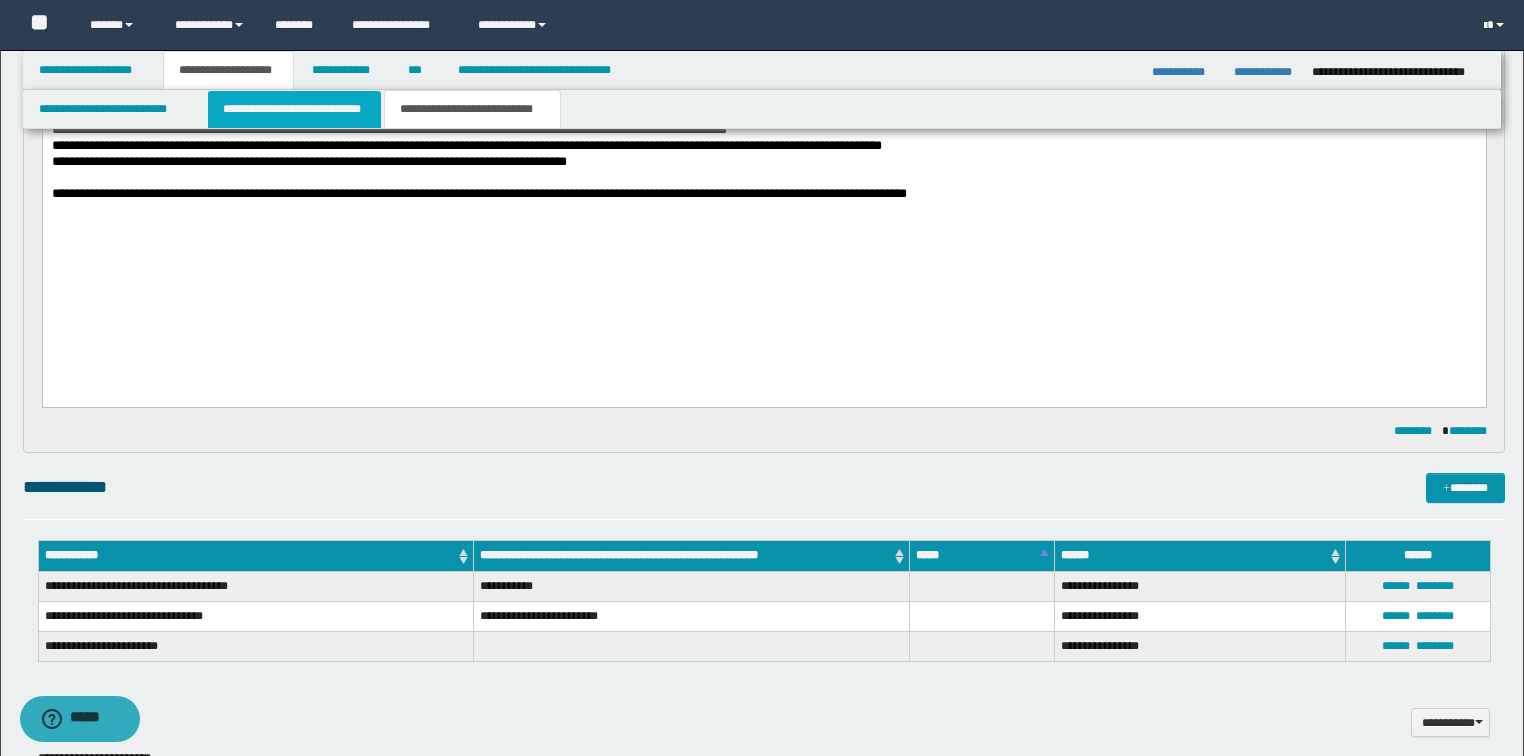click on "**********" at bounding box center (294, 109) 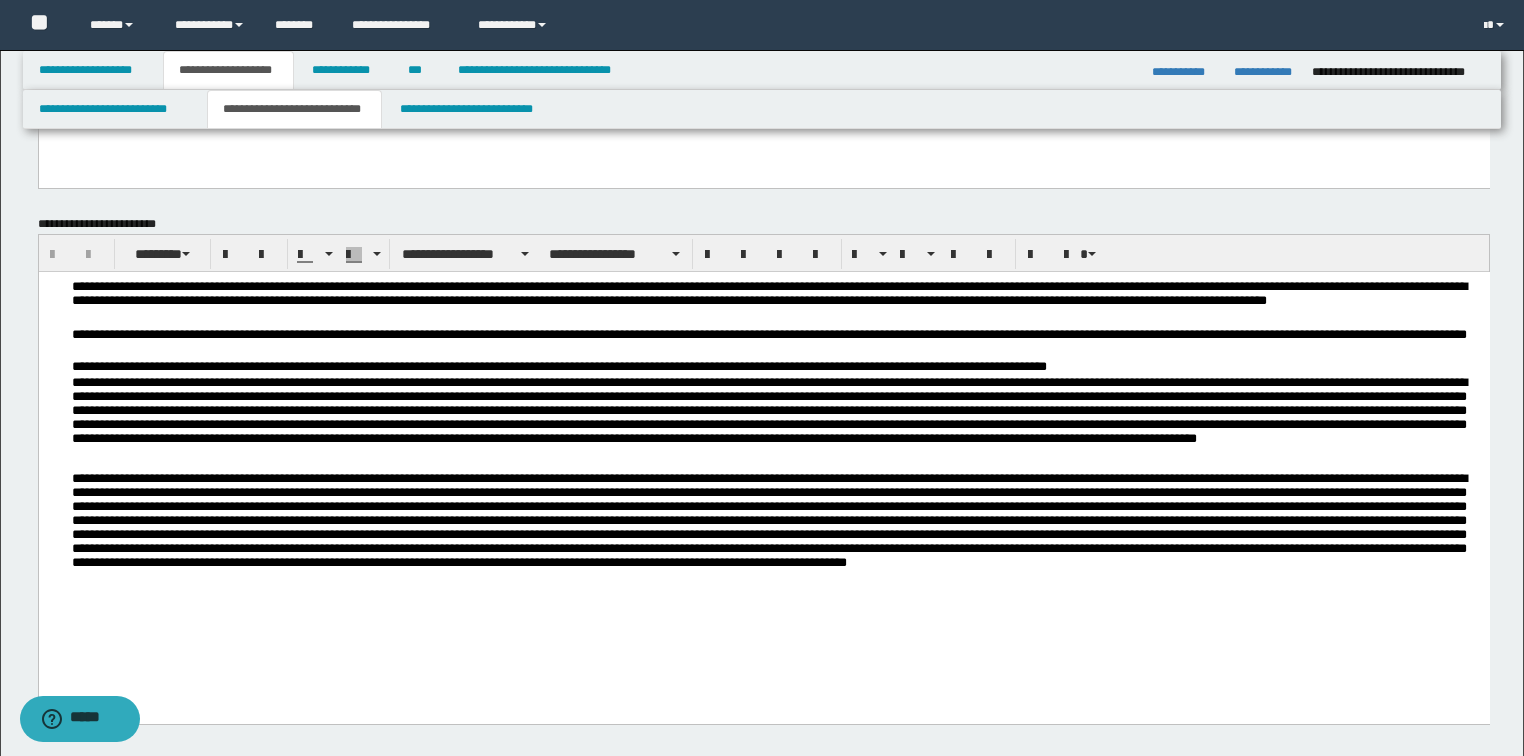 scroll, scrollTop: 160, scrollLeft: 0, axis: vertical 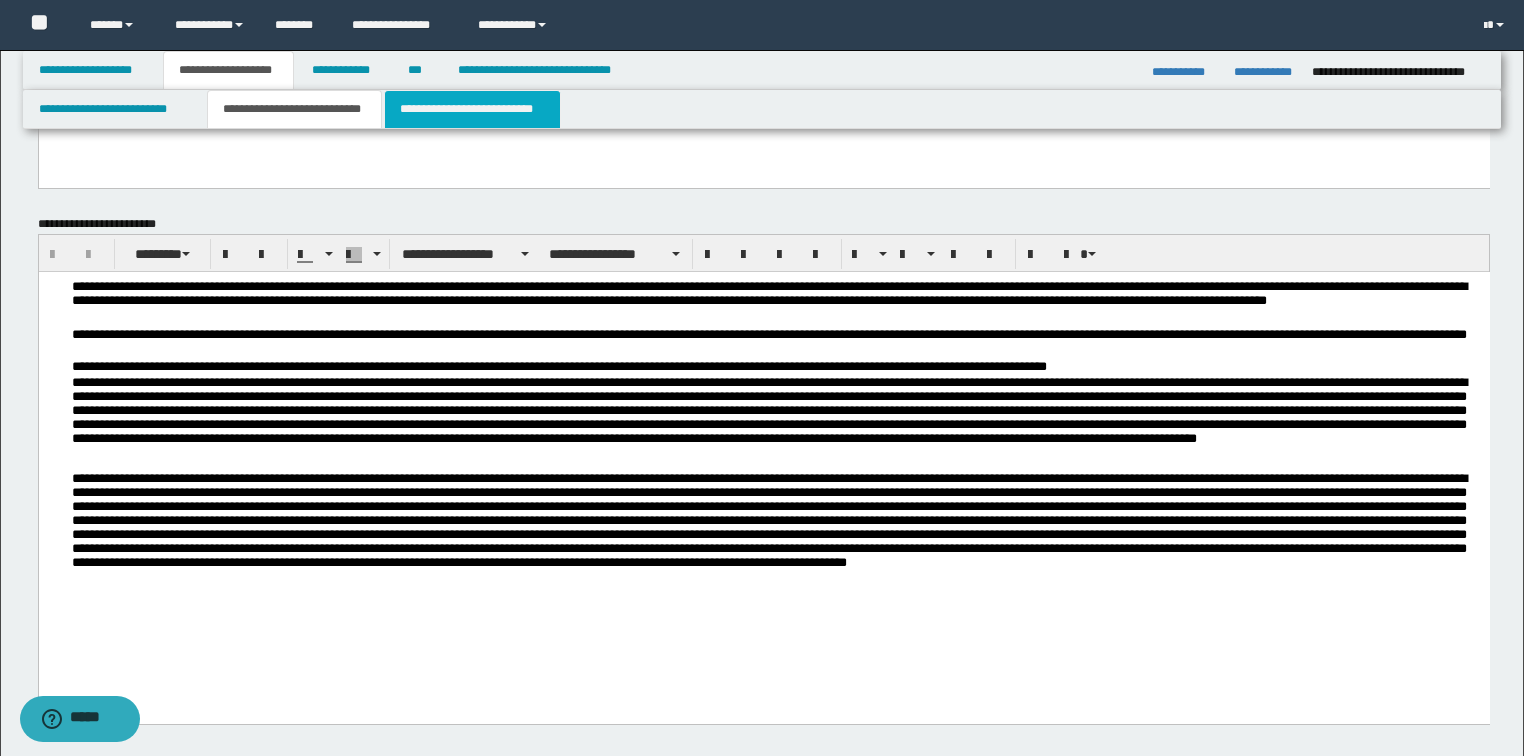 click on "**********" at bounding box center [472, 109] 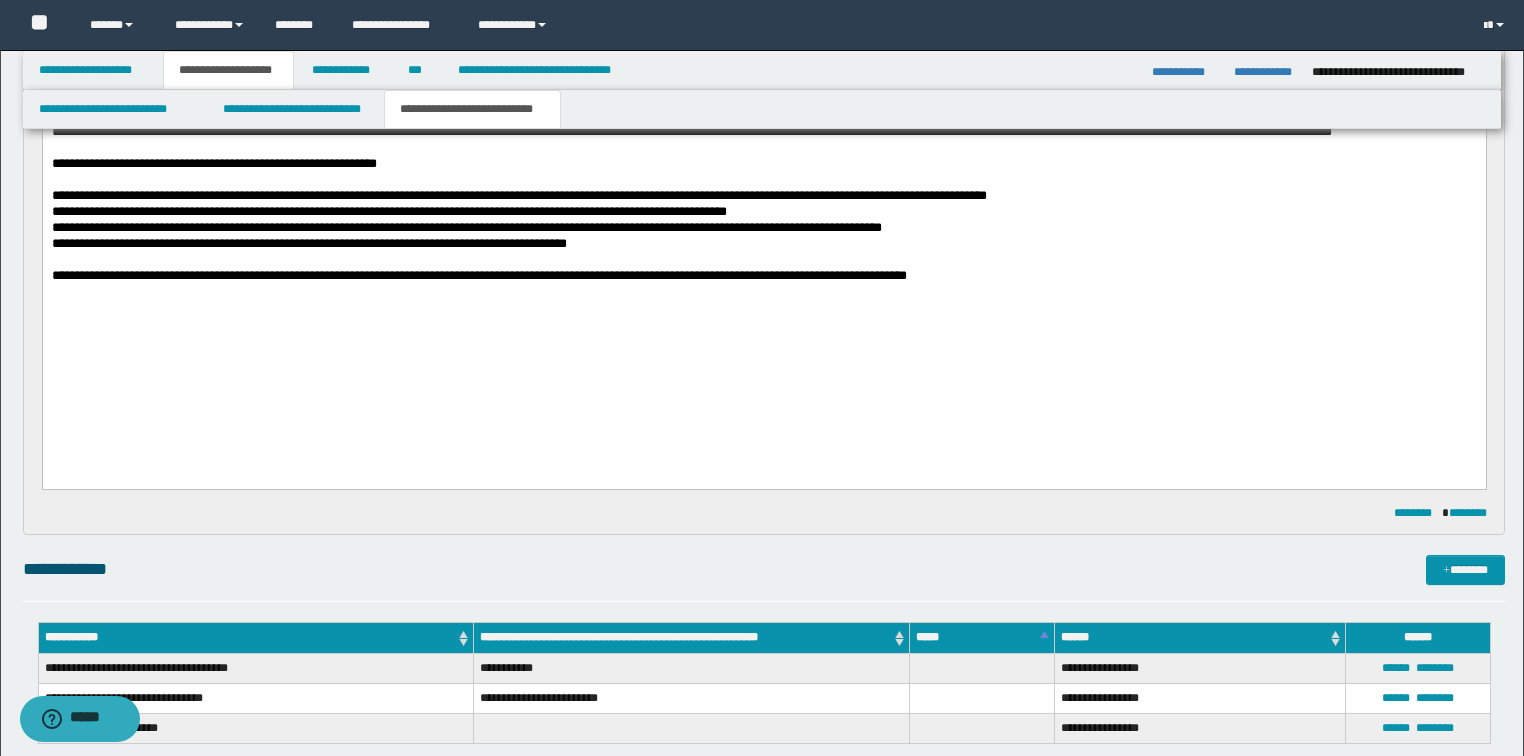 scroll, scrollTop: 240, scrollLeft: 0, axis: vertical 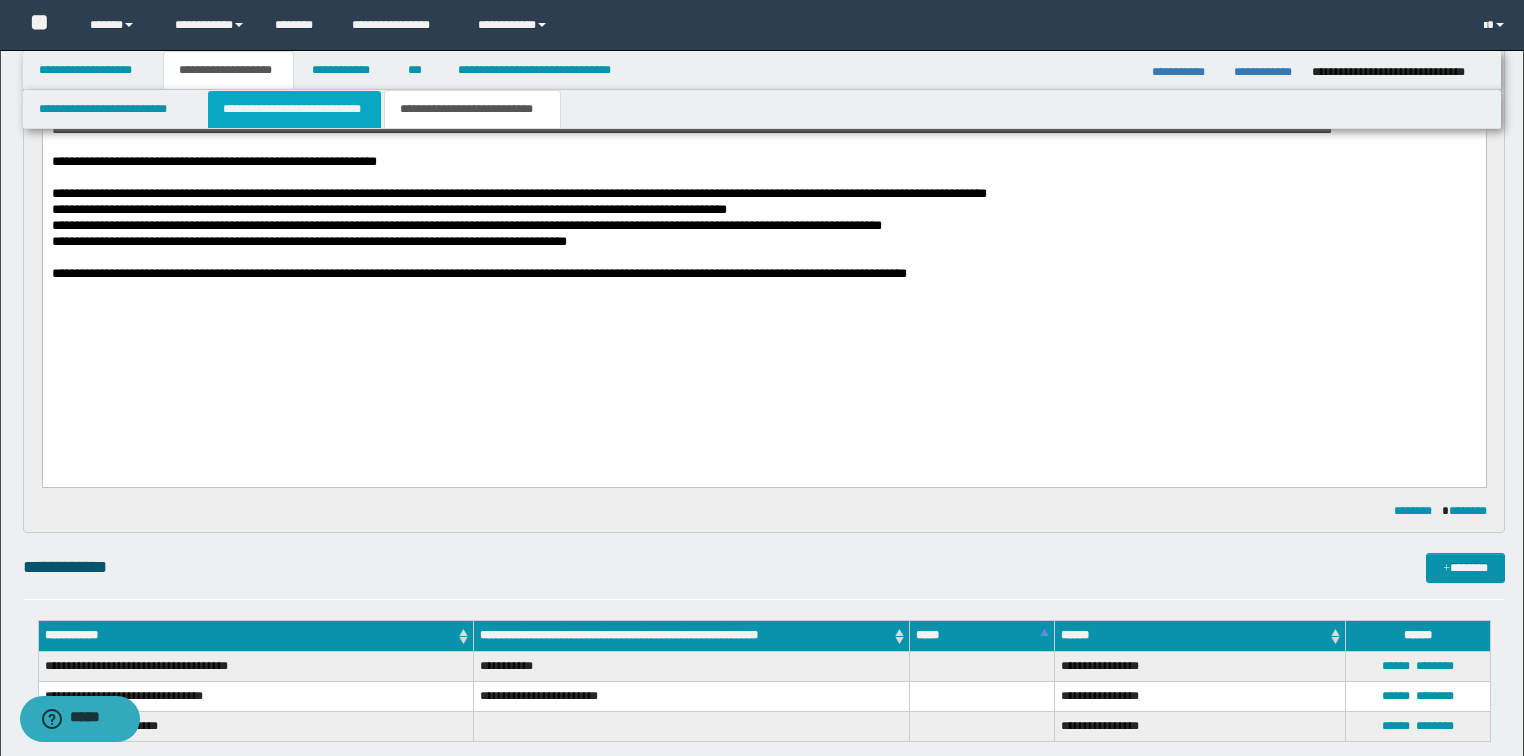 click on "**********" at bounding box center [294, 109] 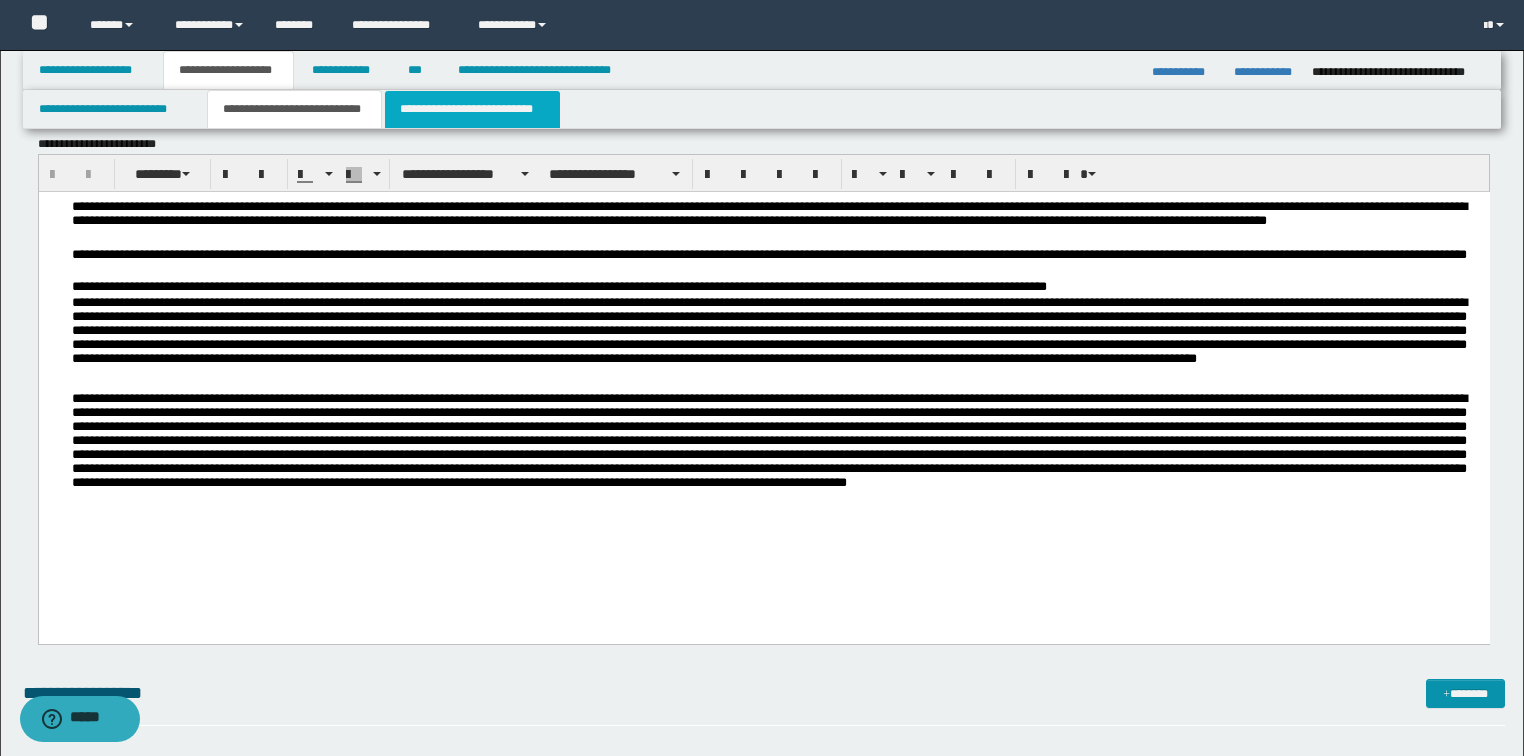 click on "**********" at bounding box center (472, 109) 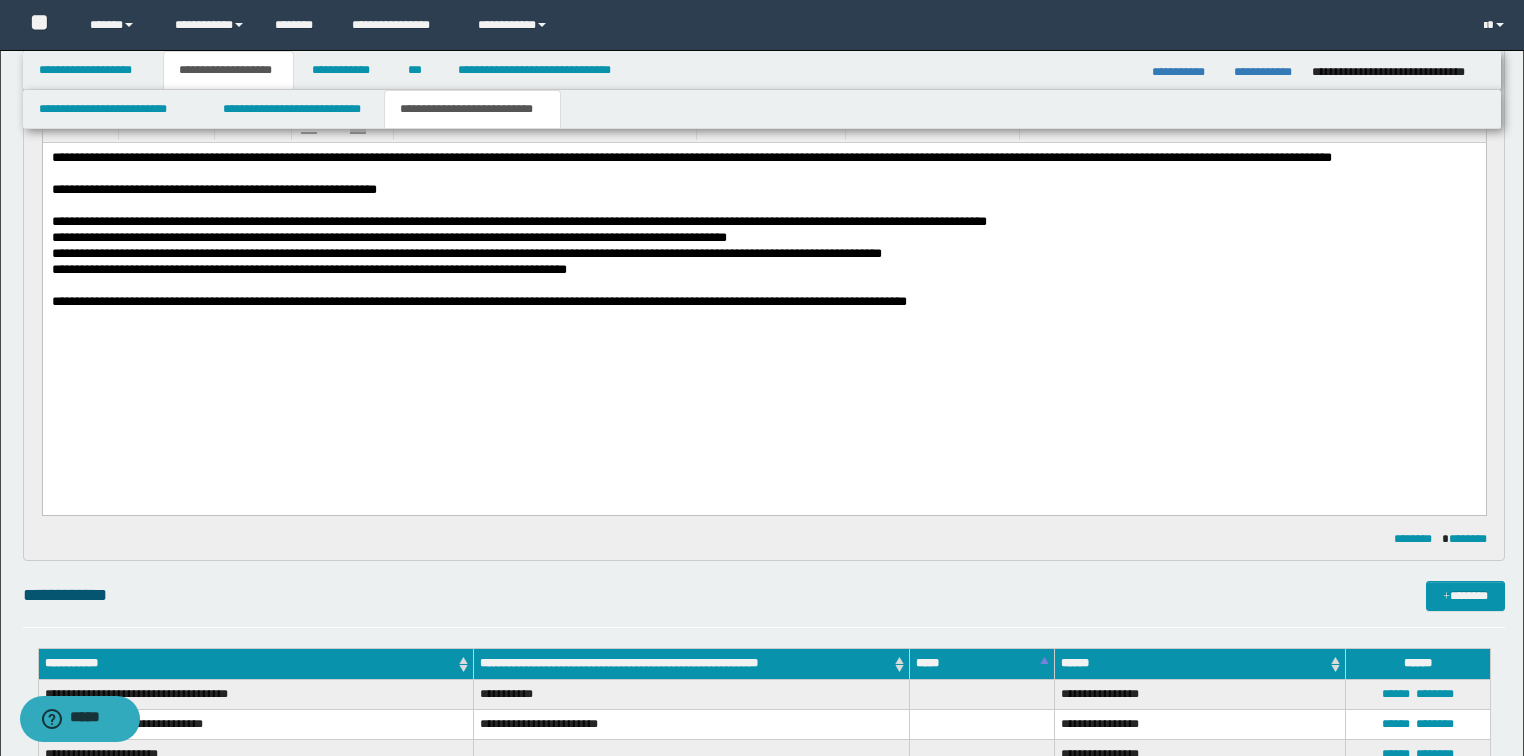 scroll, scrollTop: 160, scrollLeft: 0, axis: vertical 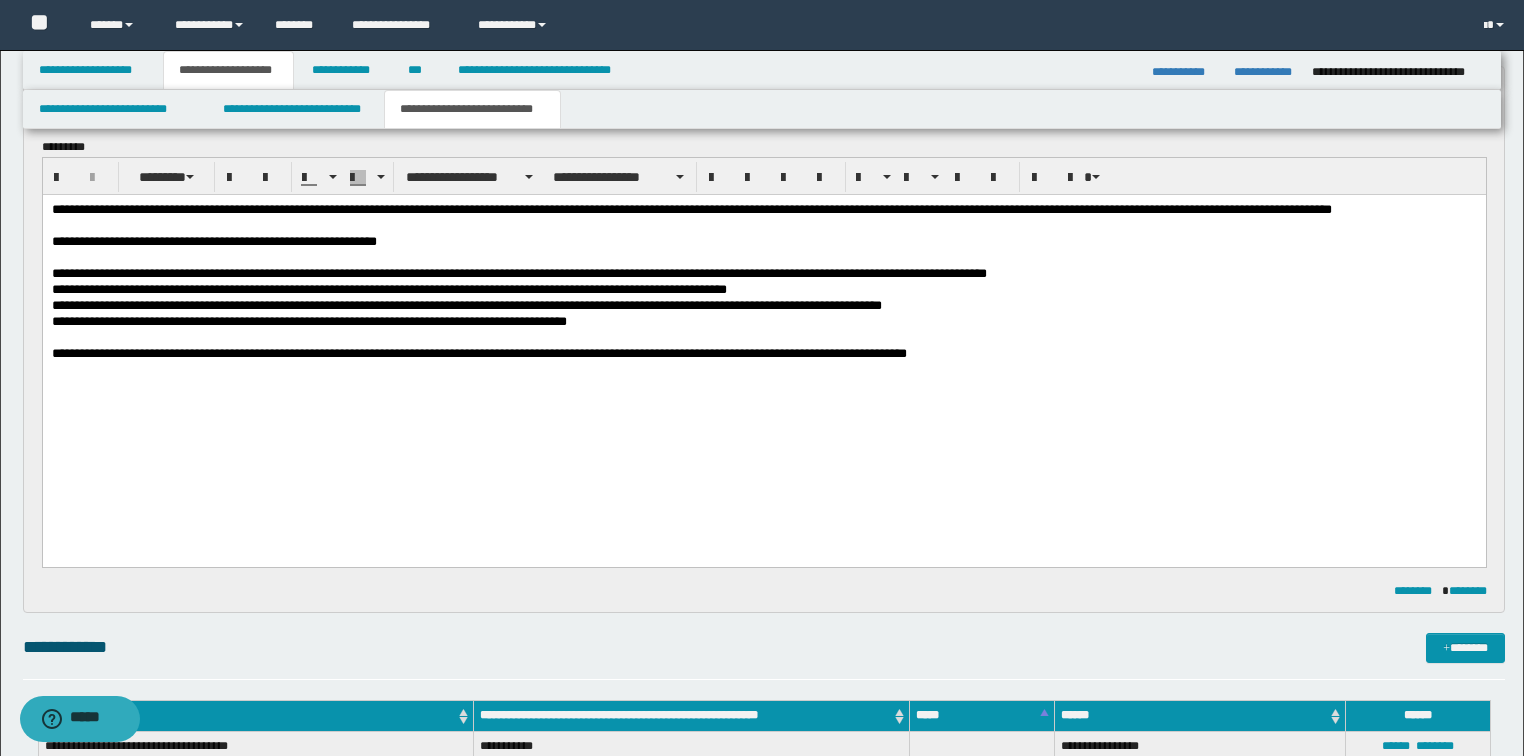 click on "**********" at bounding box center (764, 306) 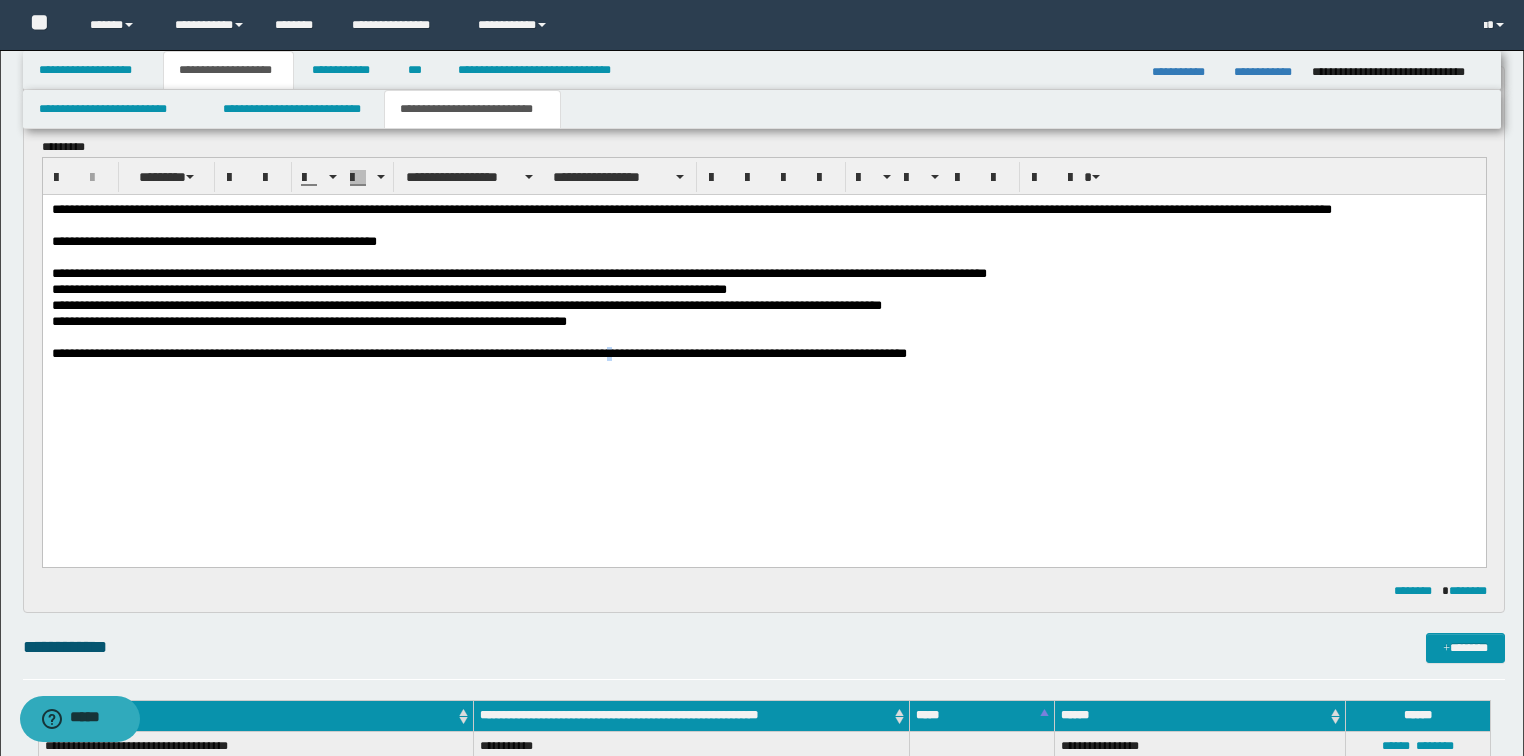 drag, startPoint x: 665, startPoint y: 349, endPoint x: 672, endPoint y: 359, distance: 12.206555 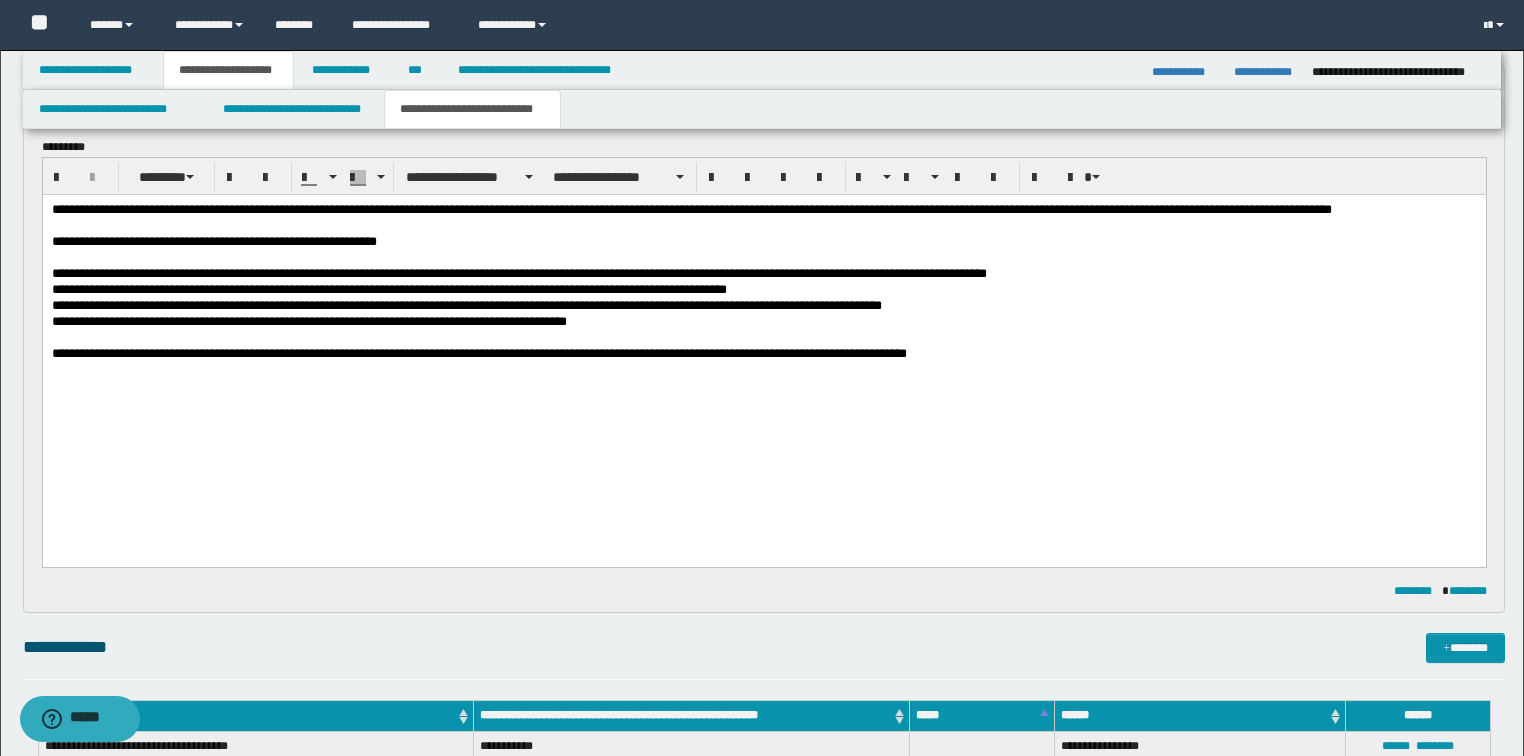 click at bounding box center [764, 370] 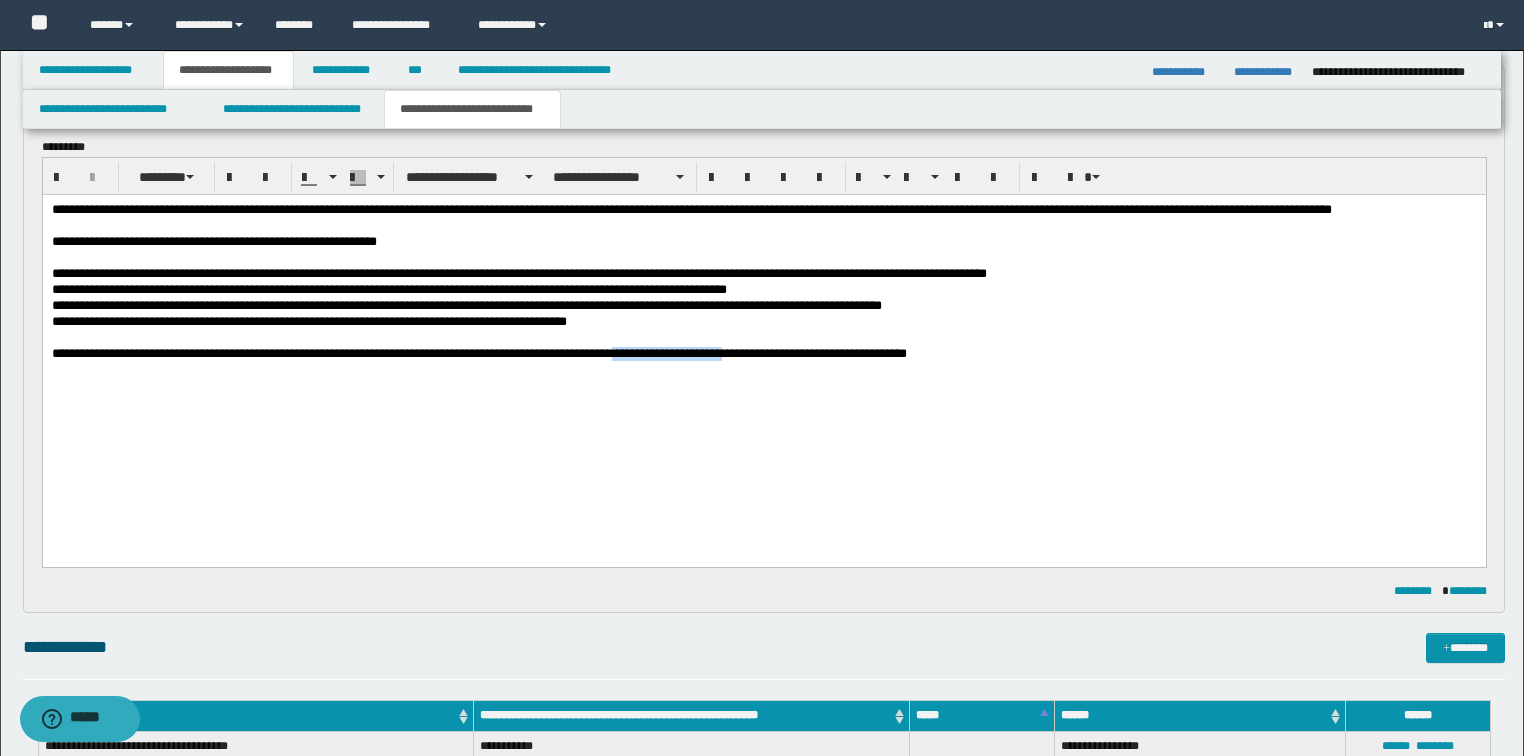 drag, startPoint x: 667, startPoint y: 353, endPoint x: 784, endPoint y: 356, distance: 117.03845 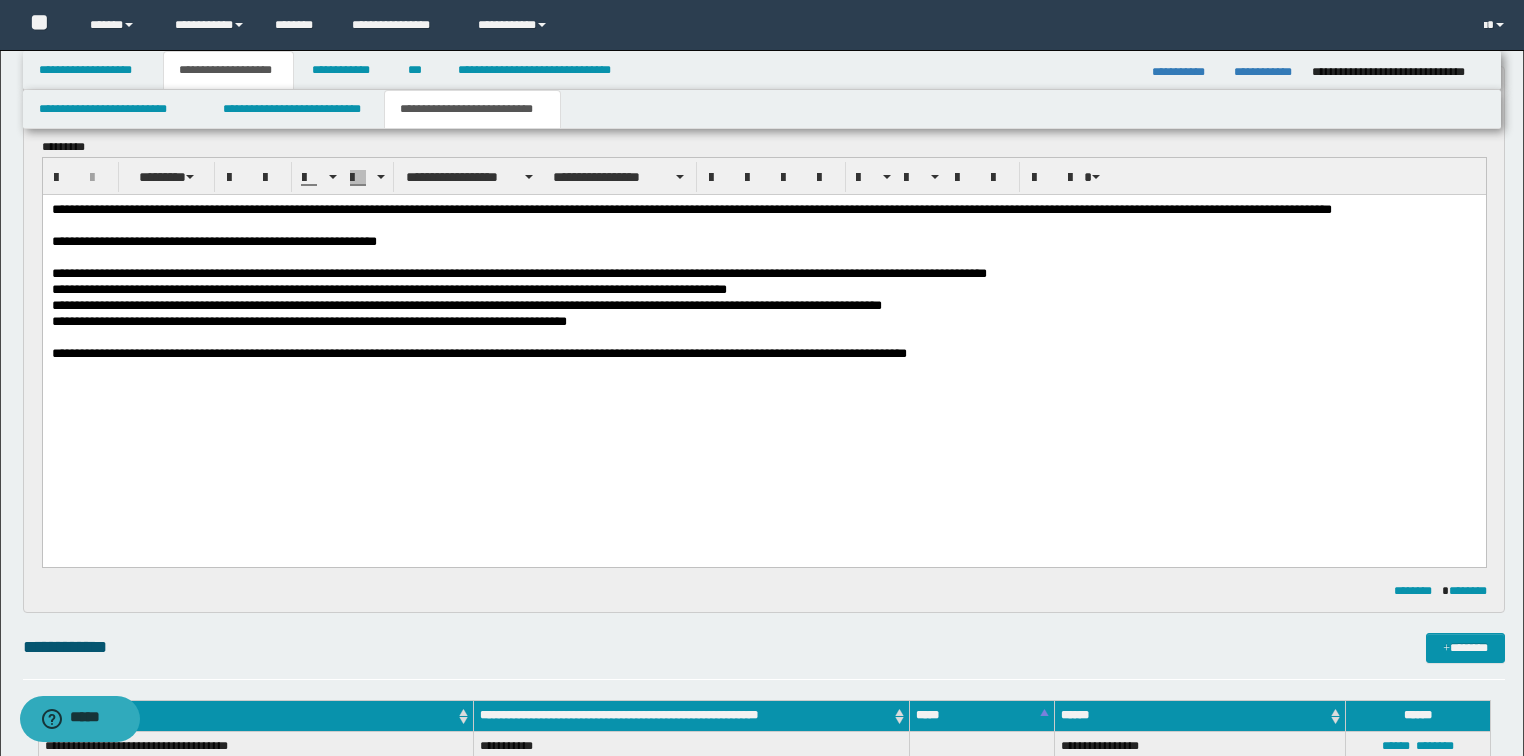 click at bounding box center (764, 402) 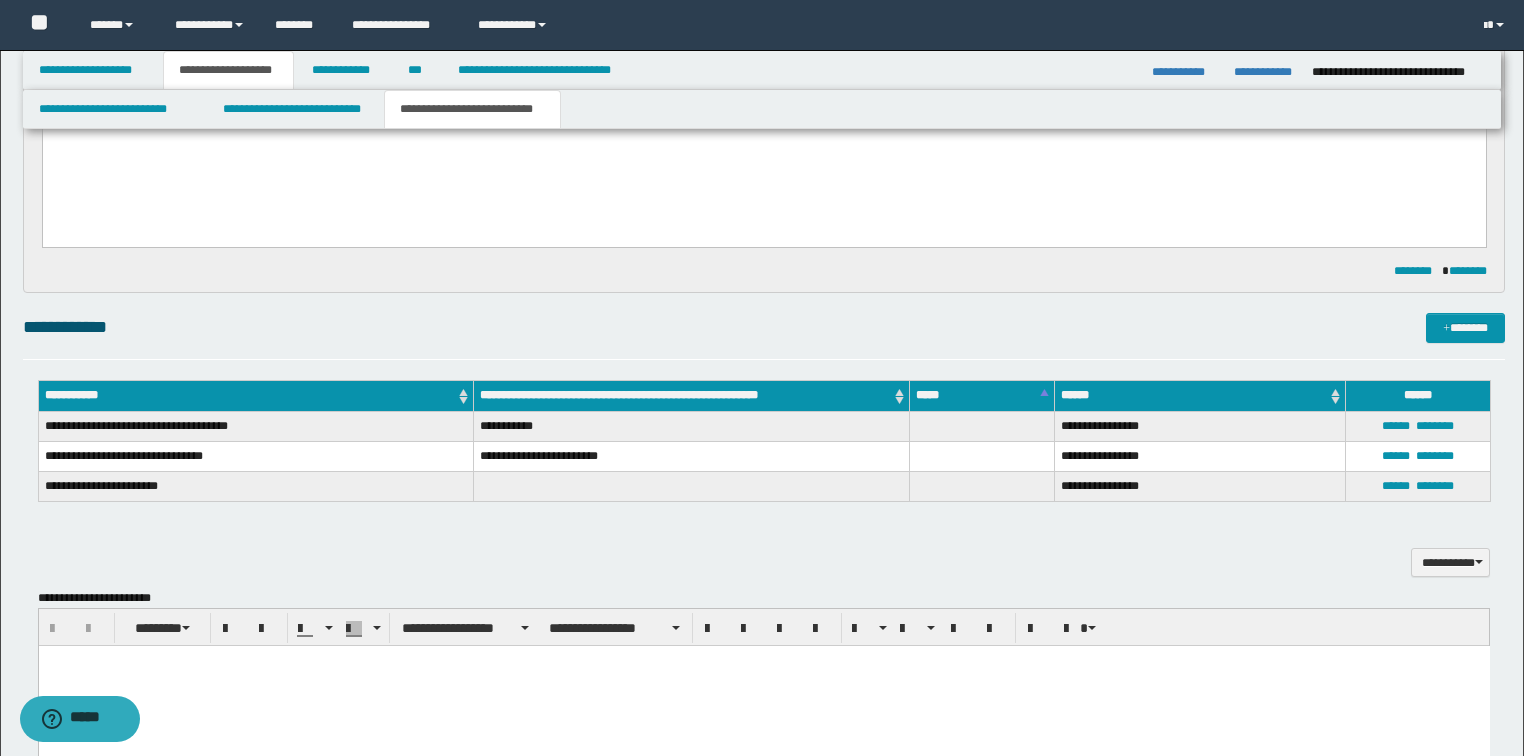 scroll, scrollTop: 640, scrollLeft: 0, axis: vertical 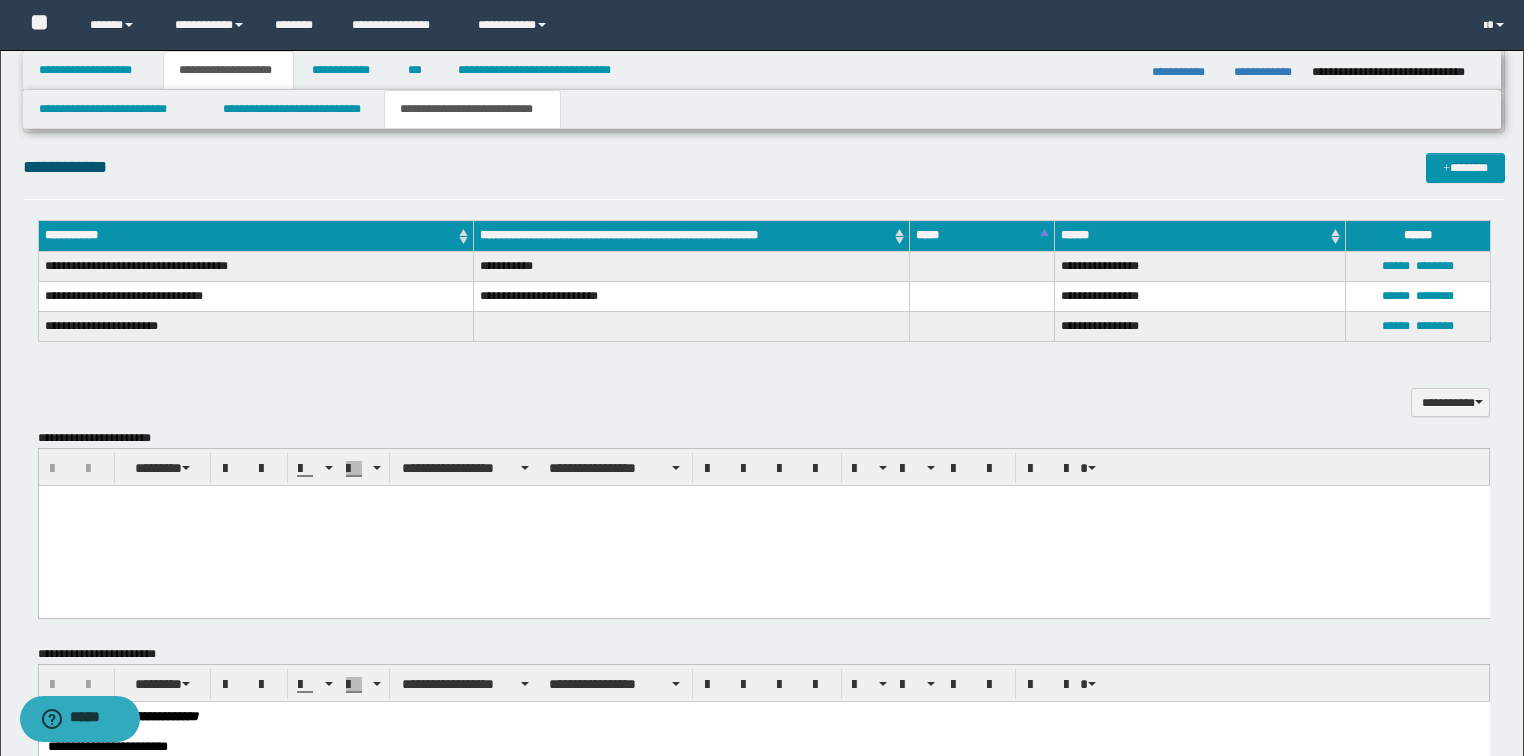 click at bounding box center [763, 526] 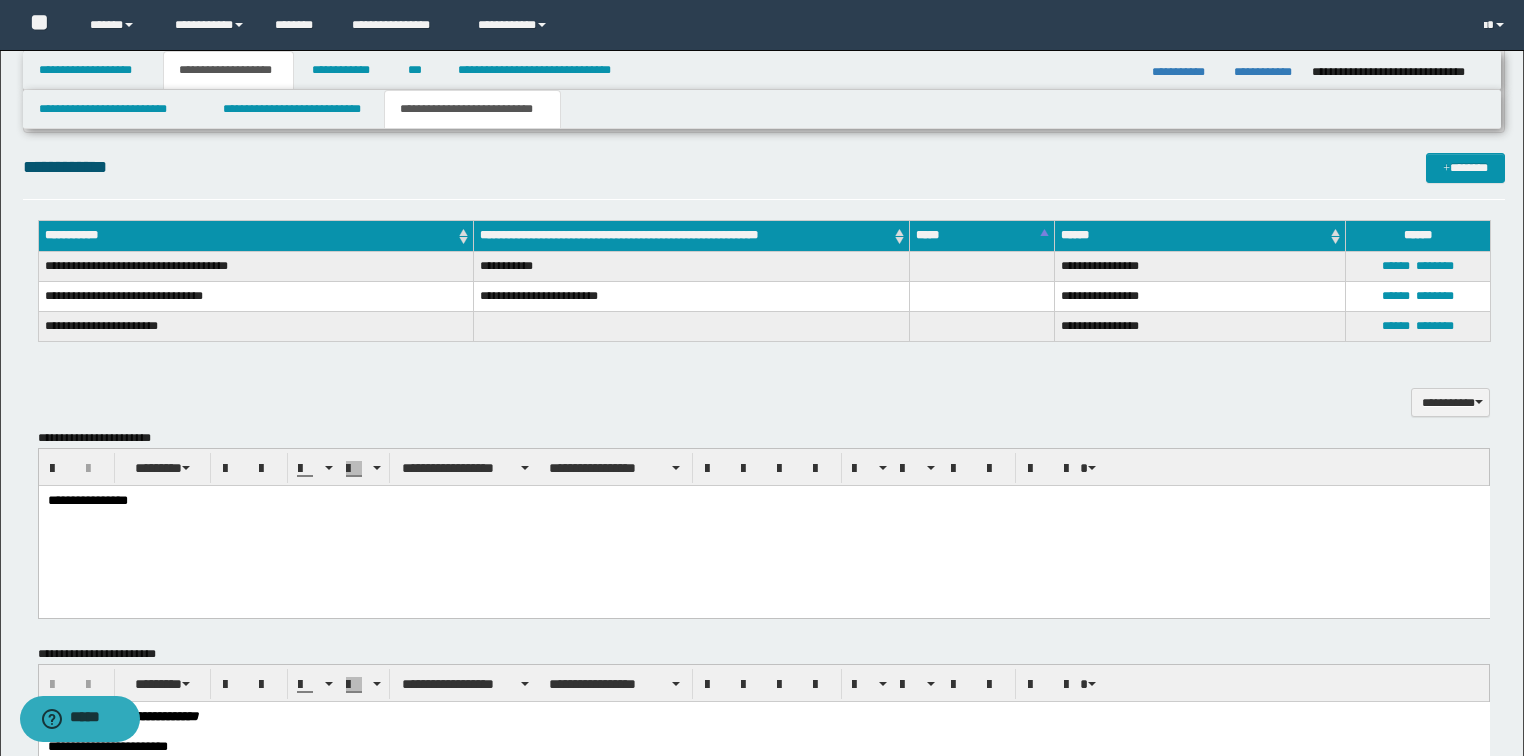 click on "**********" at bounding box center [763, 502] 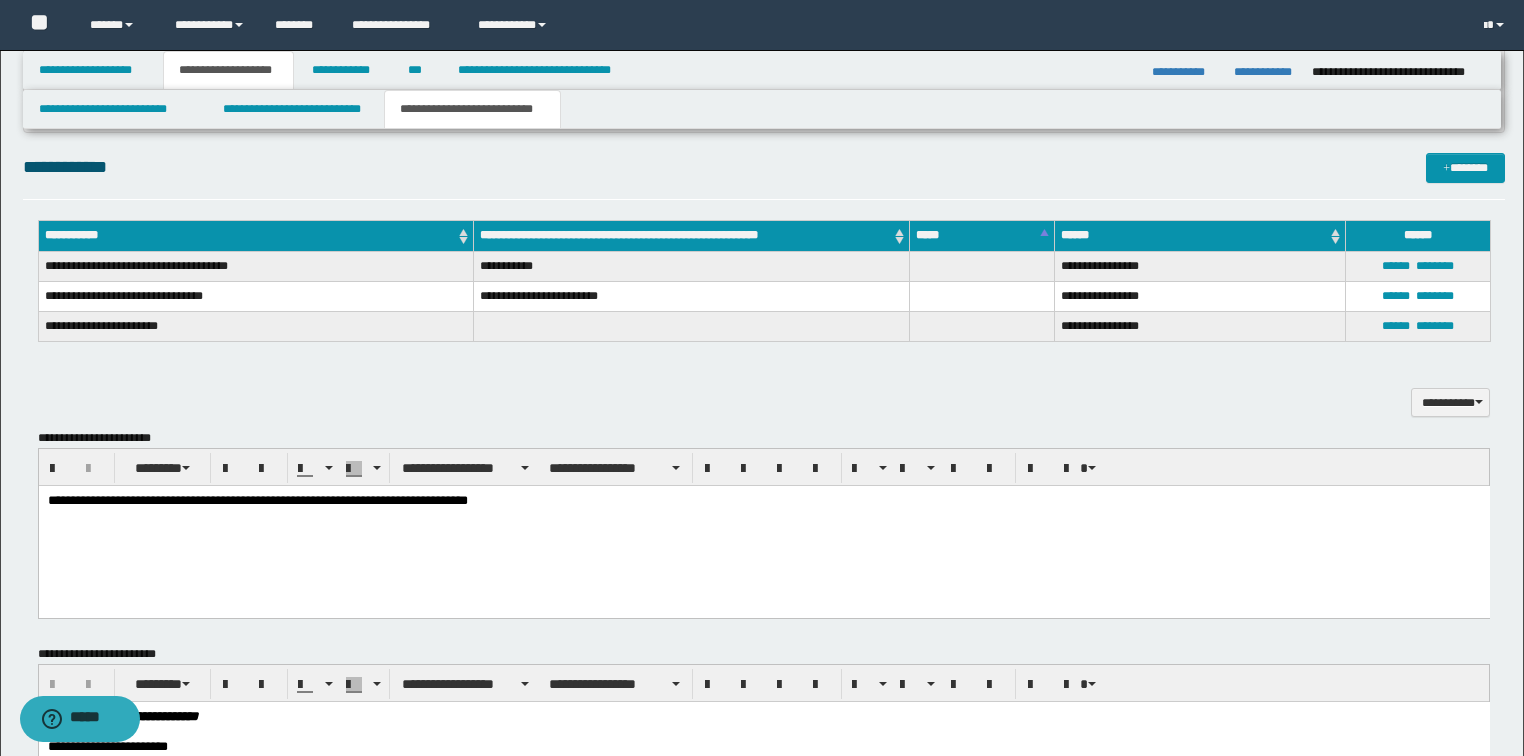 click on "**********" at bounding box center [763, 502] 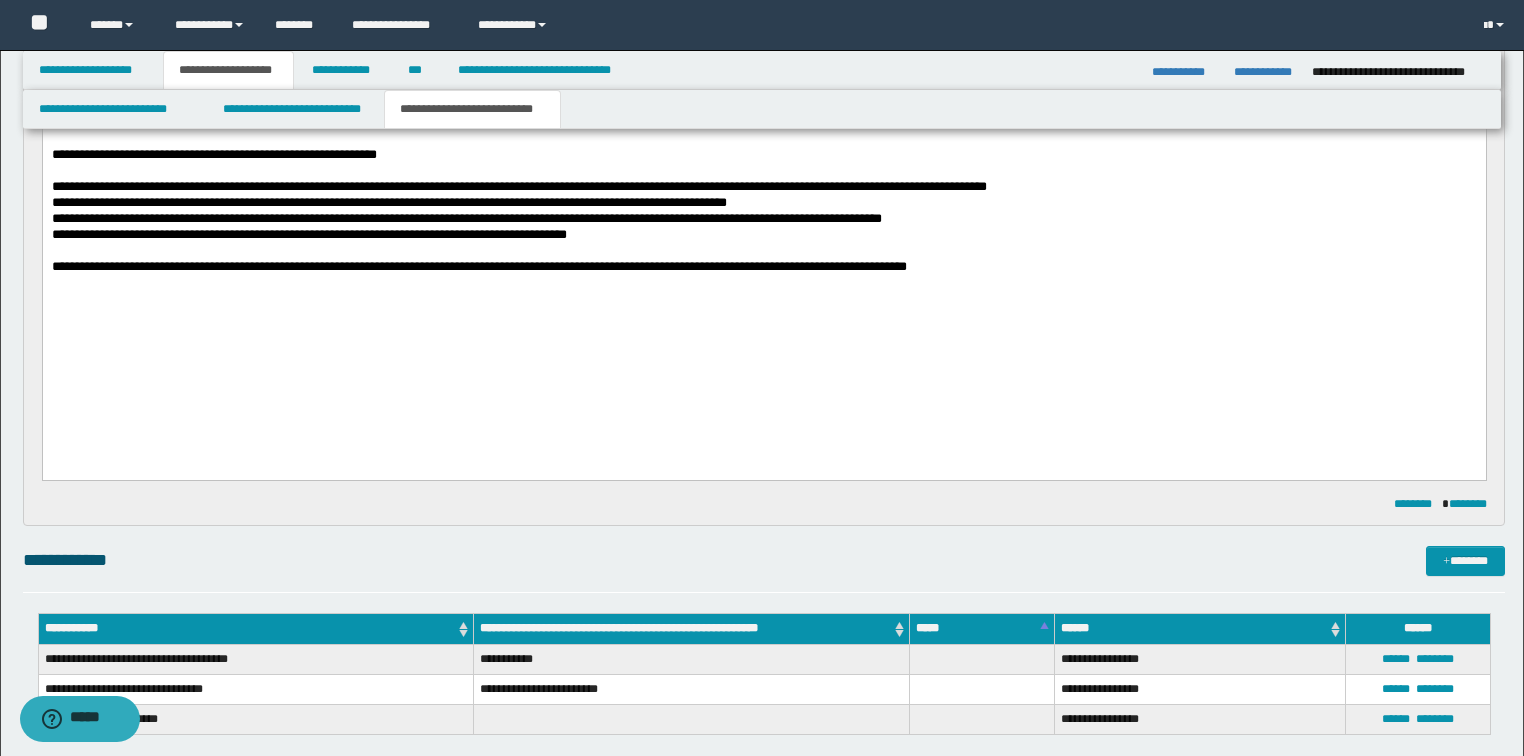 scroll, scrollTop: 240, scrollLeft: 0, axis: vertical 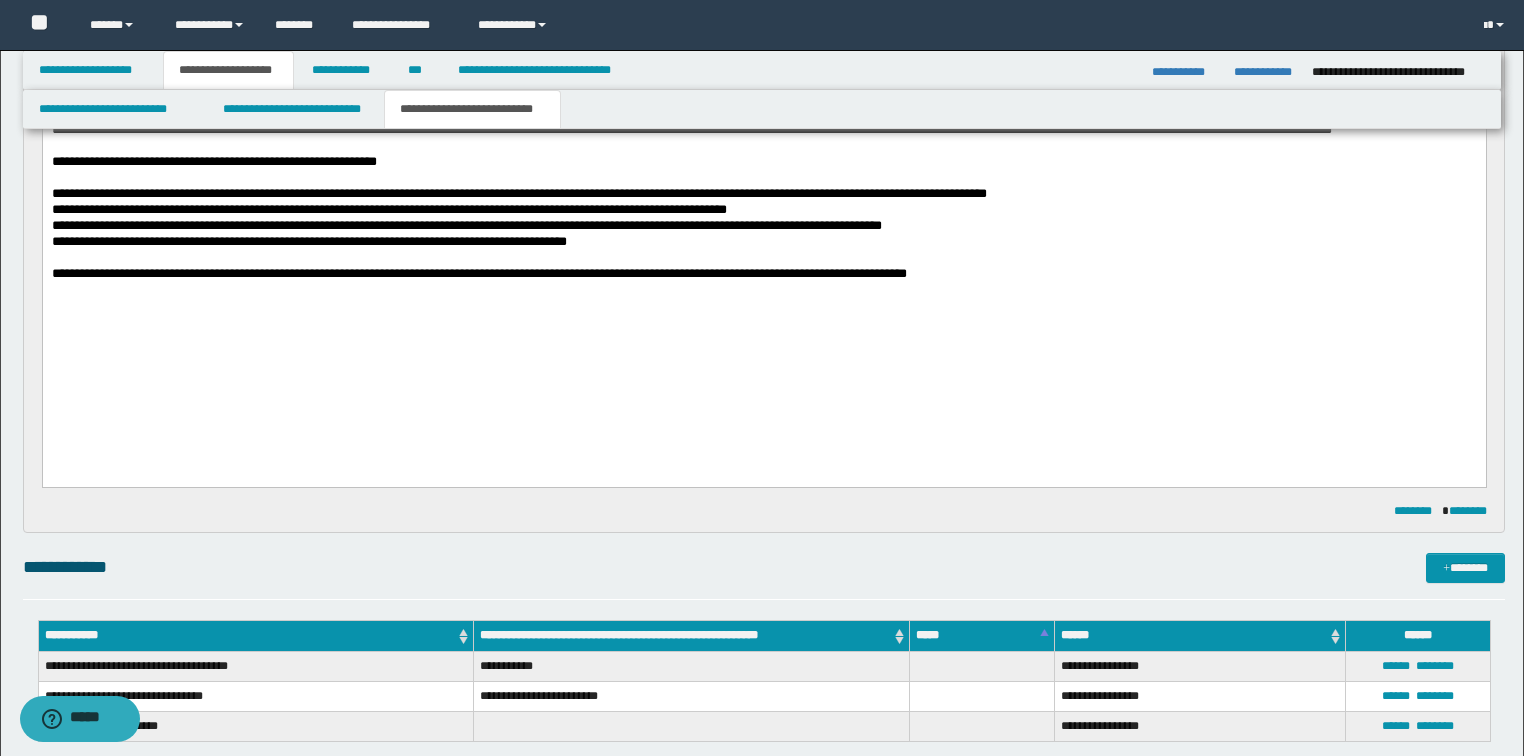click on "**********" at bounding box center (764, 274) 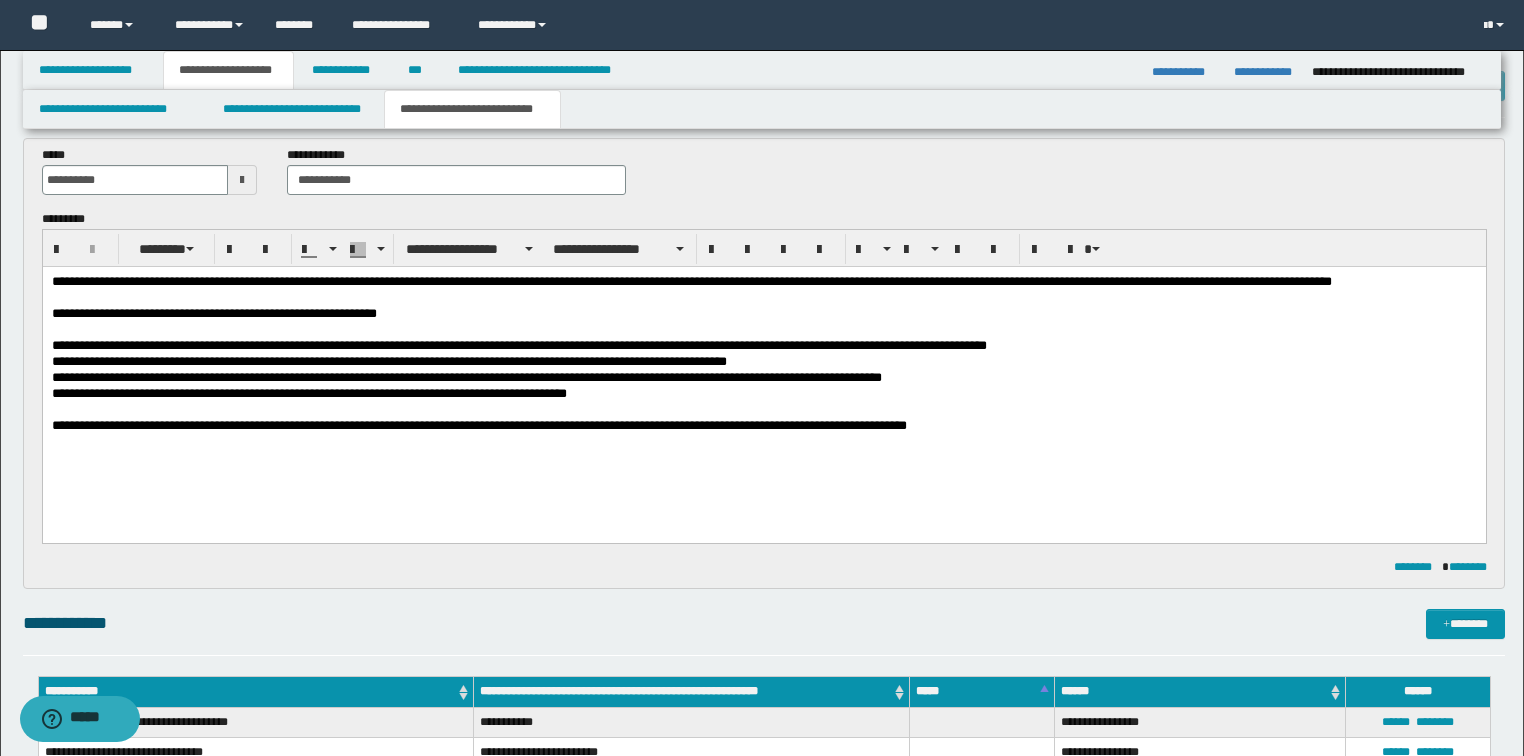 scroll, scrollTop: 80, scrollLeft: 0, axis: vertical 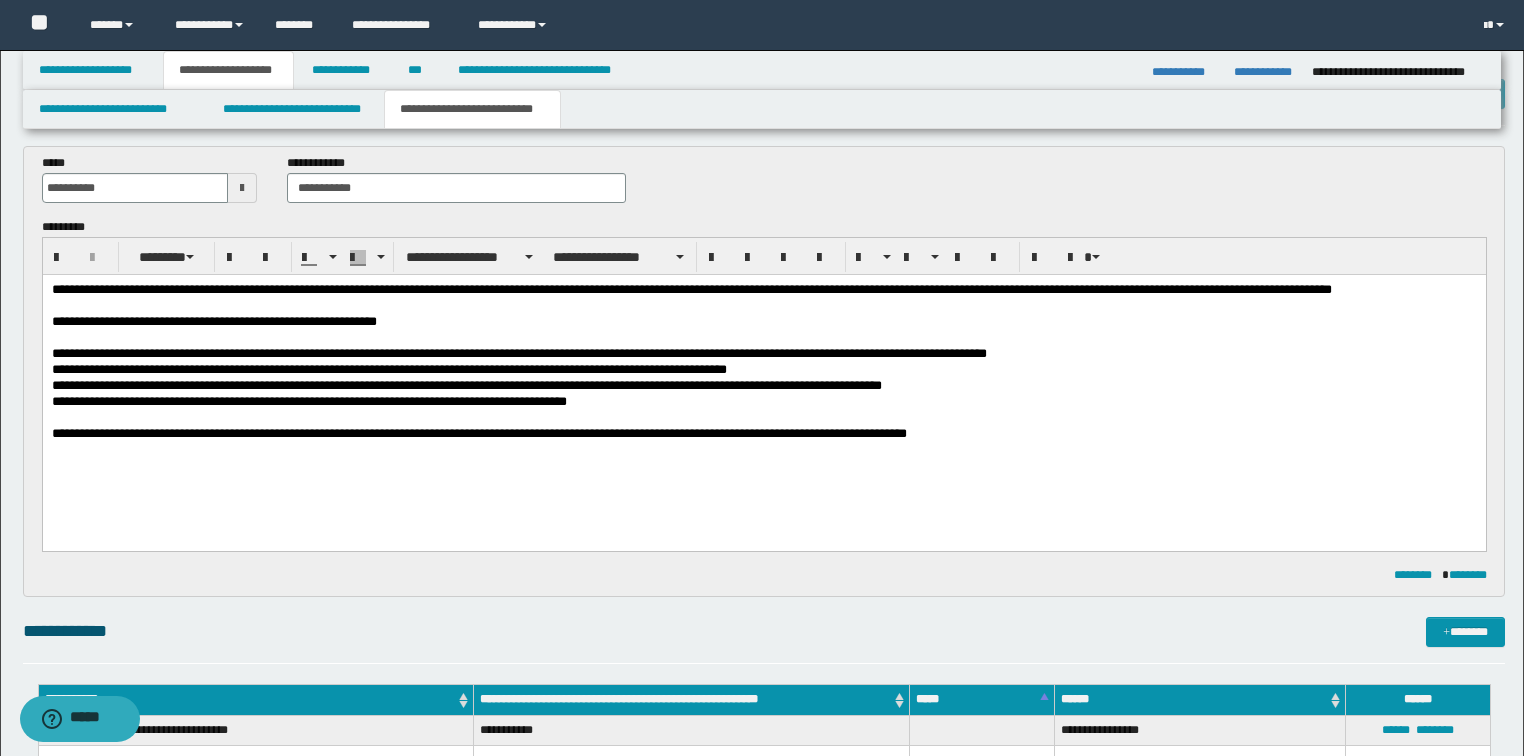 click on "**********" at bounding box center [764, 402] 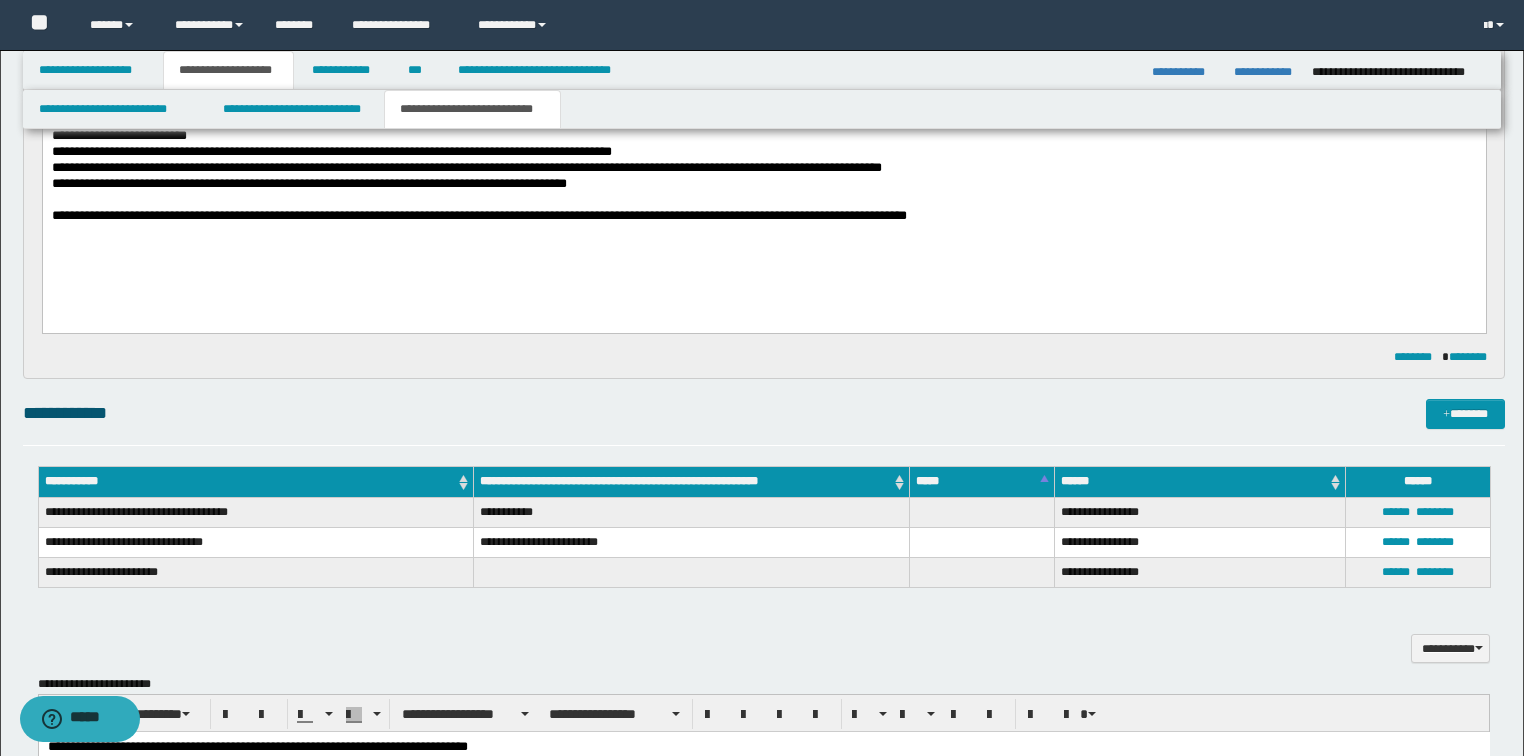 scroll, scrollTop: 320, scrollLeft: 0, axis: vertical 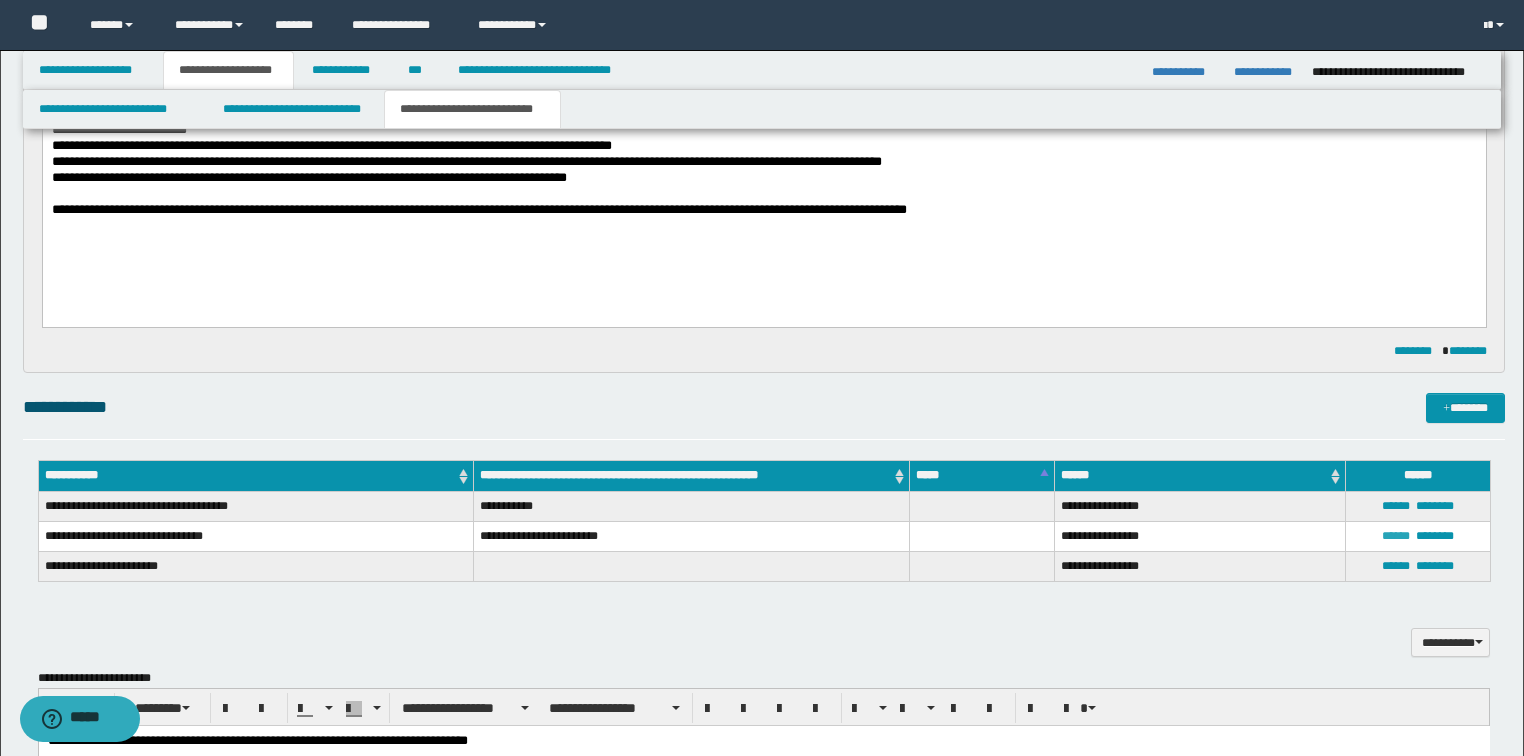 click on "******" at bounding box center [1396, 536] 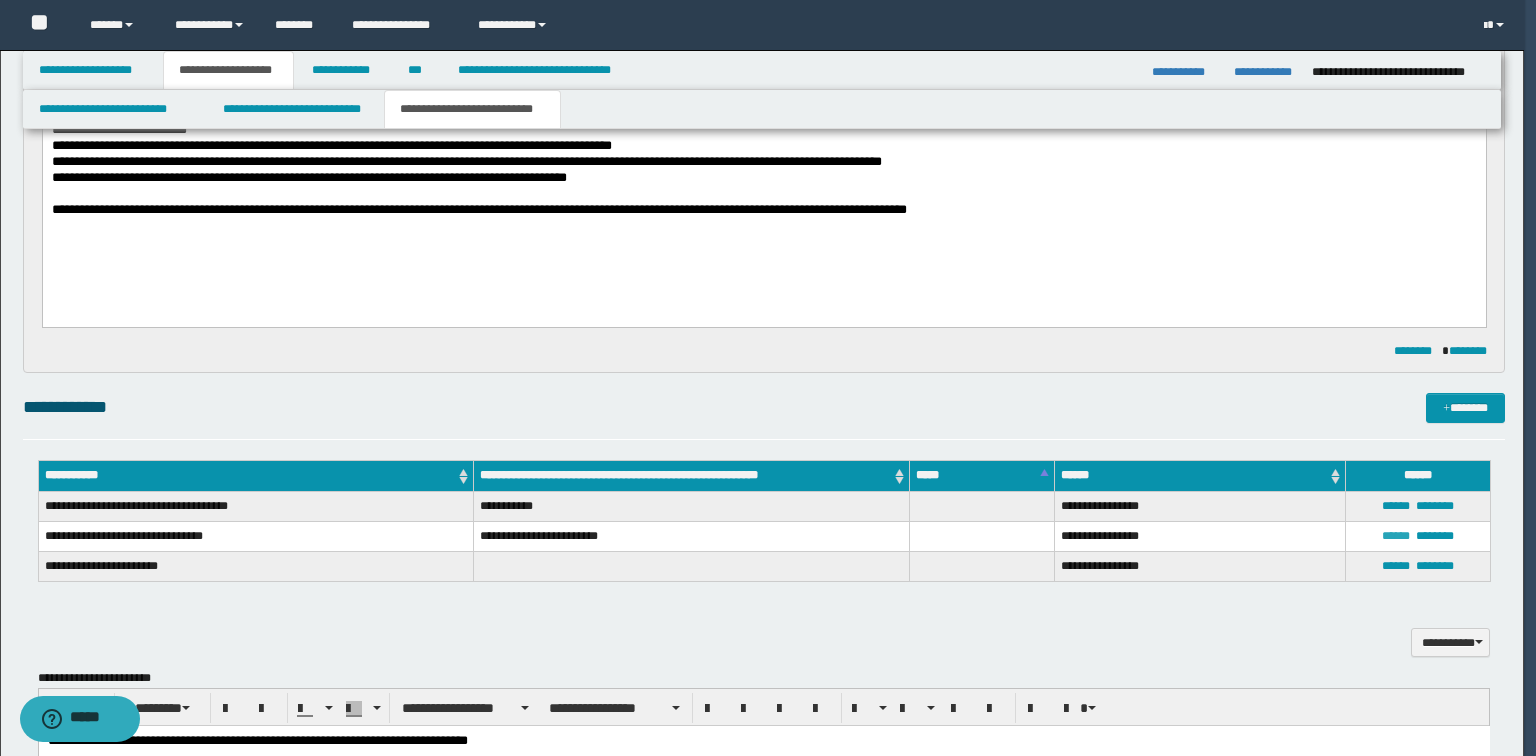 type on "**********" 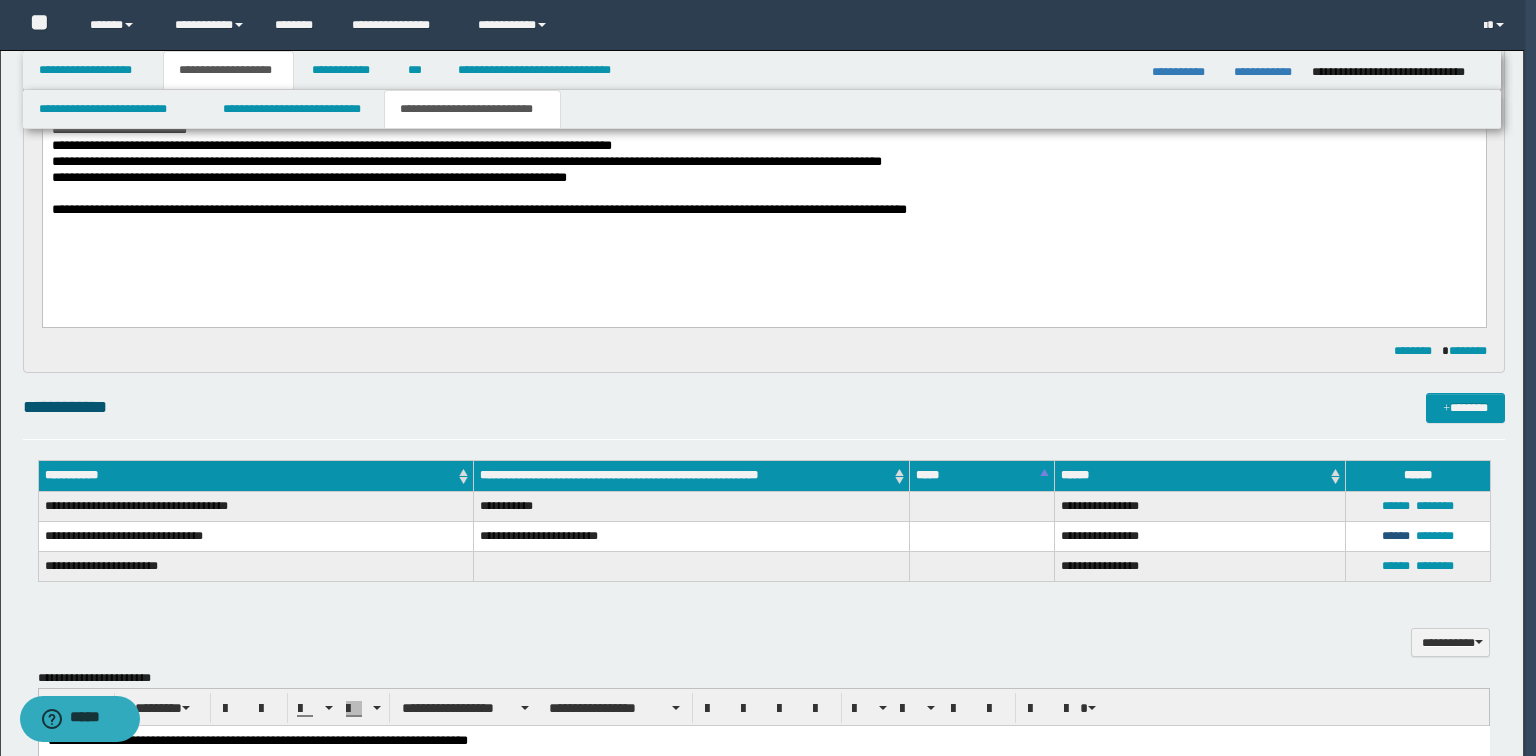 type 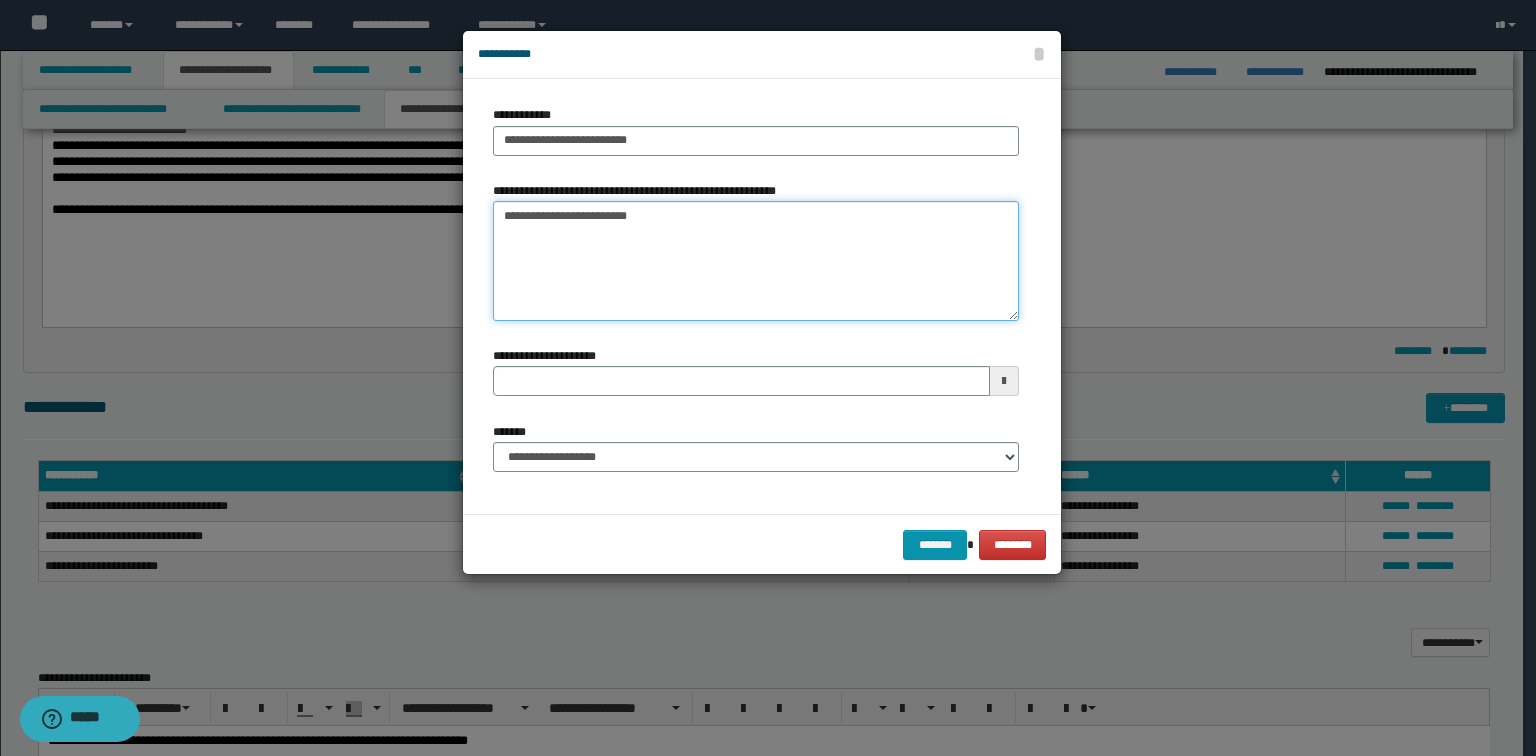 click on "**********" at bounding box center [756, 261] 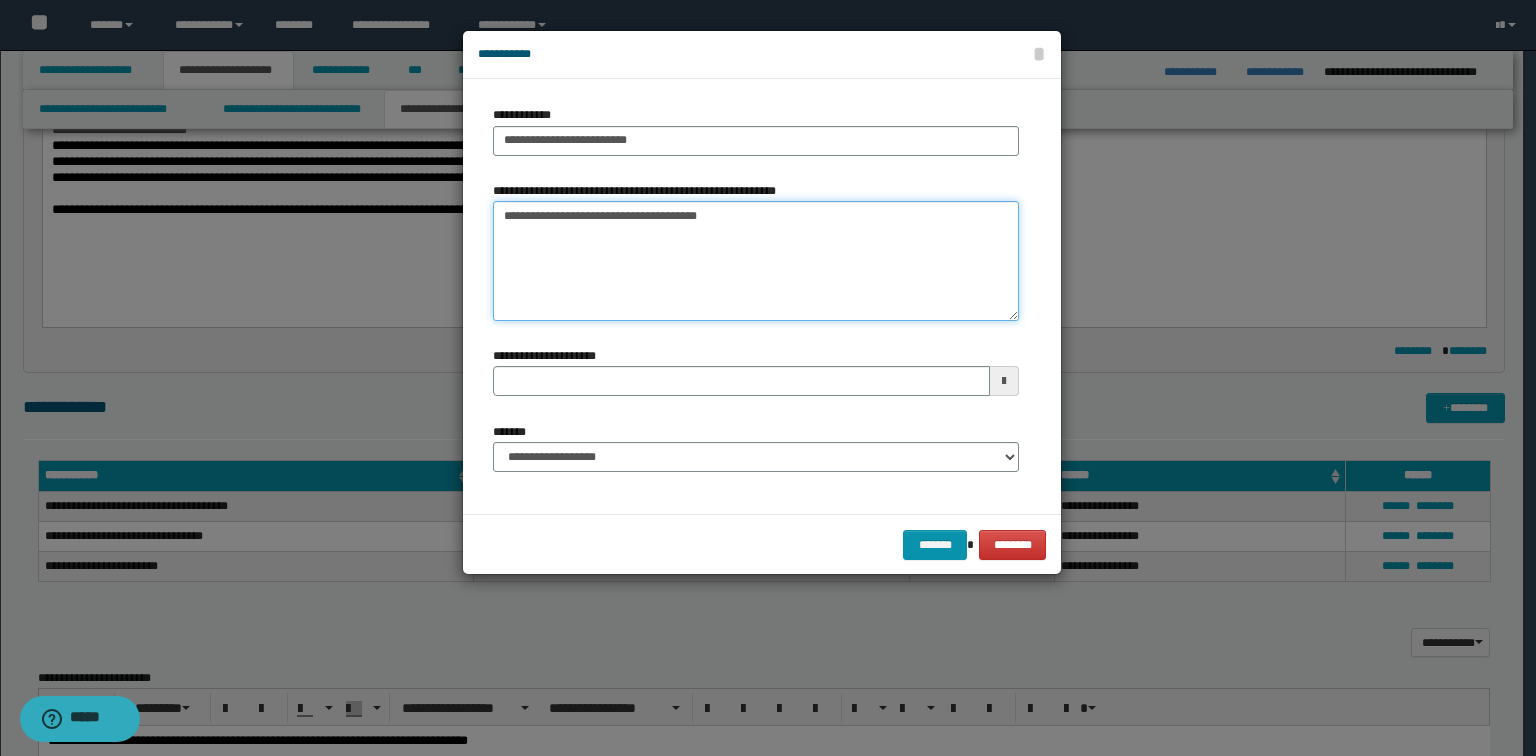 click on "**********" at bounding box center [756, 261] 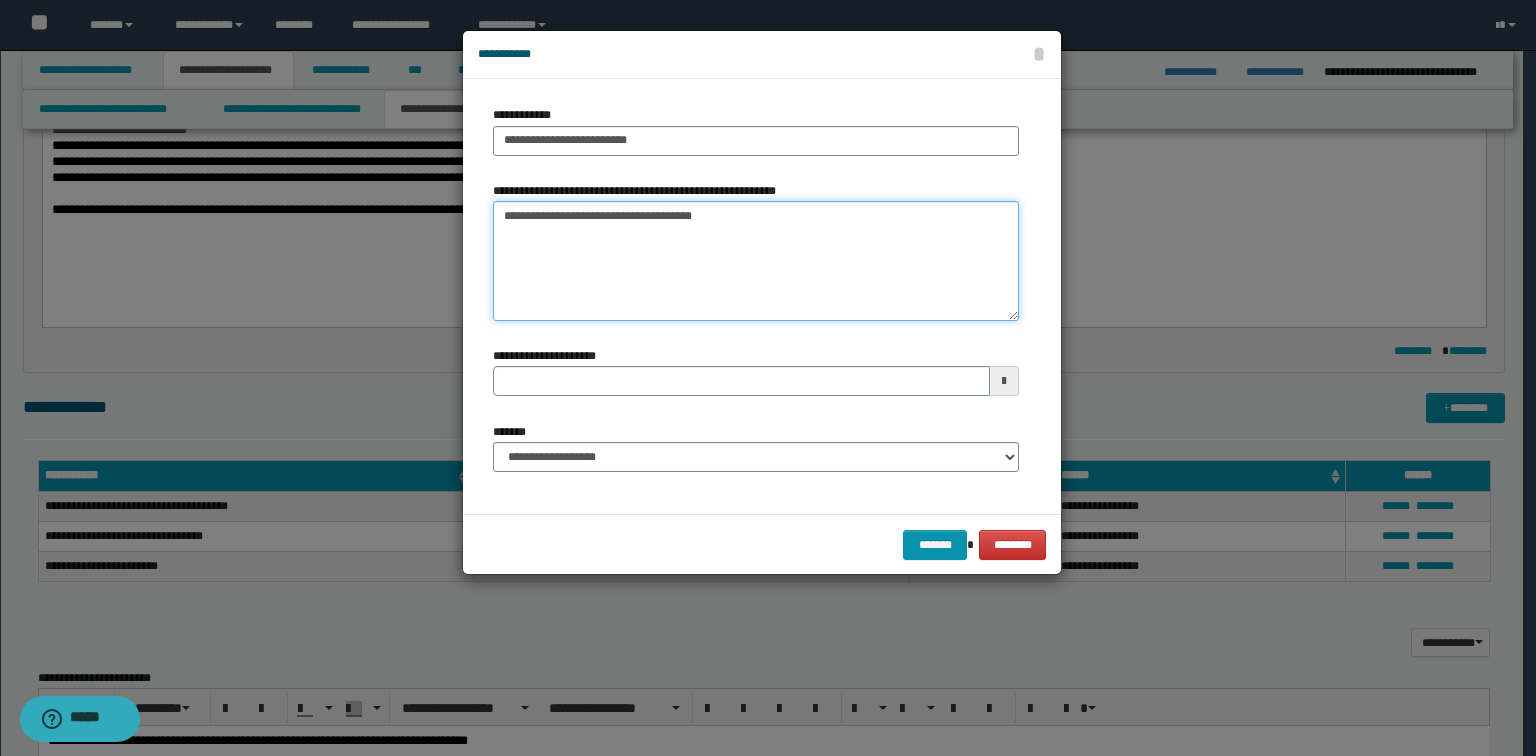 type 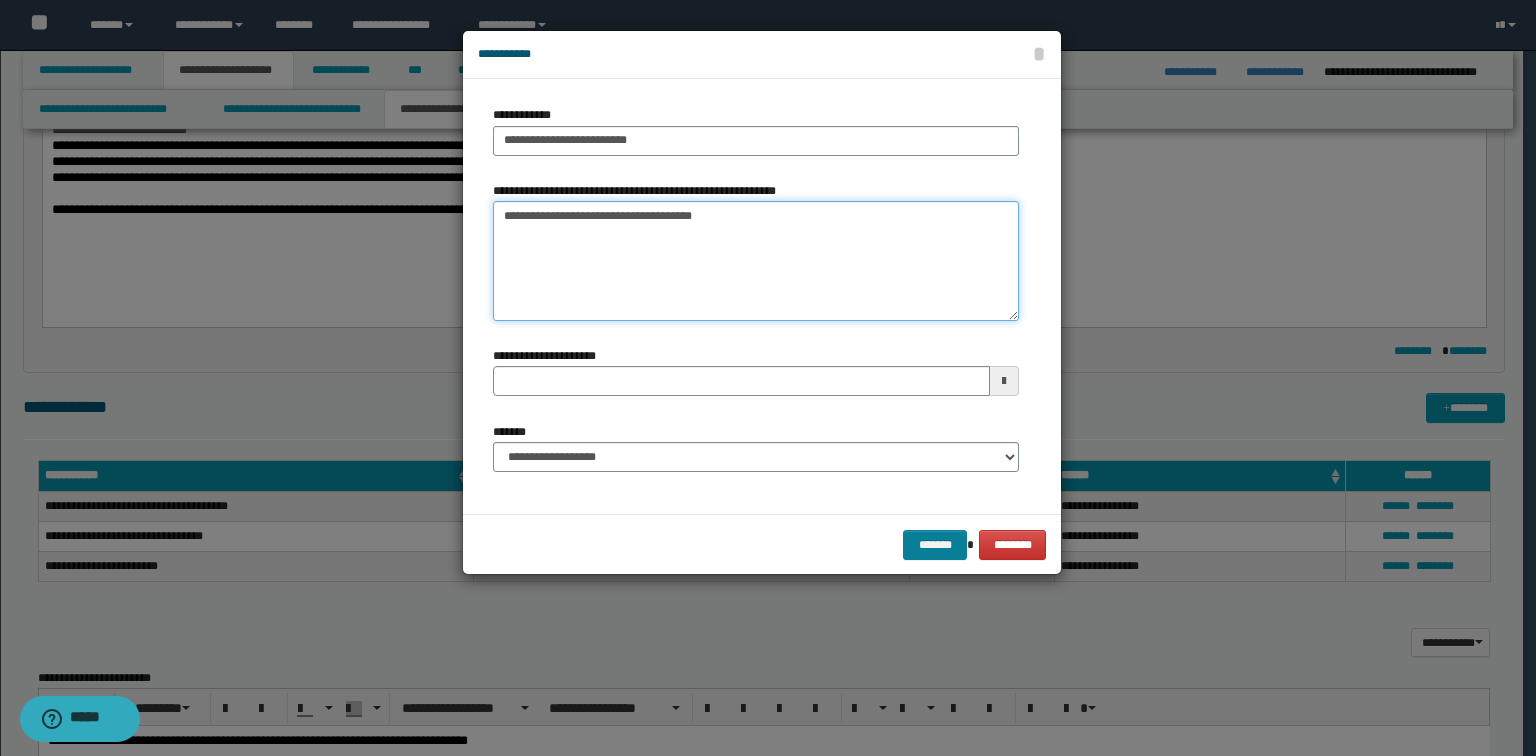 type on "**********" 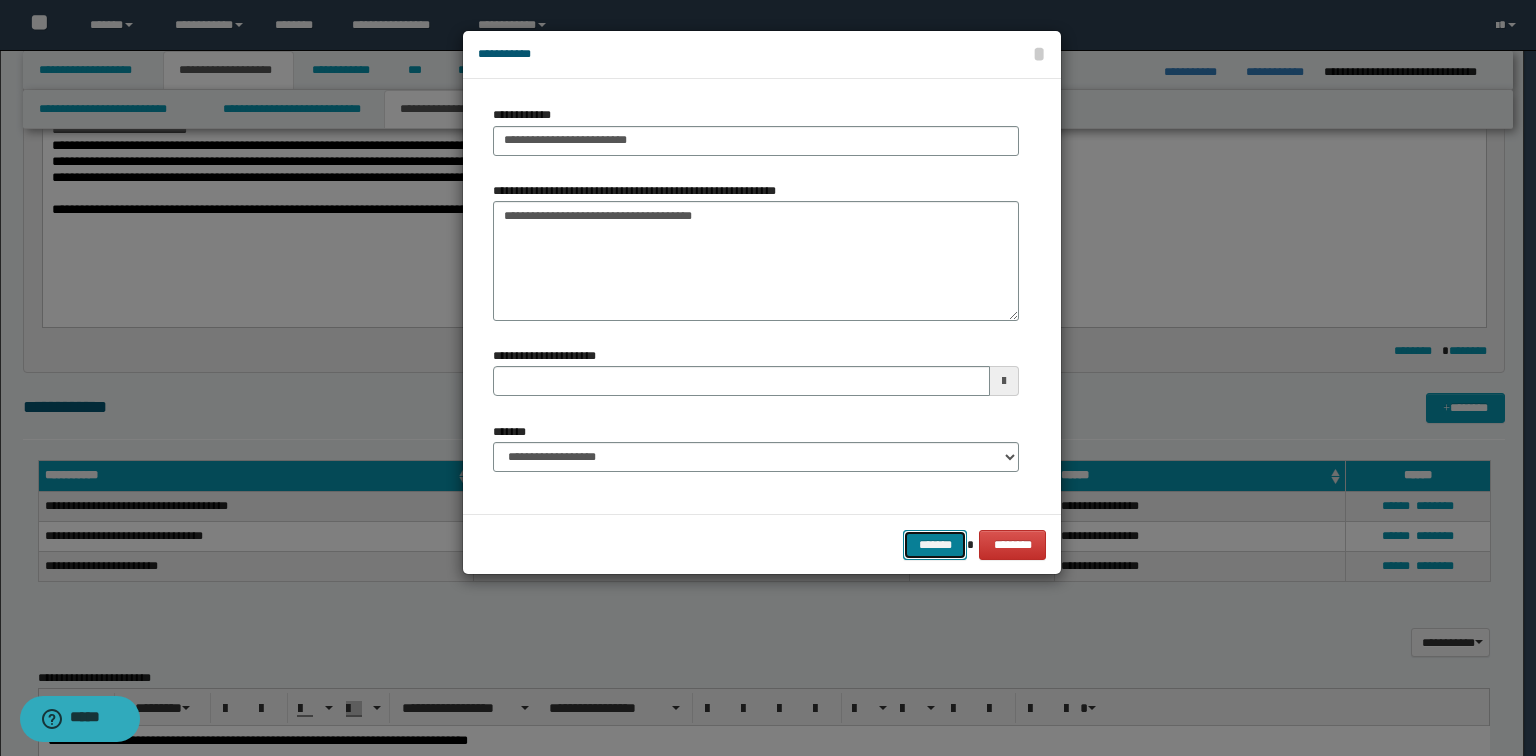 click on "*******" at bounding box center (935, 545) 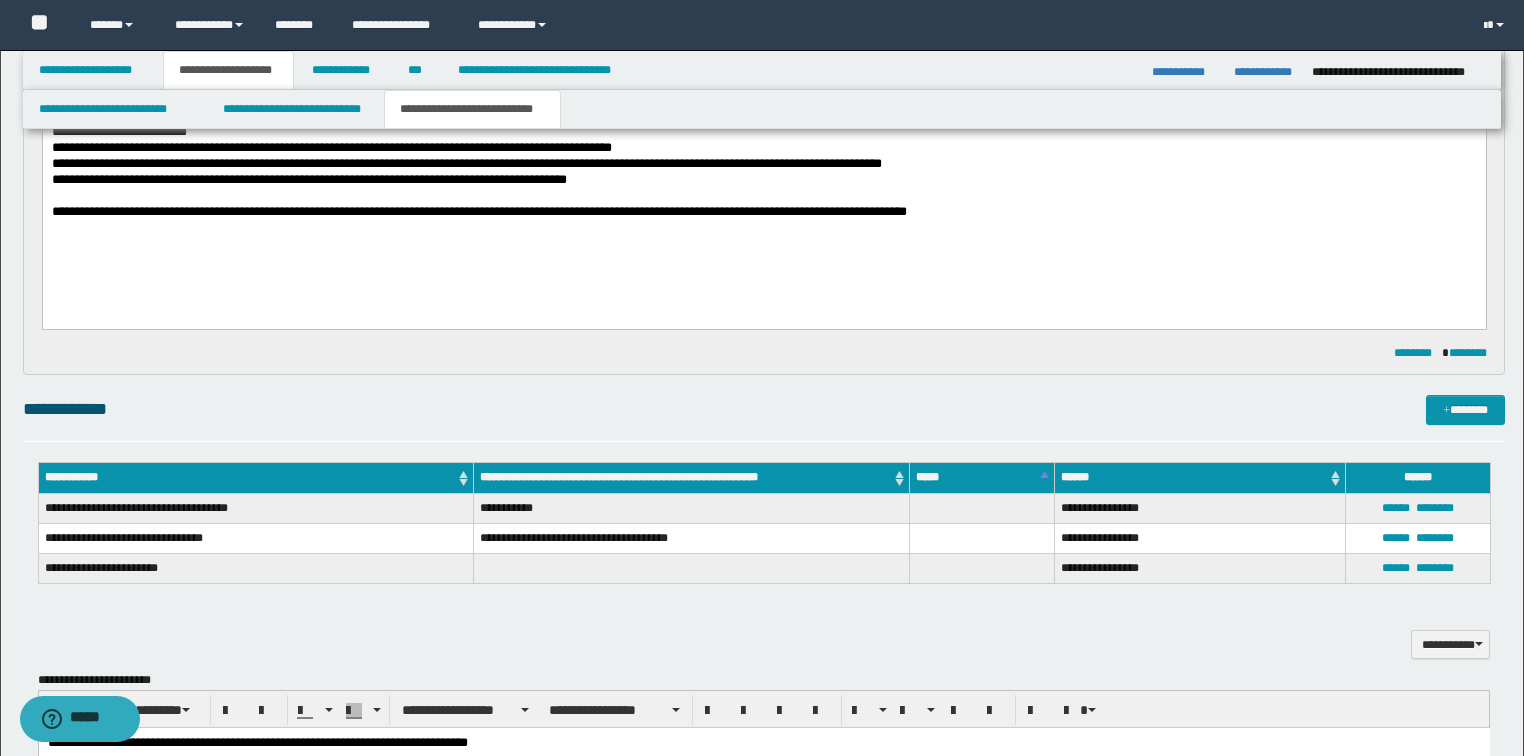 scroll, scrollTop: 320, scrollLeft: 0, axis: vertical 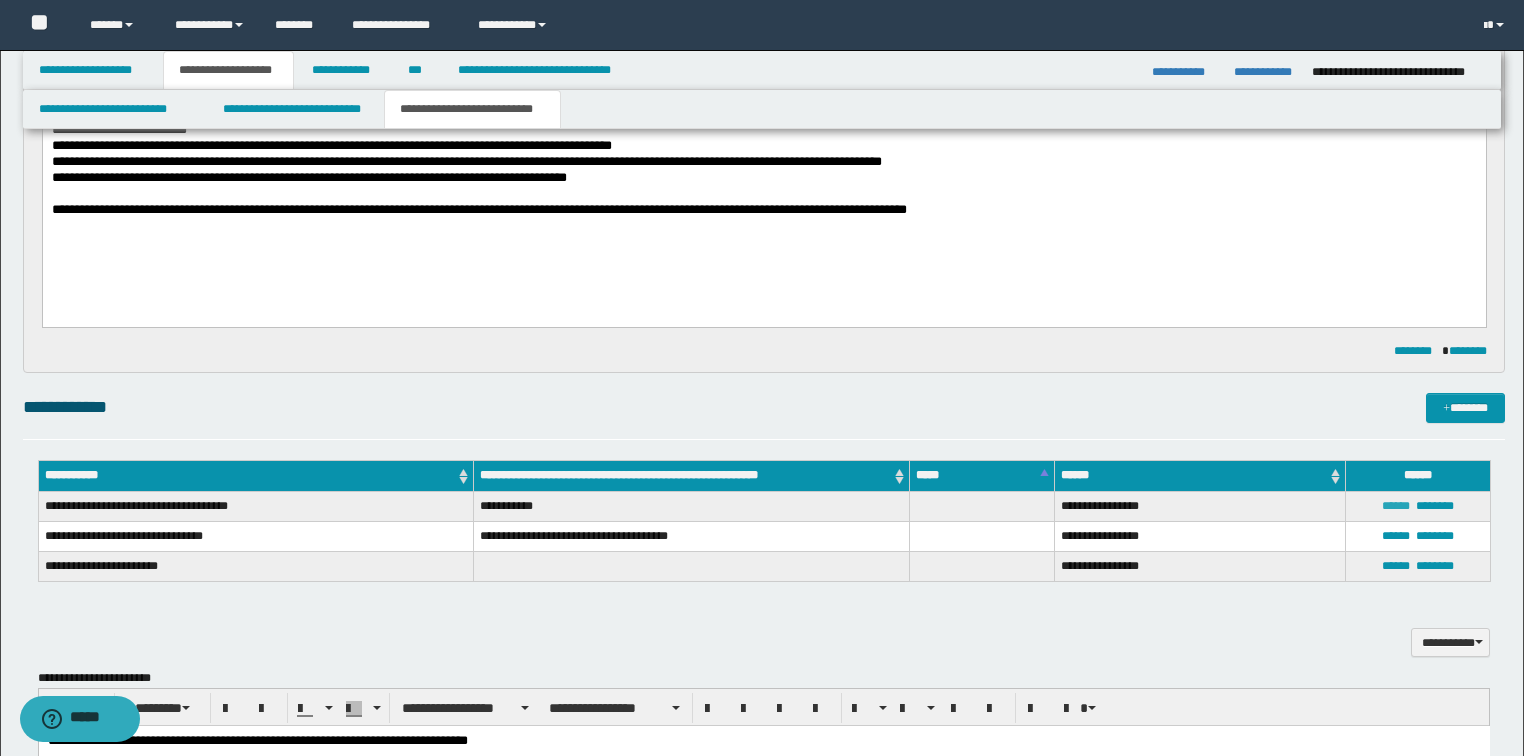 click on "******" at bounding box center (1396, 506) 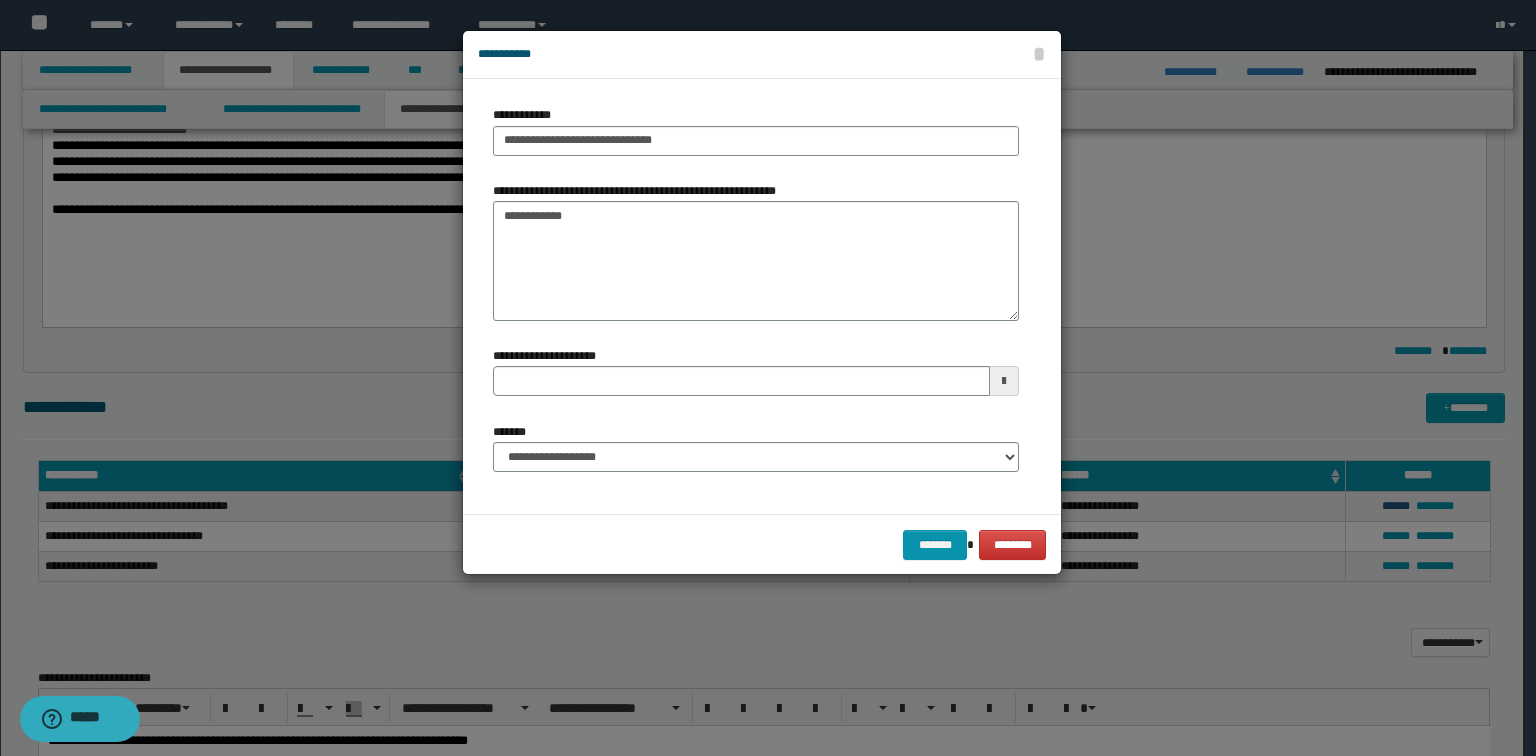 type 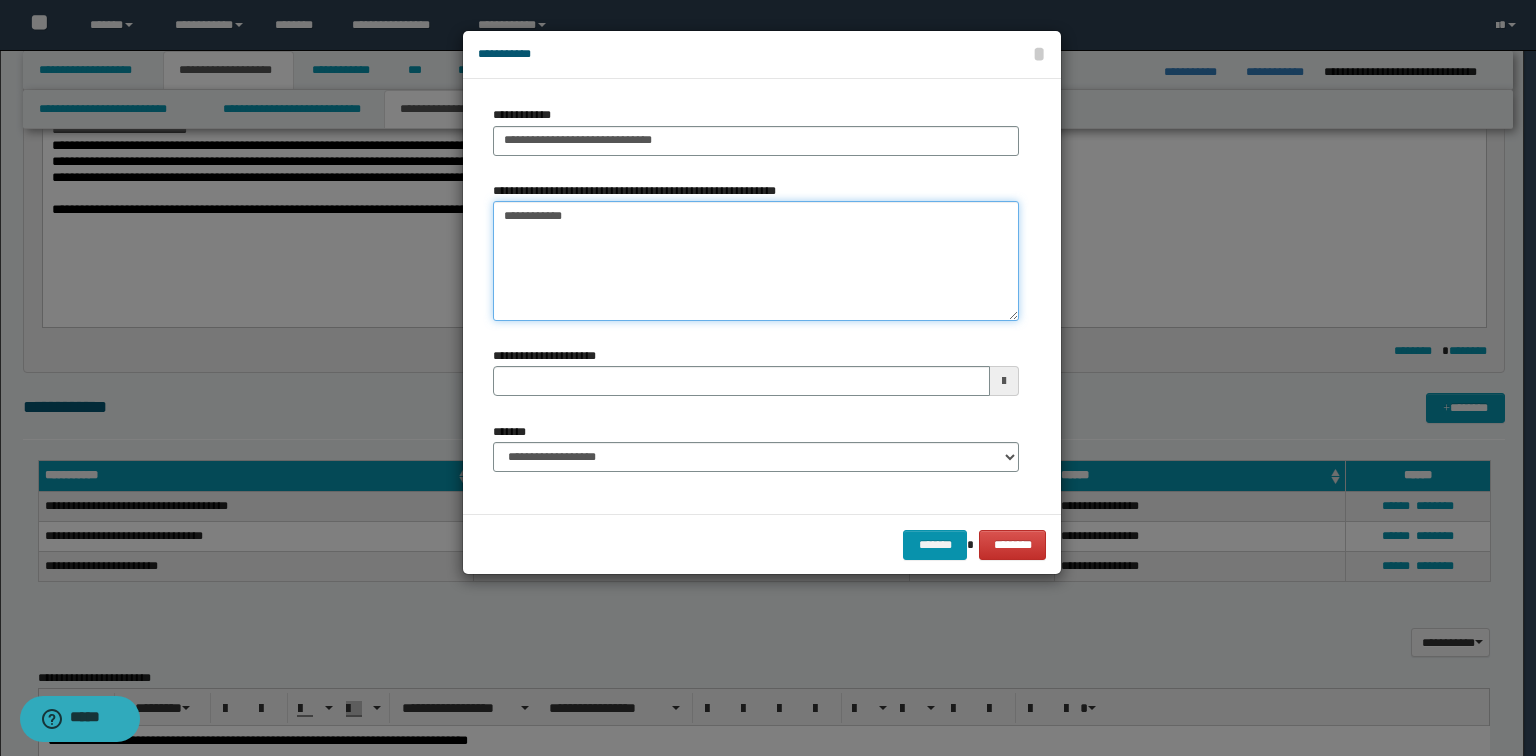click on "**********" at bounding box center (756, 261) 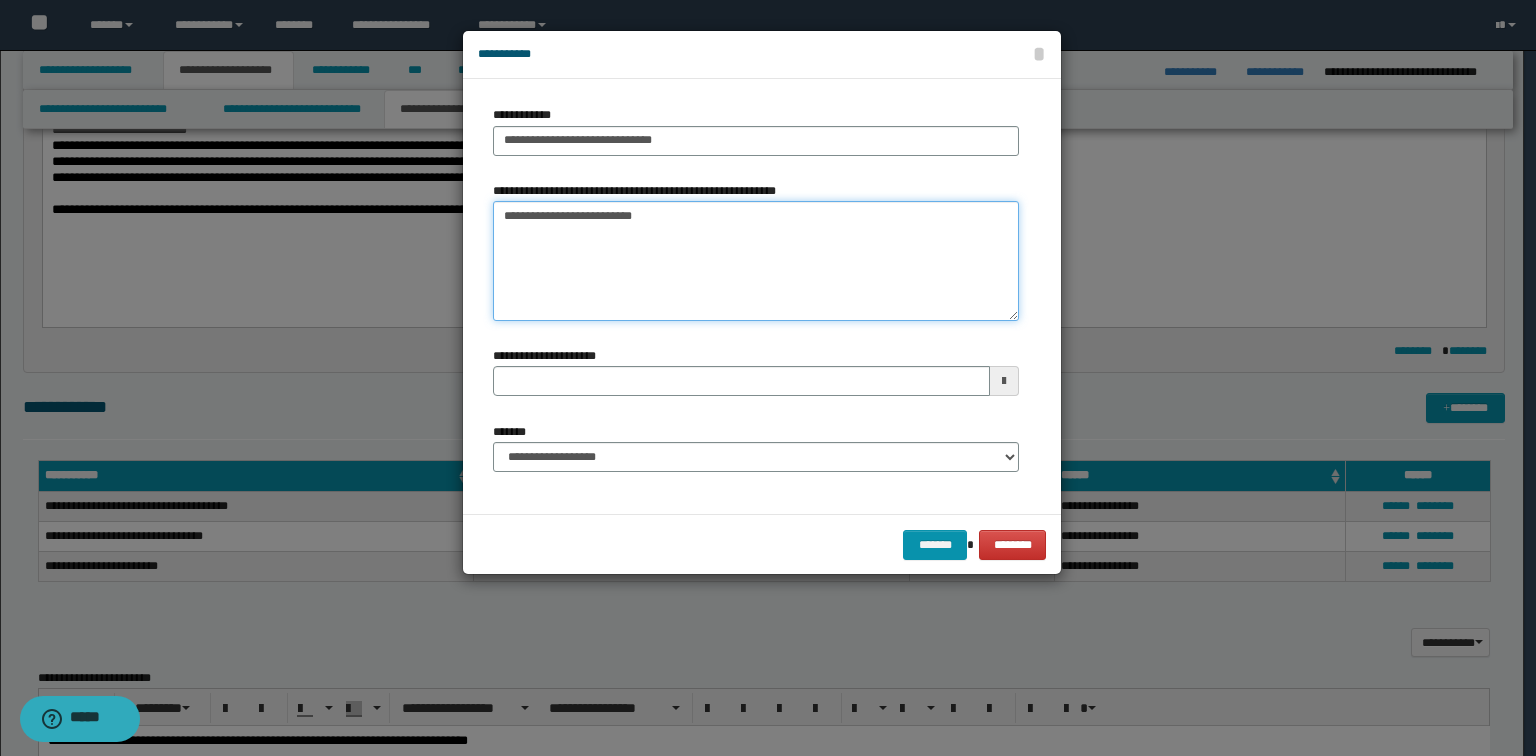 type on "**********" 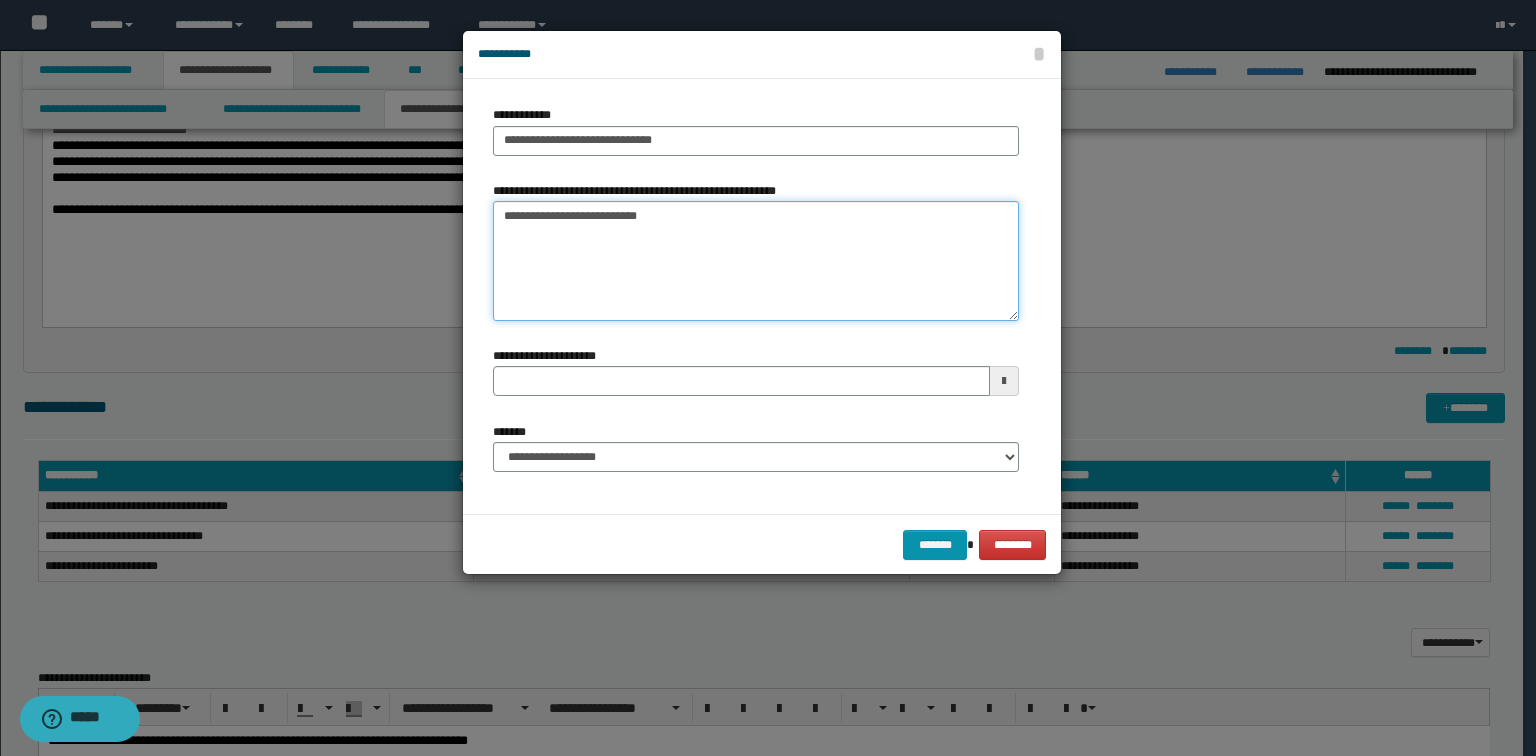 type 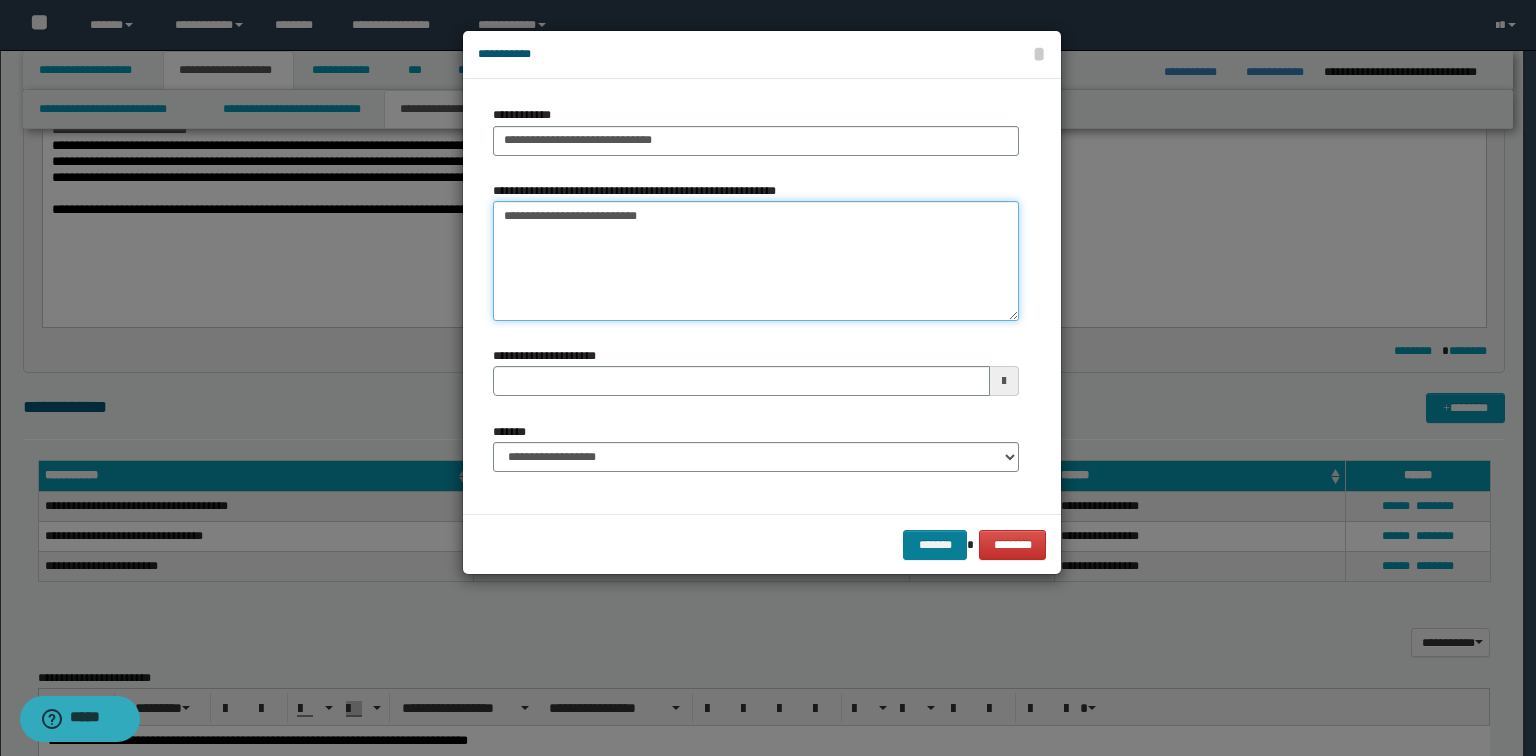 type on "**********" 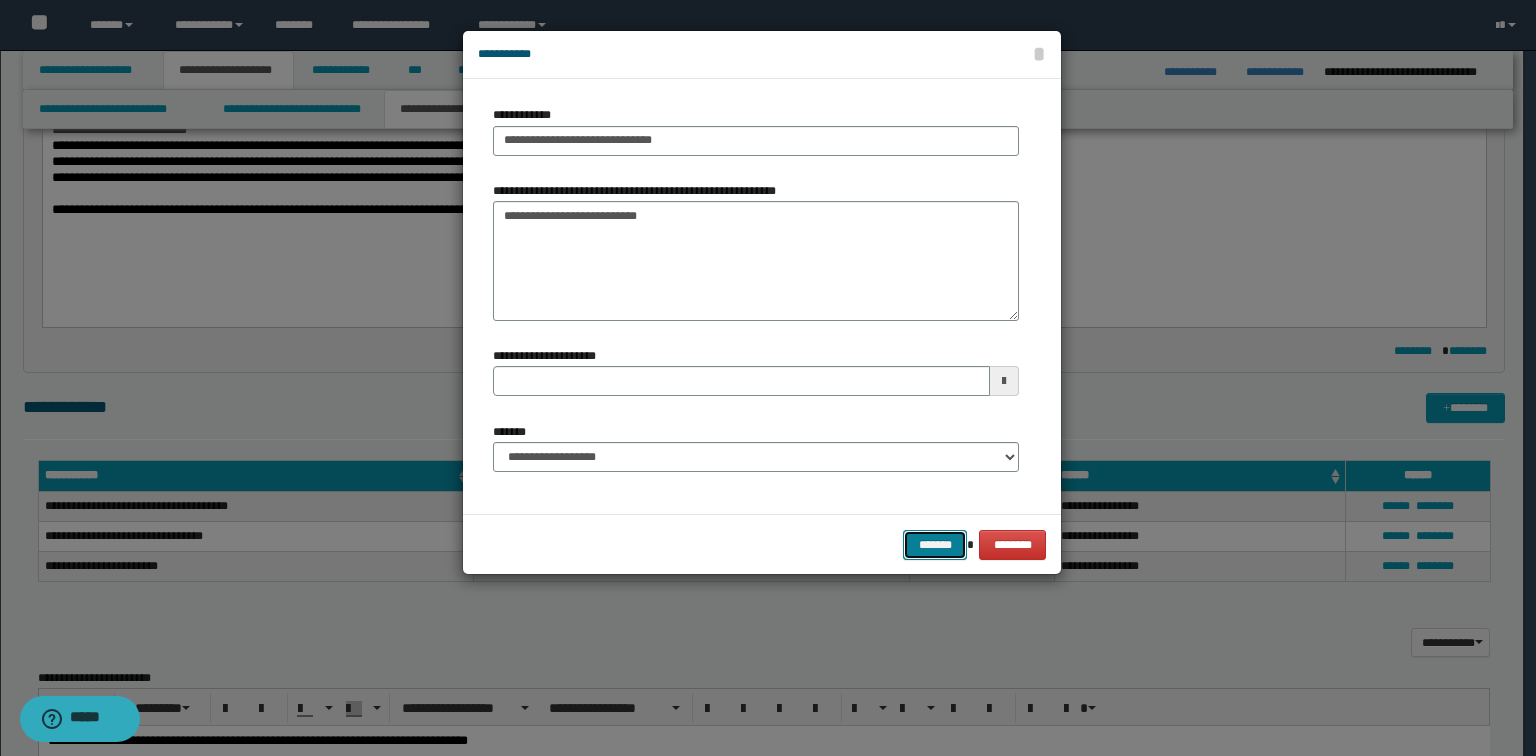 click on "*******" at bounding box center [935, 545] 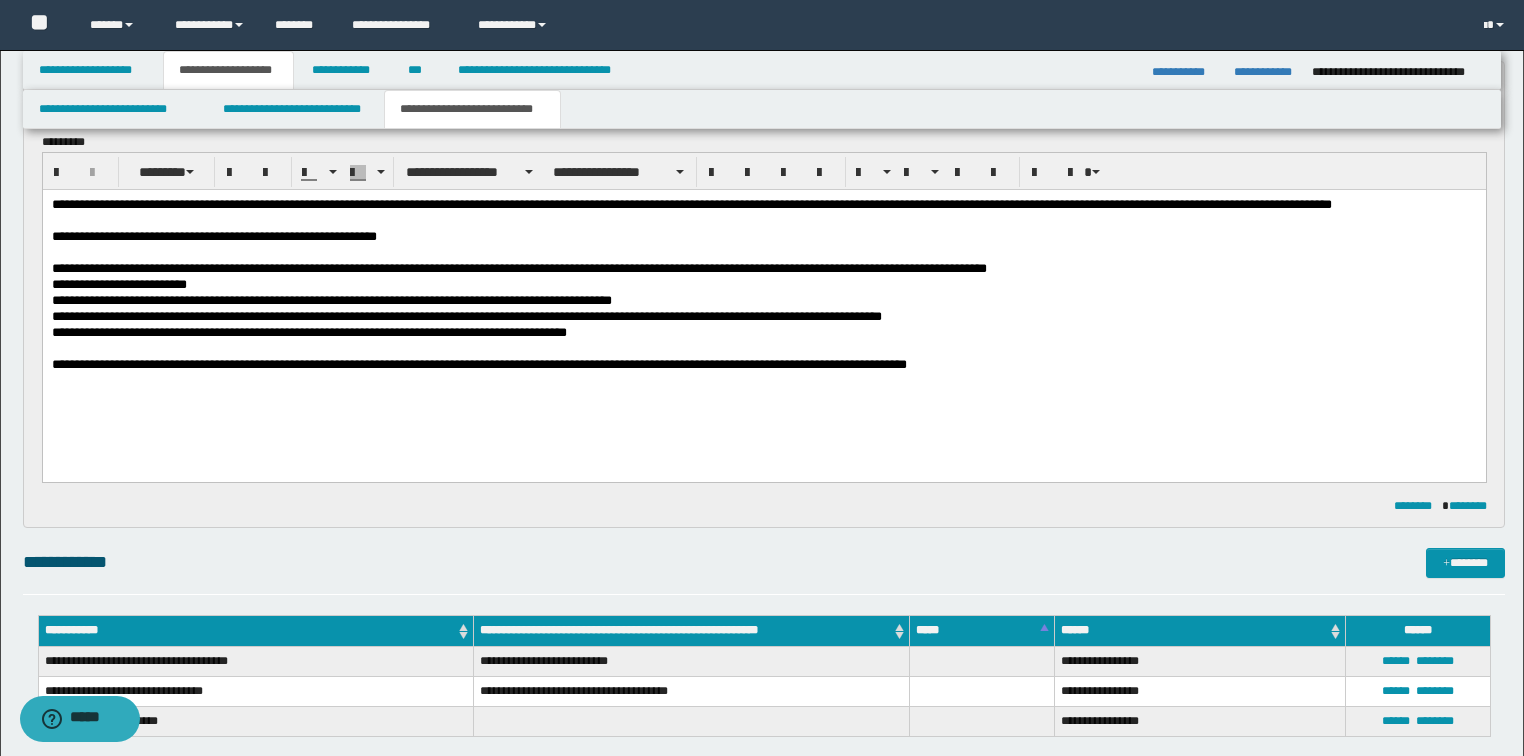 scroll, scrollTop: 160, scrollLeft: 0, axis: vertical 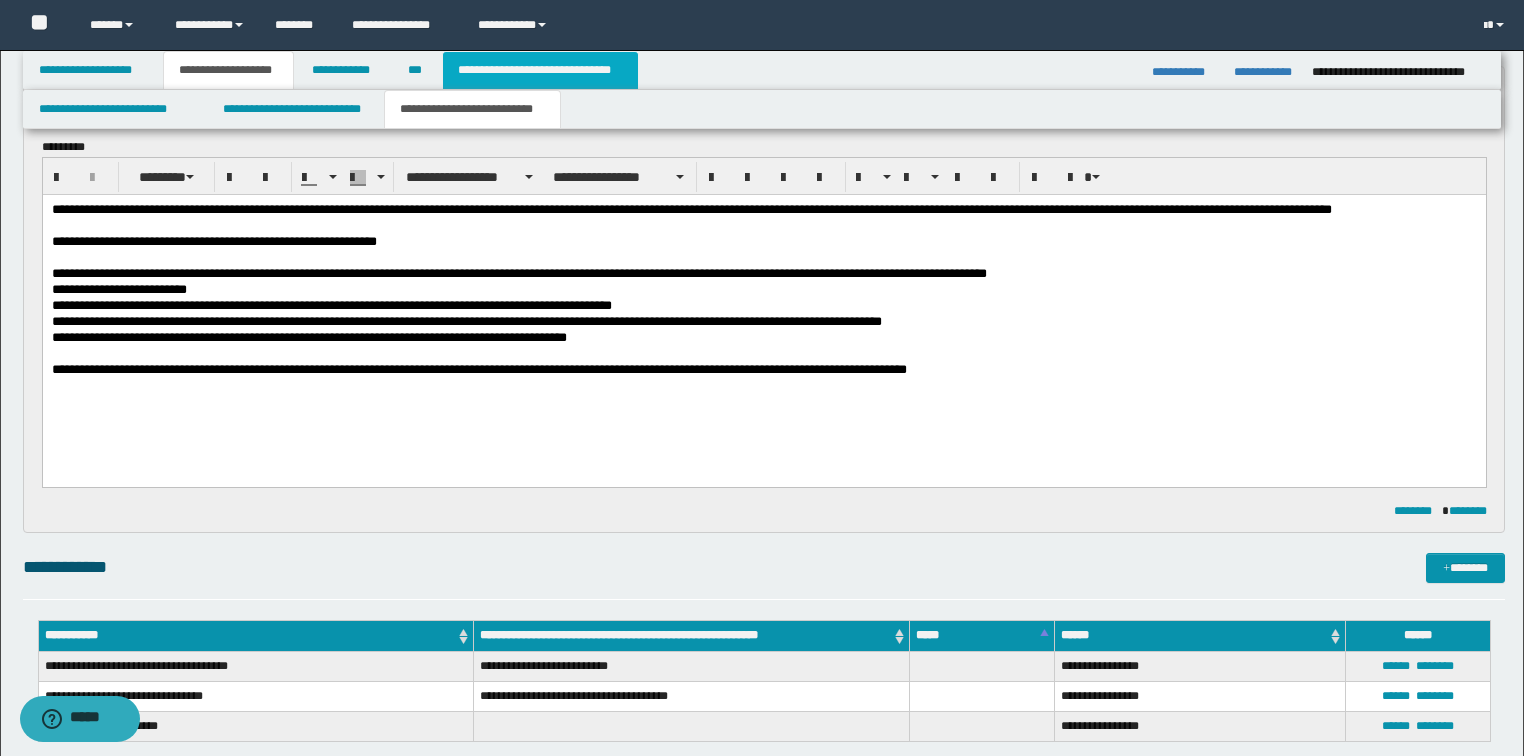 click on "**********" at bounding box center [540, 70] 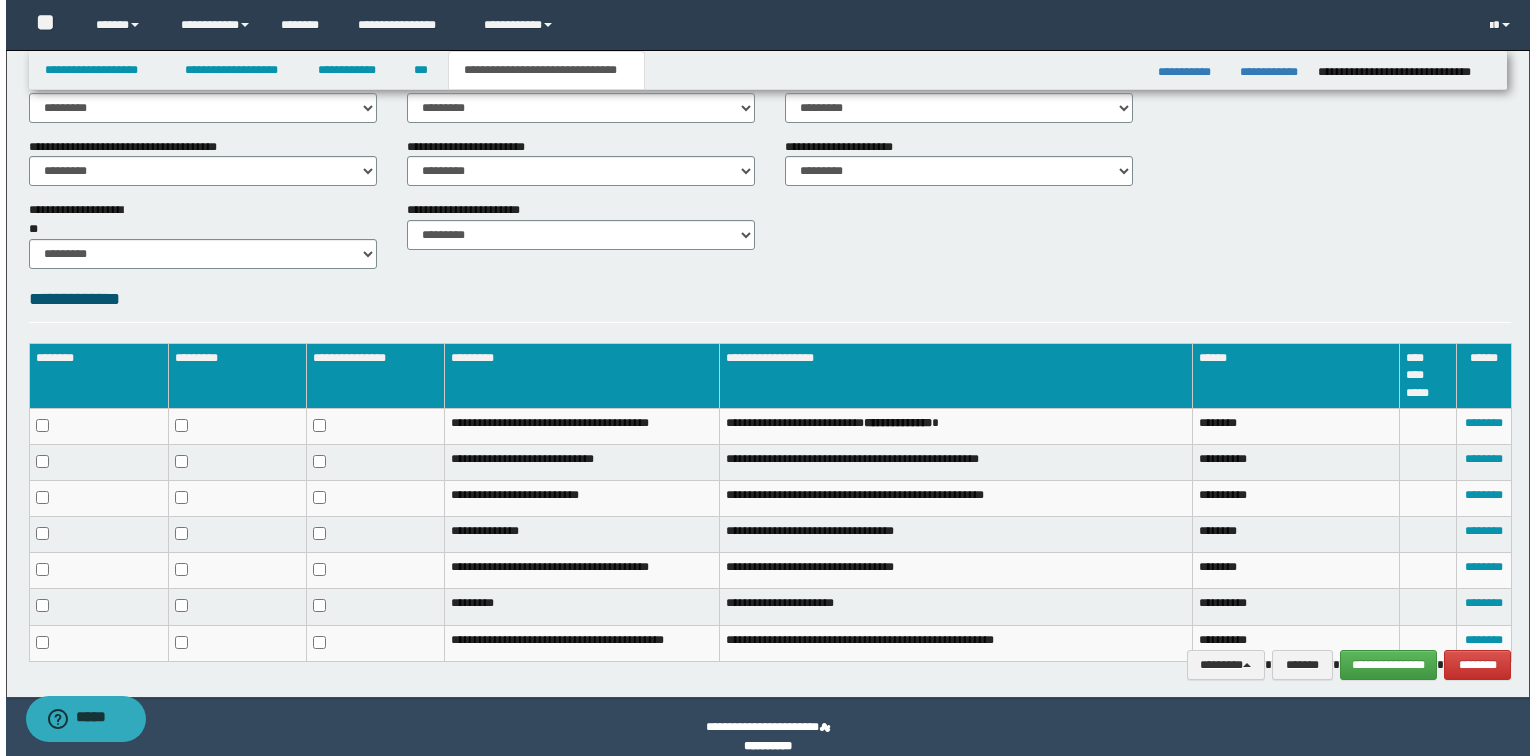 scroll, scrollTop: 820, scrollLeft: 0, axis: vertical 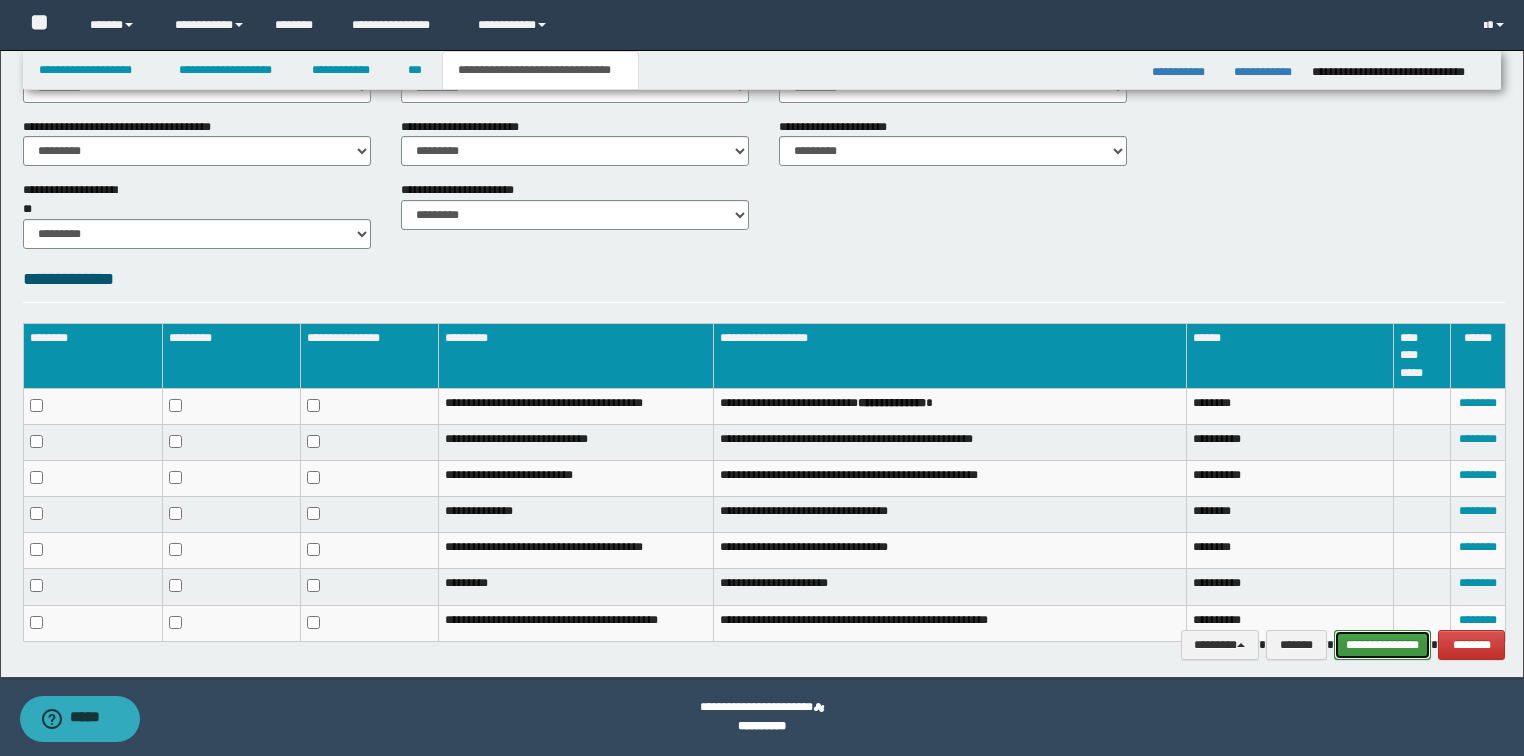 click on "**********" at bounding box center [1383, 645] 